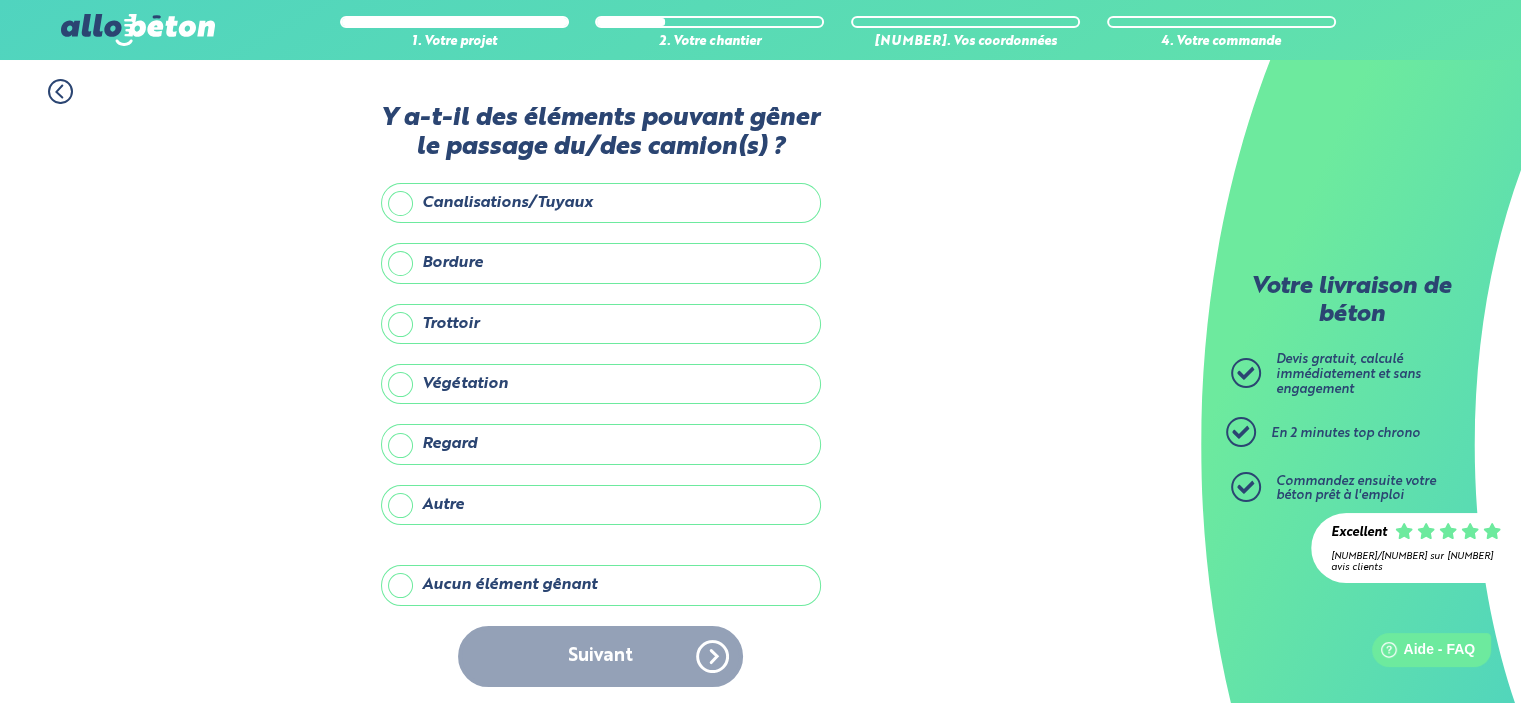 scroll, scrollTop: 0, scrollLeft: 0, axis: both 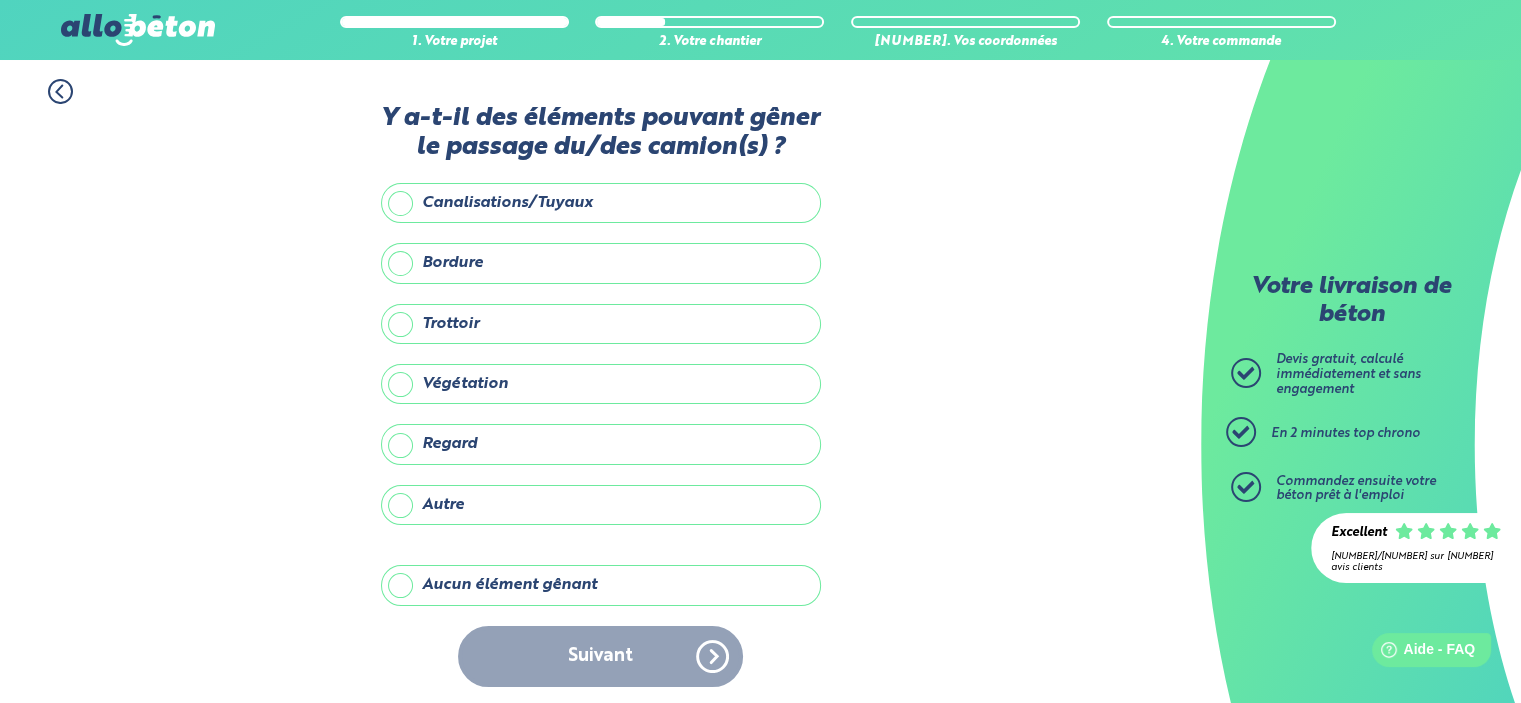 click on "Autre" at bounding box center [601, 505] 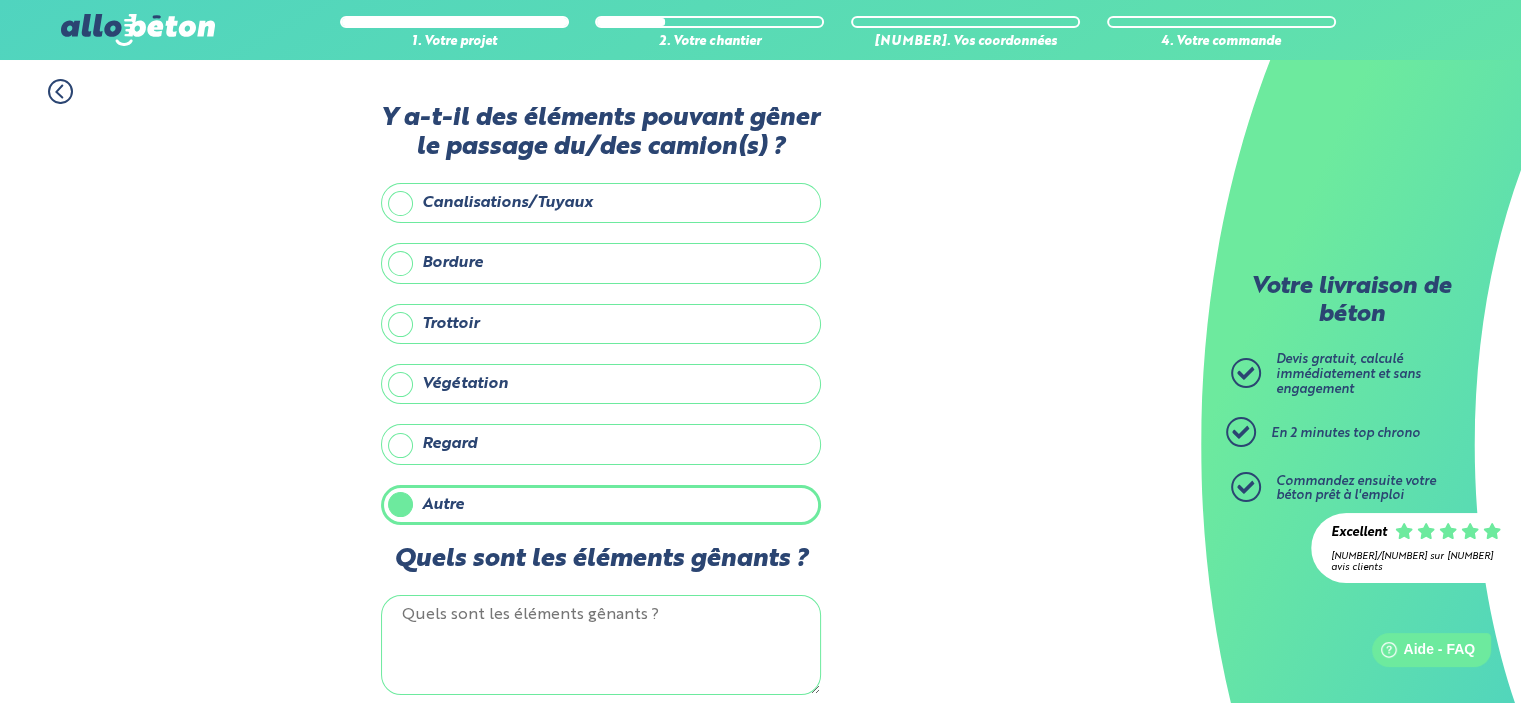 click on "Quels sont les éléments gênants ?" at bounding box center [601, 645] 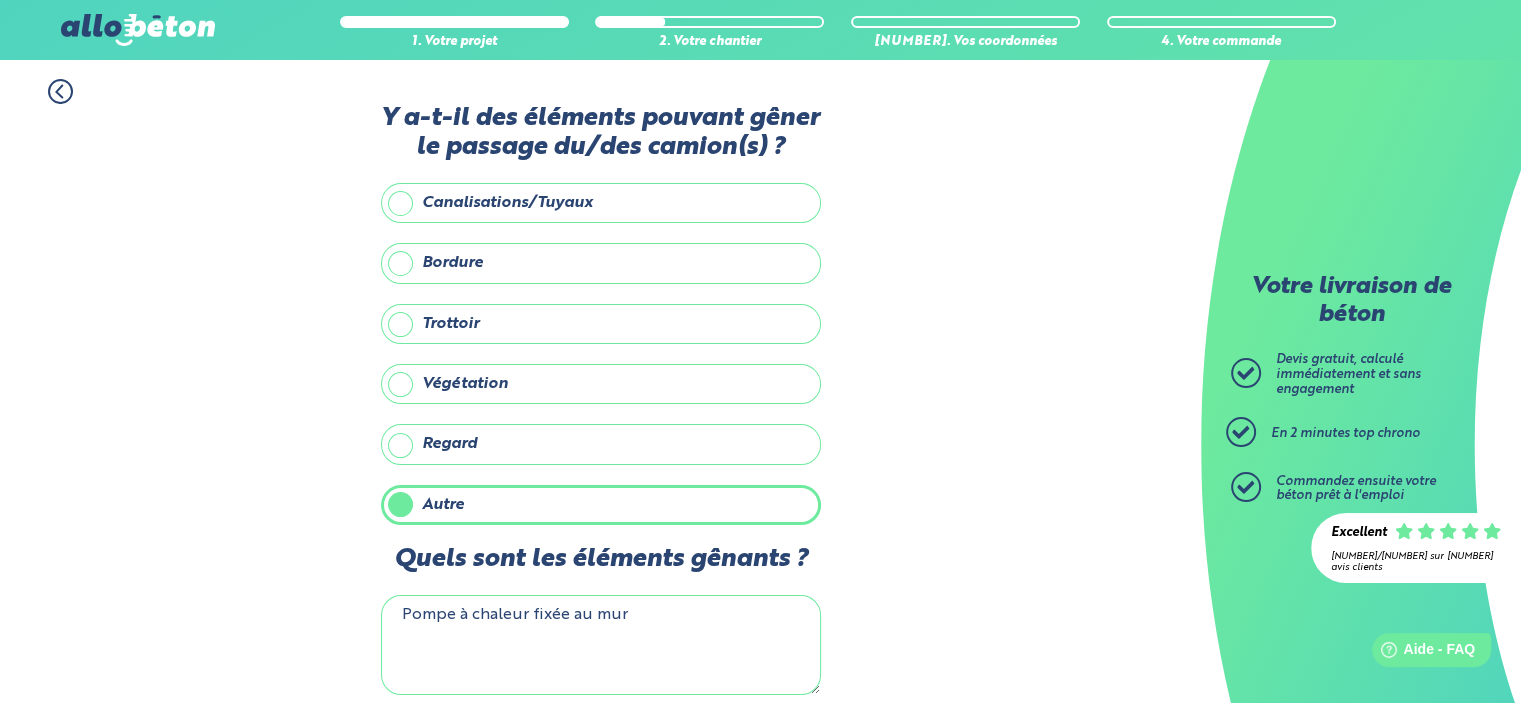 click on "Pompe à chaleur fixée au mur" at bounding box center [601, 645] 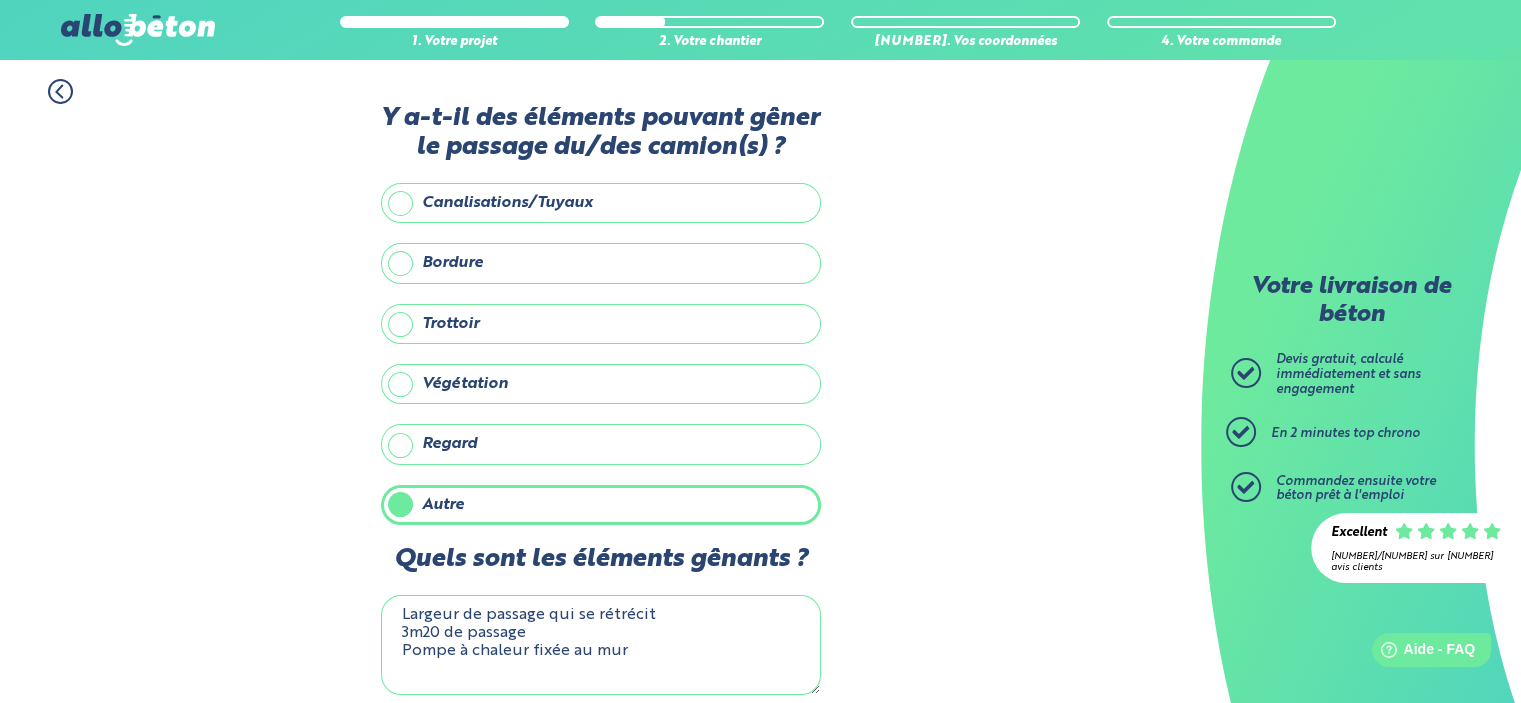 click on "Largeur de passage qui se rétrécit
3m20 de passage
Pompe à chaleur fixée au mur" at bounding box center [601, 645] 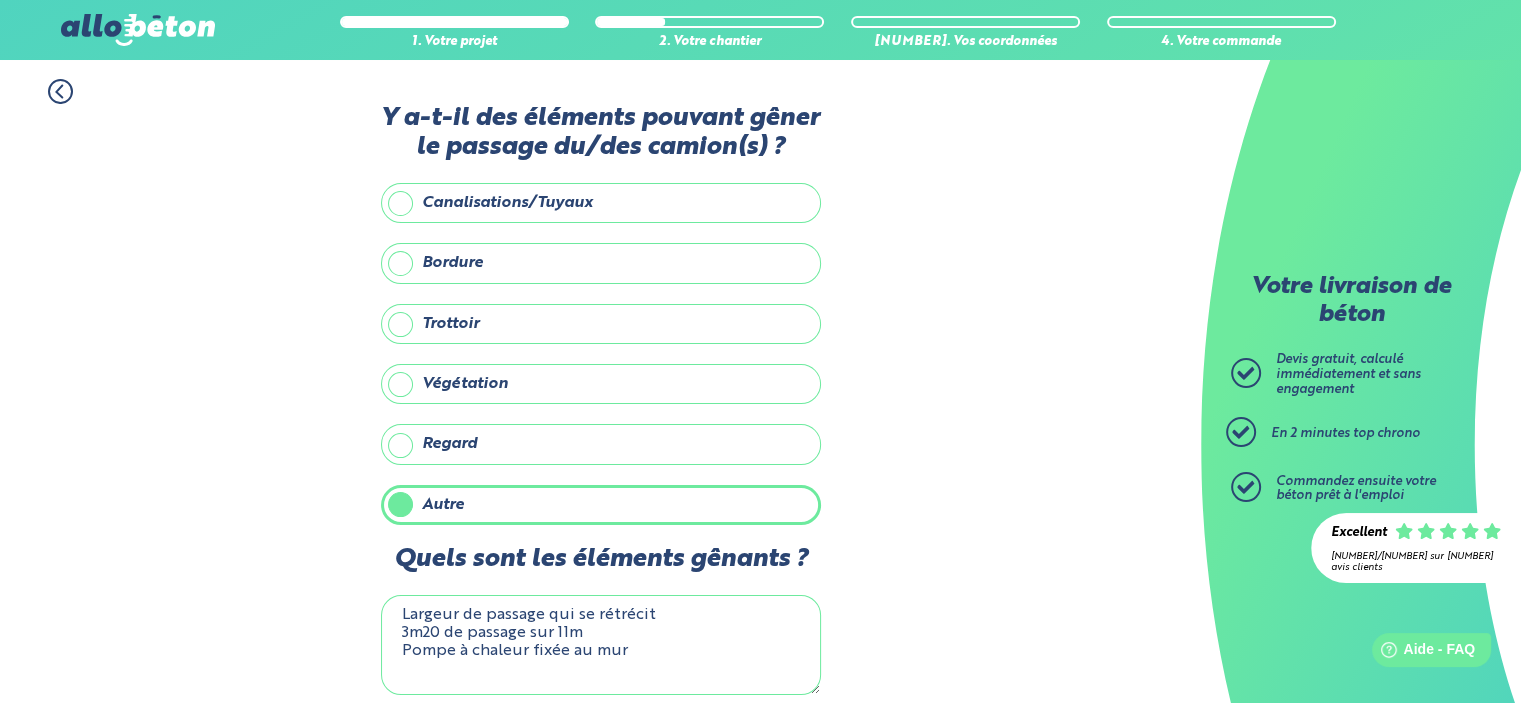 click on "Largeur de passage qui se rétrécit
3m20 de passage sur 11m
Pompe à chaleur fixée au mur" at bounding box center (601, 645) 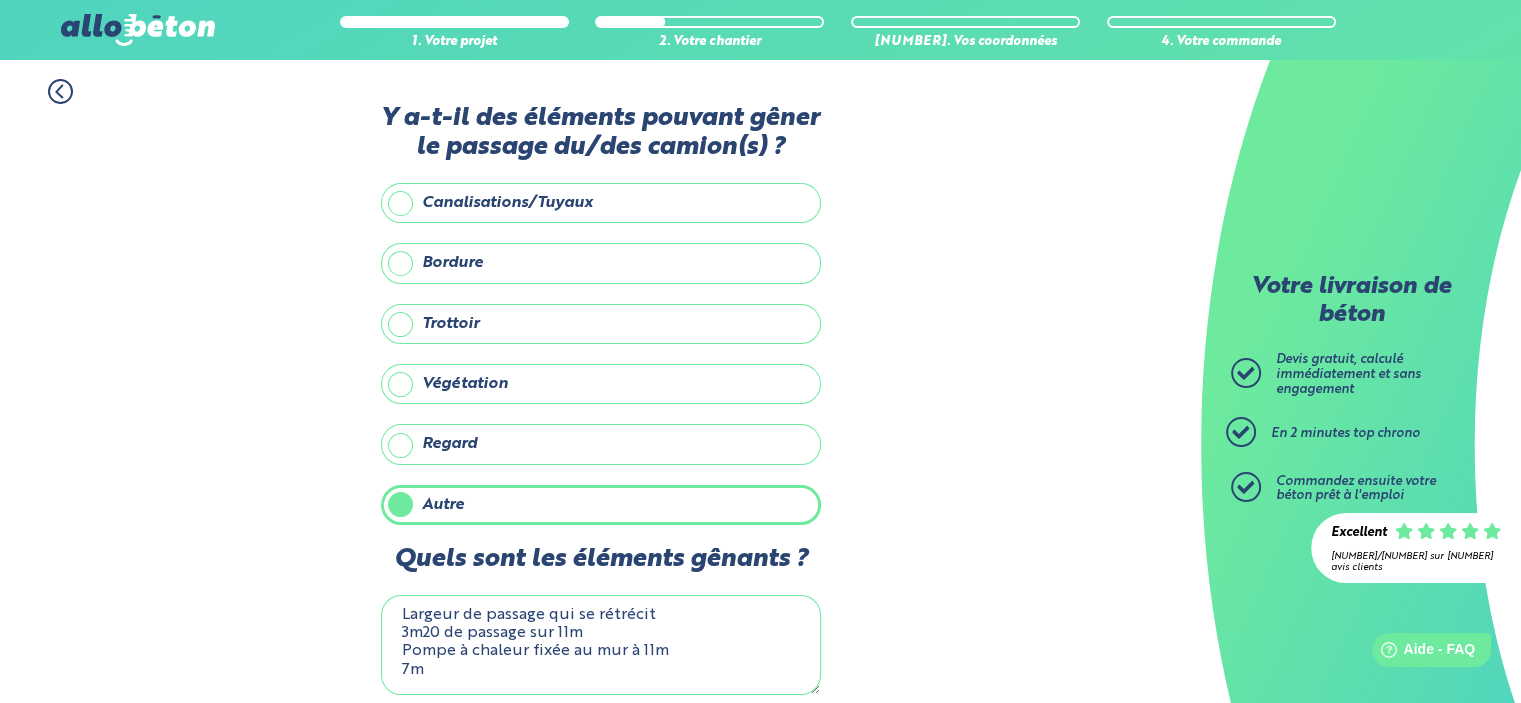 click on "Largeur de passage qui se rétrécit
3m20 de passage sur 11m
Pompe à chaleur fixée au mur à 11m
7m" at bounding box center [601, 645] 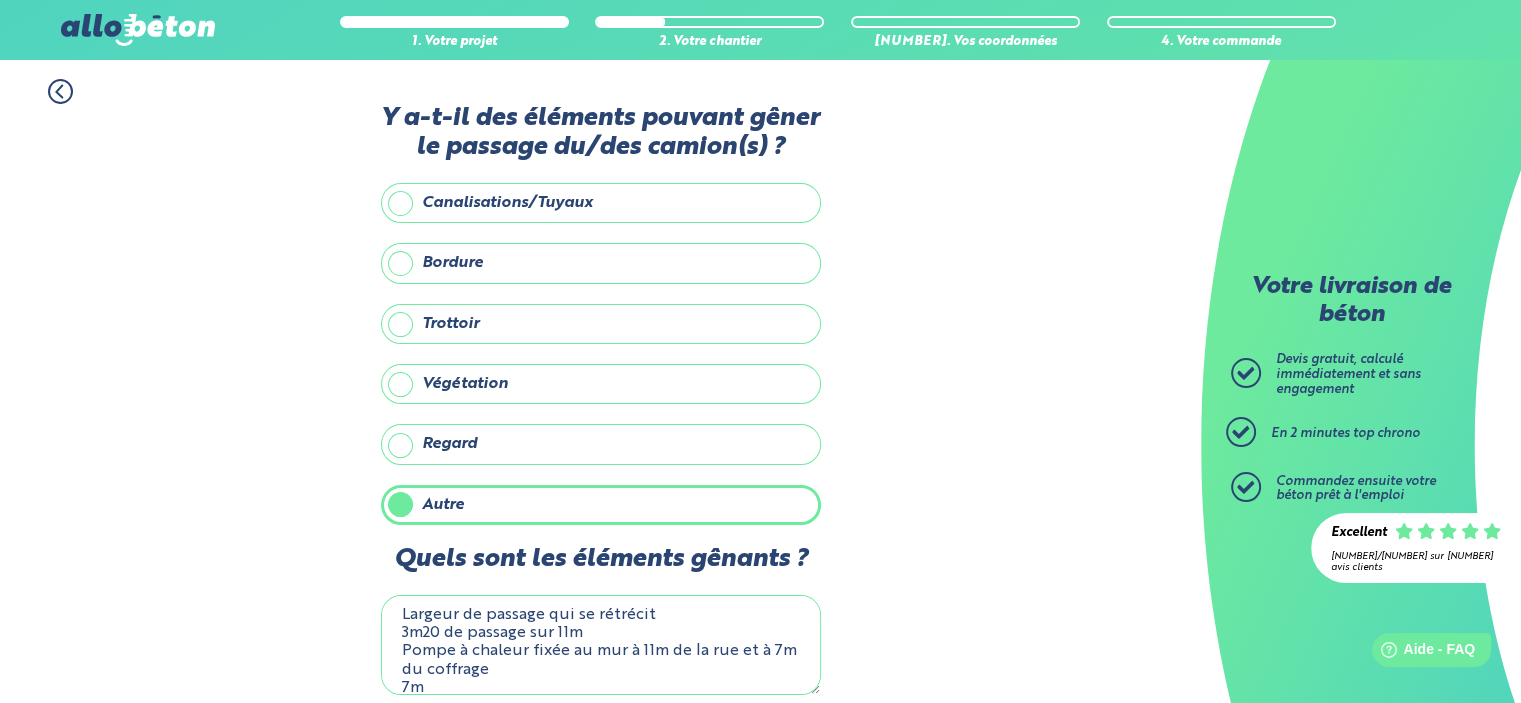 click on "Largeur de passage qui se rétrécit
3m20 de passage sur 11m
Pompe à chaleur fixée au mur à 11m de la rue et à 7m du coffrage
7m" at bounding box center (601, 645) 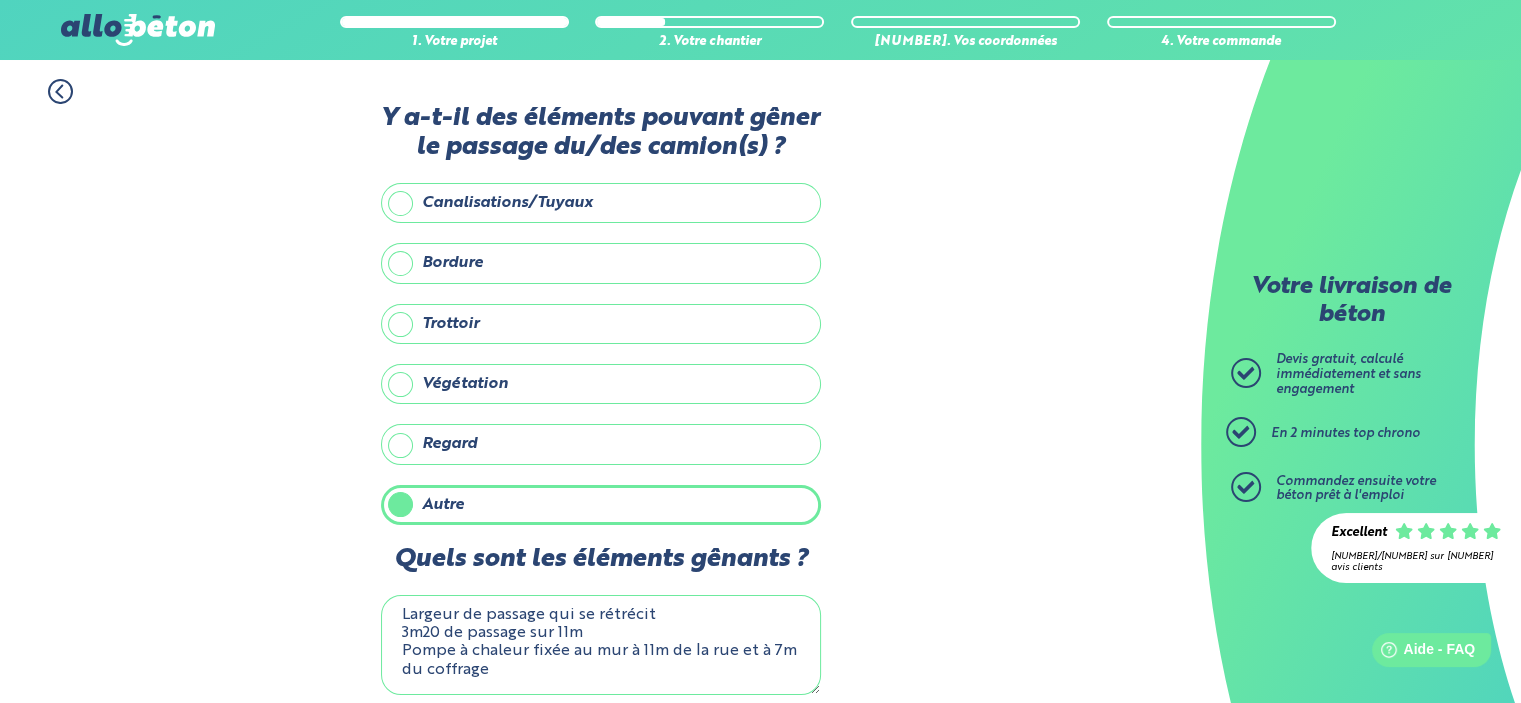scroll, scrollTop: 0, scrollLeft: 0, axis: both 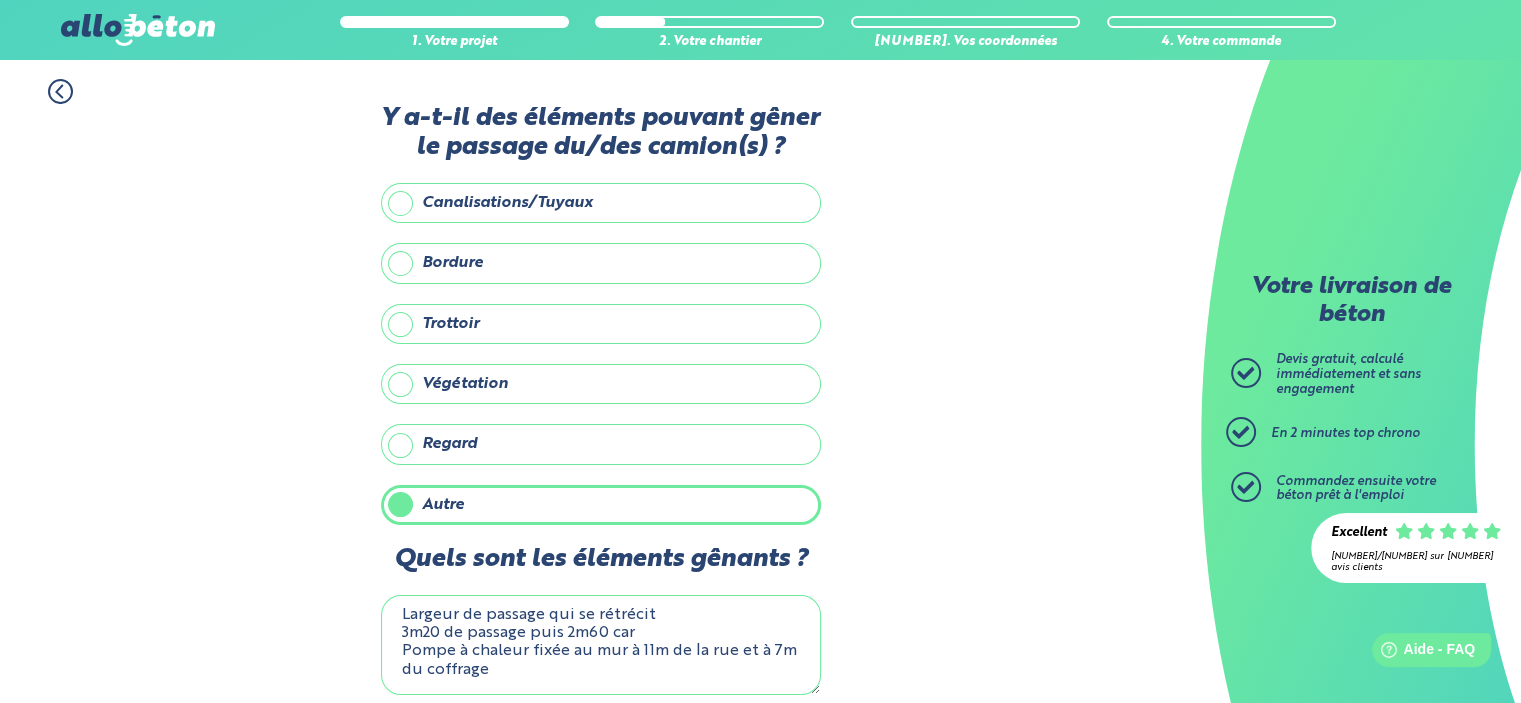 click on "Largeur de passage qui se rétrécit
3m20 de passage puis 2m60 car
Pompe à chaleur fixée au mur à 11m de la rue et à 7m du coffrage" at bounding box center (601, 645) 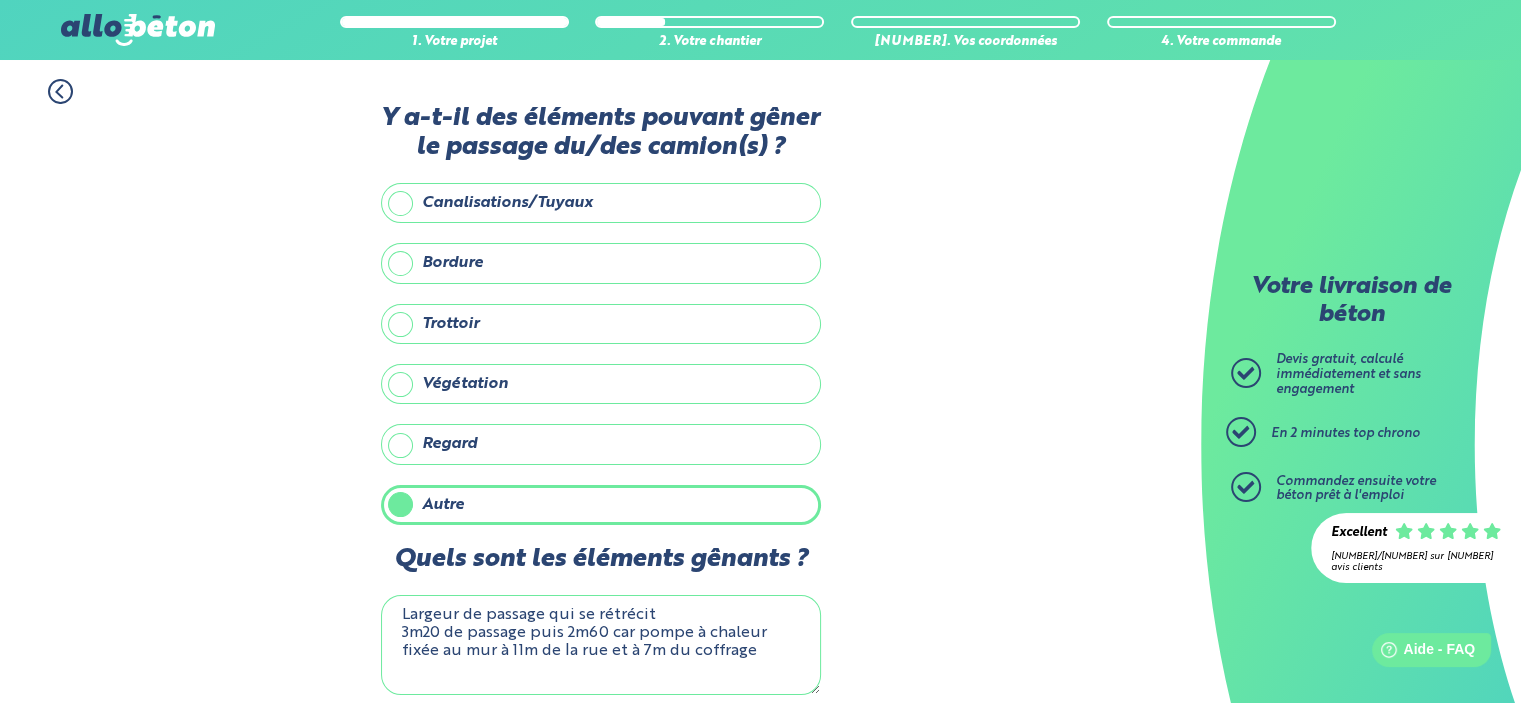 click on "Largeur de passage qui se rétrécit
3m20 de passage puis 2m60 car pompe à chaleur fixée au mur à 11m de la rue et à 7m du coffrage" at bounding box center [601, 645] 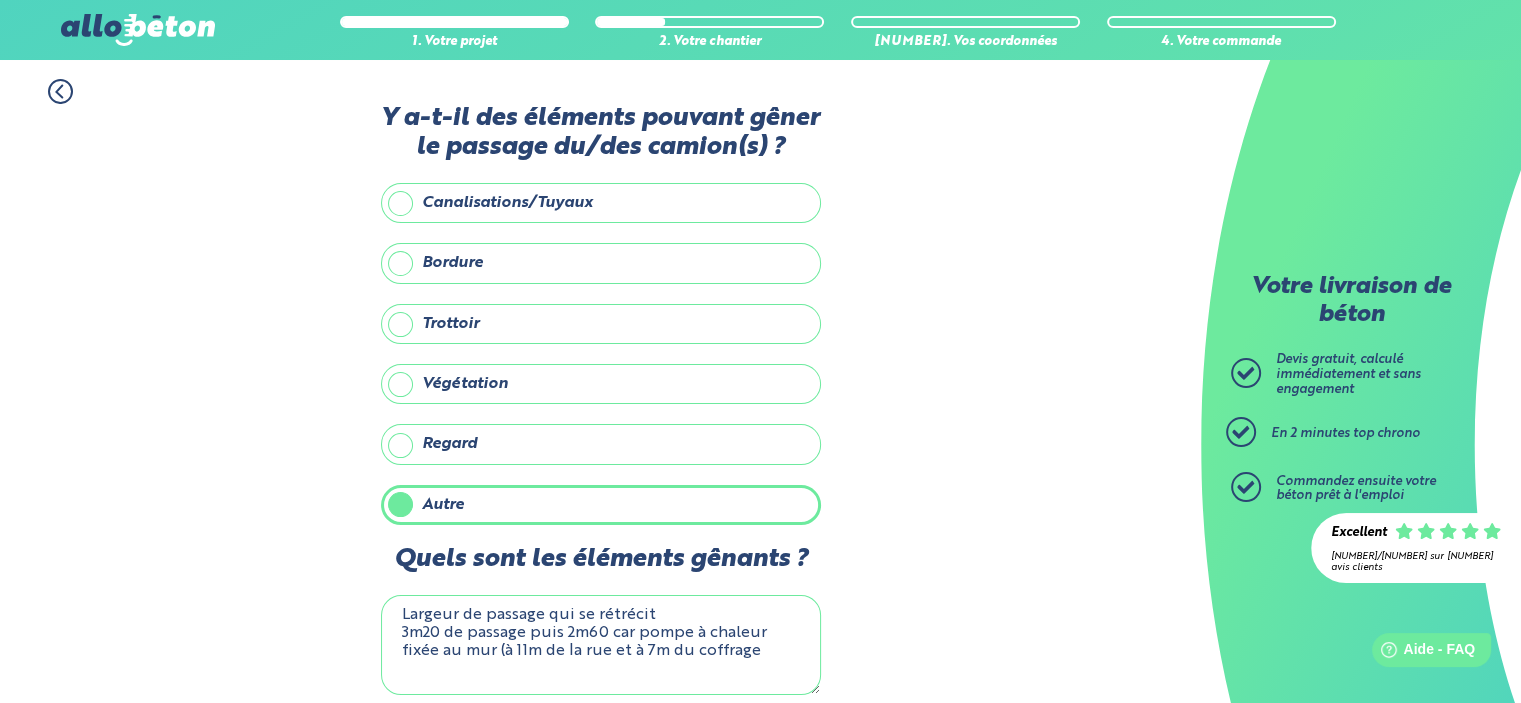 click on "Largeur de passage qui se rétrécit
3m20 de passage puis 2m60 car pompe à chaleur fixée au mur (à 11m de la rue et à 7m du coffrage" at bounding box center [601, 645] 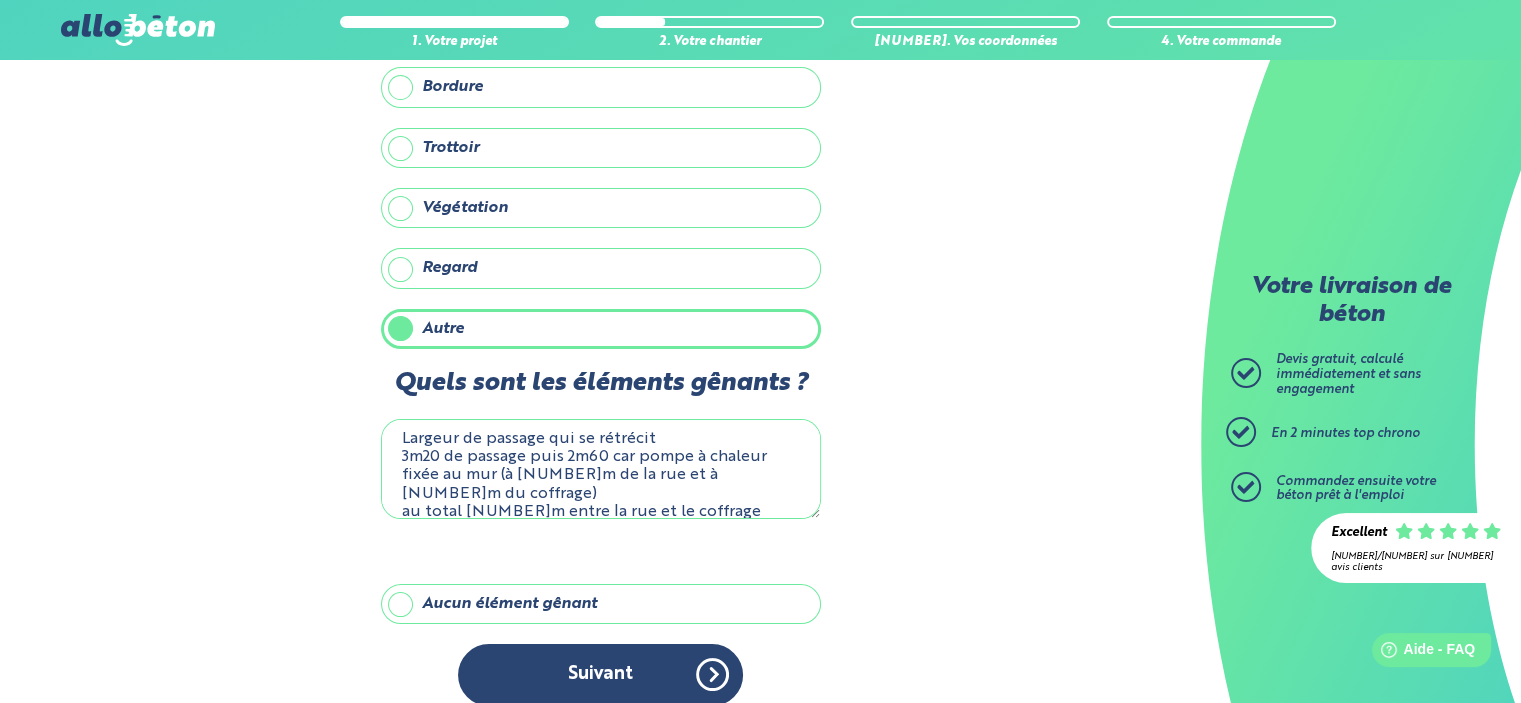 scroll, scrollTop: 193, scrollLeft: 0, axis: vertical 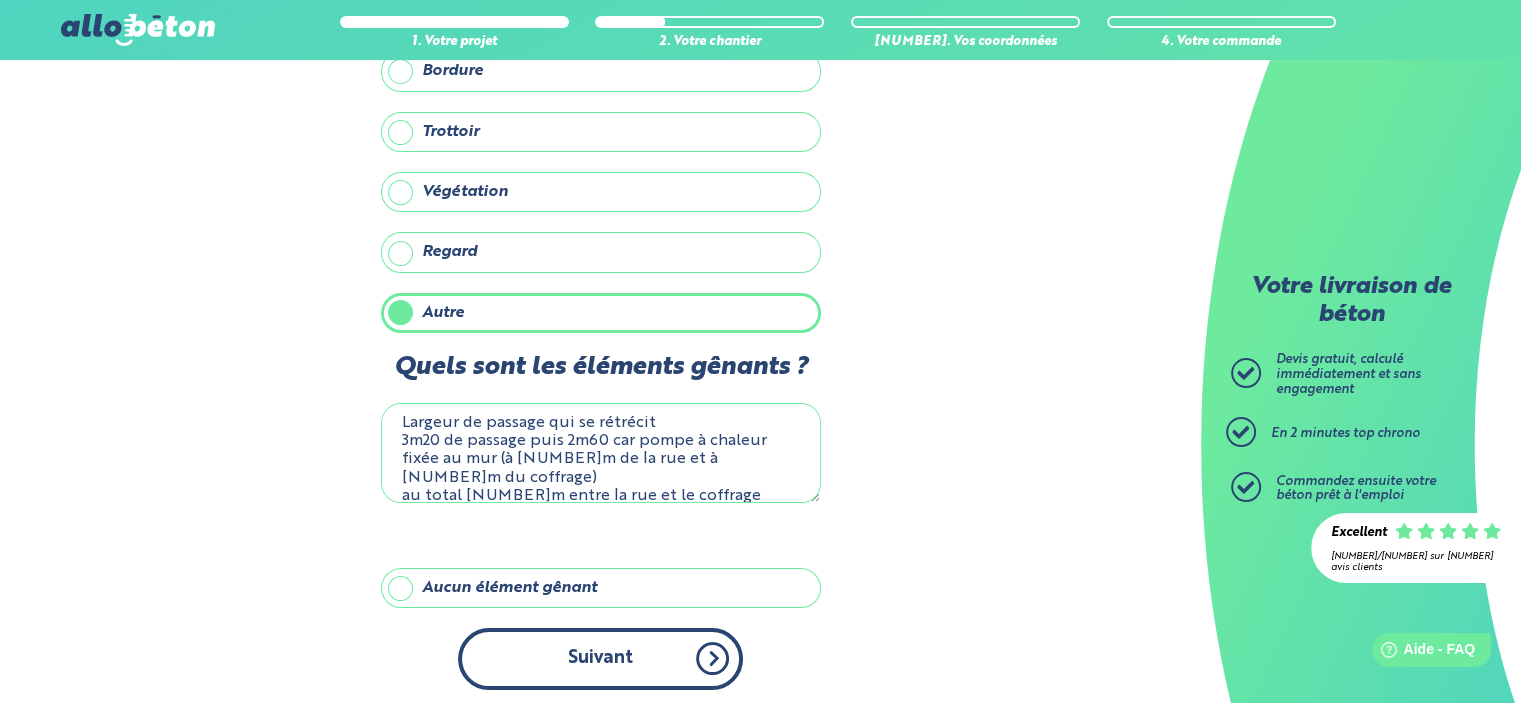 type on "Largeur de passage qui se rétrécit
3m20 de passage puis 2m60 car pompe à chaleur fixée au mur (à [NUMBER]m de la rue et à [NUMBER]m du coffrage)
au total [NUMBER]m entre la rue et le coffrage" 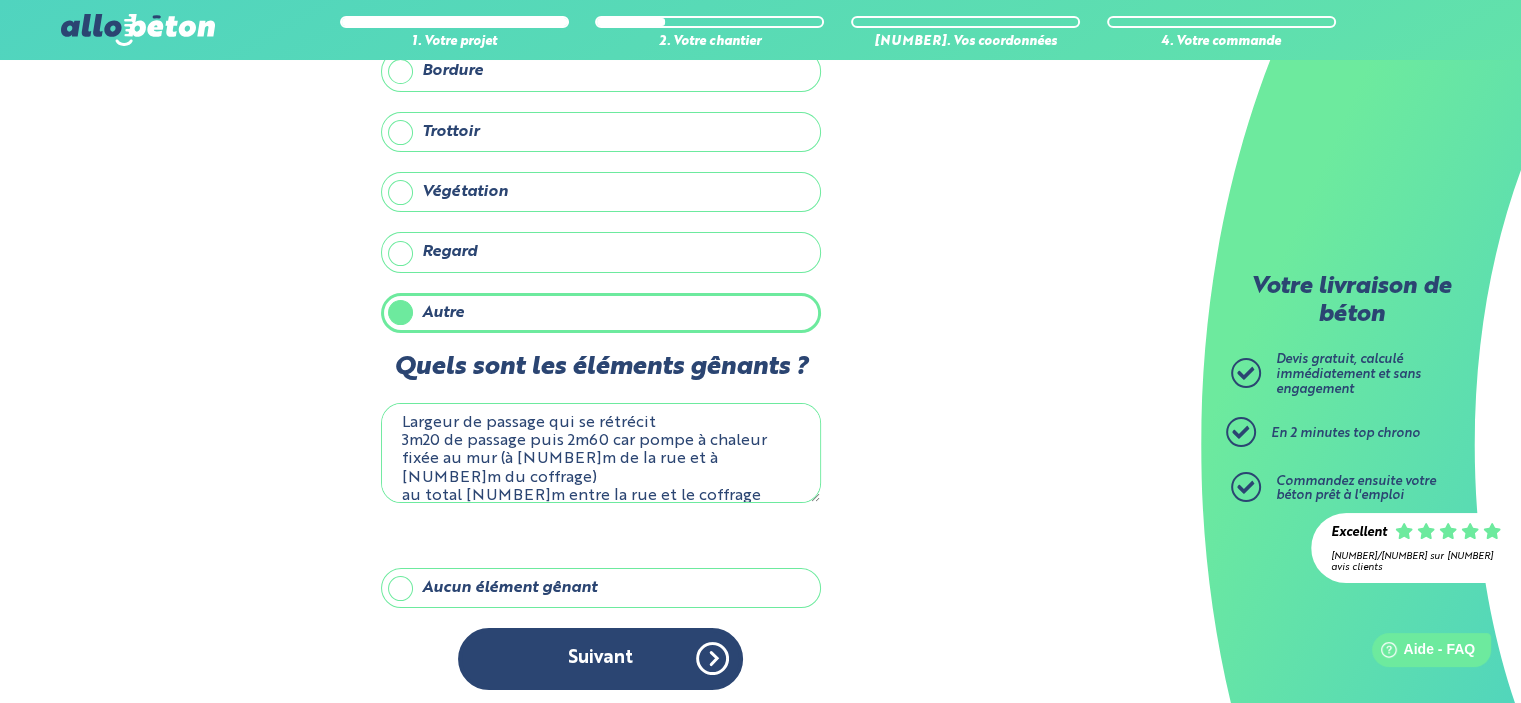 scroll, scrollTop: 0, scrollLeft: 0, axis: both 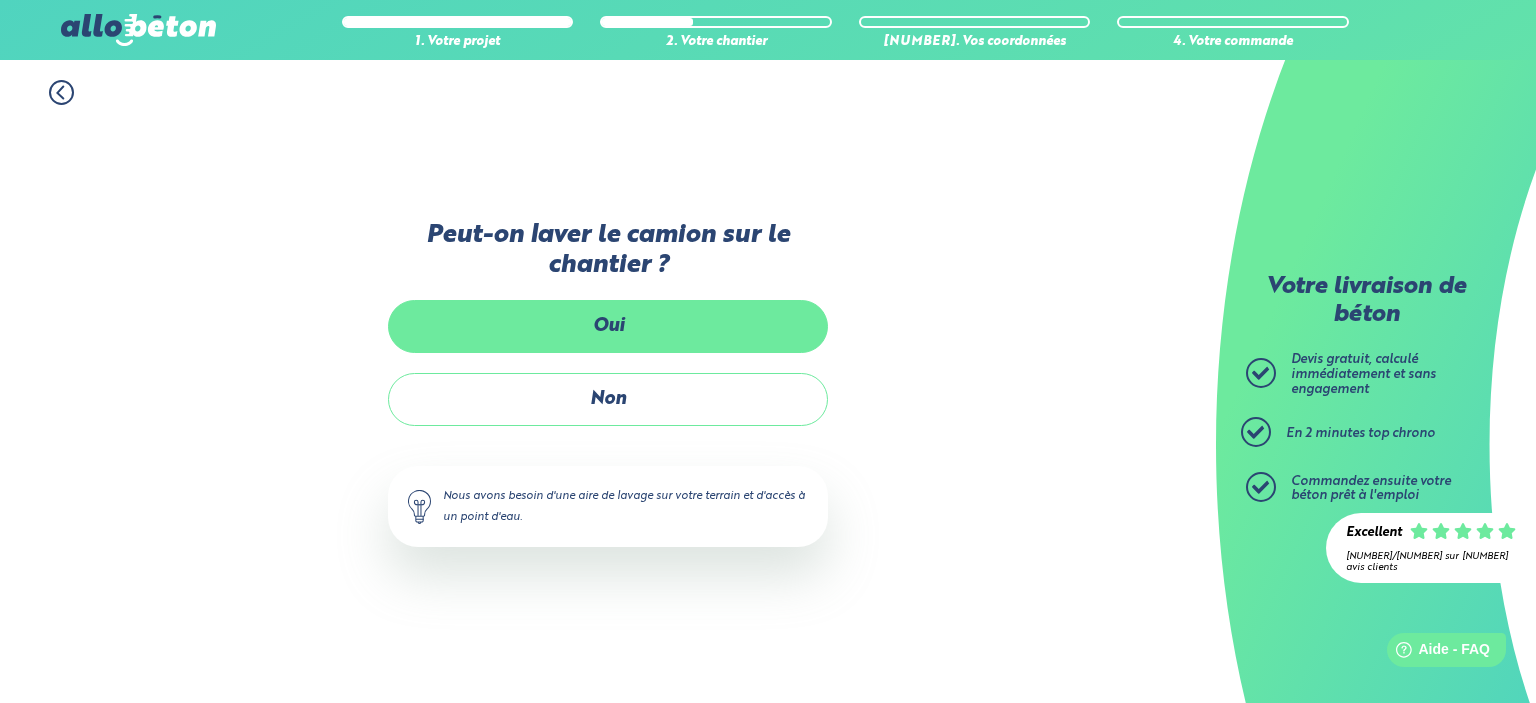 click on "Oui" at bounding box center [608, 326] 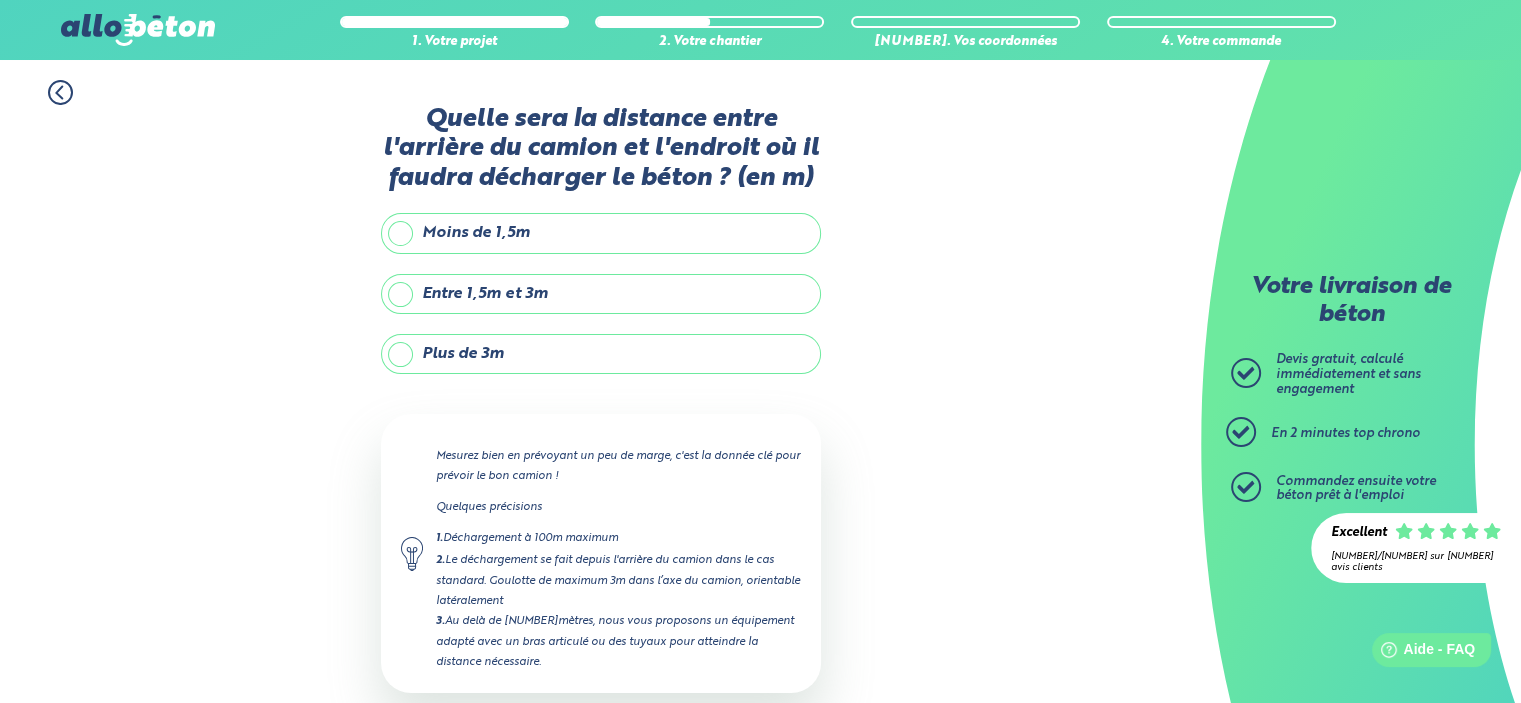 click on "Plus de 3m" at bounding box center (601, 354) 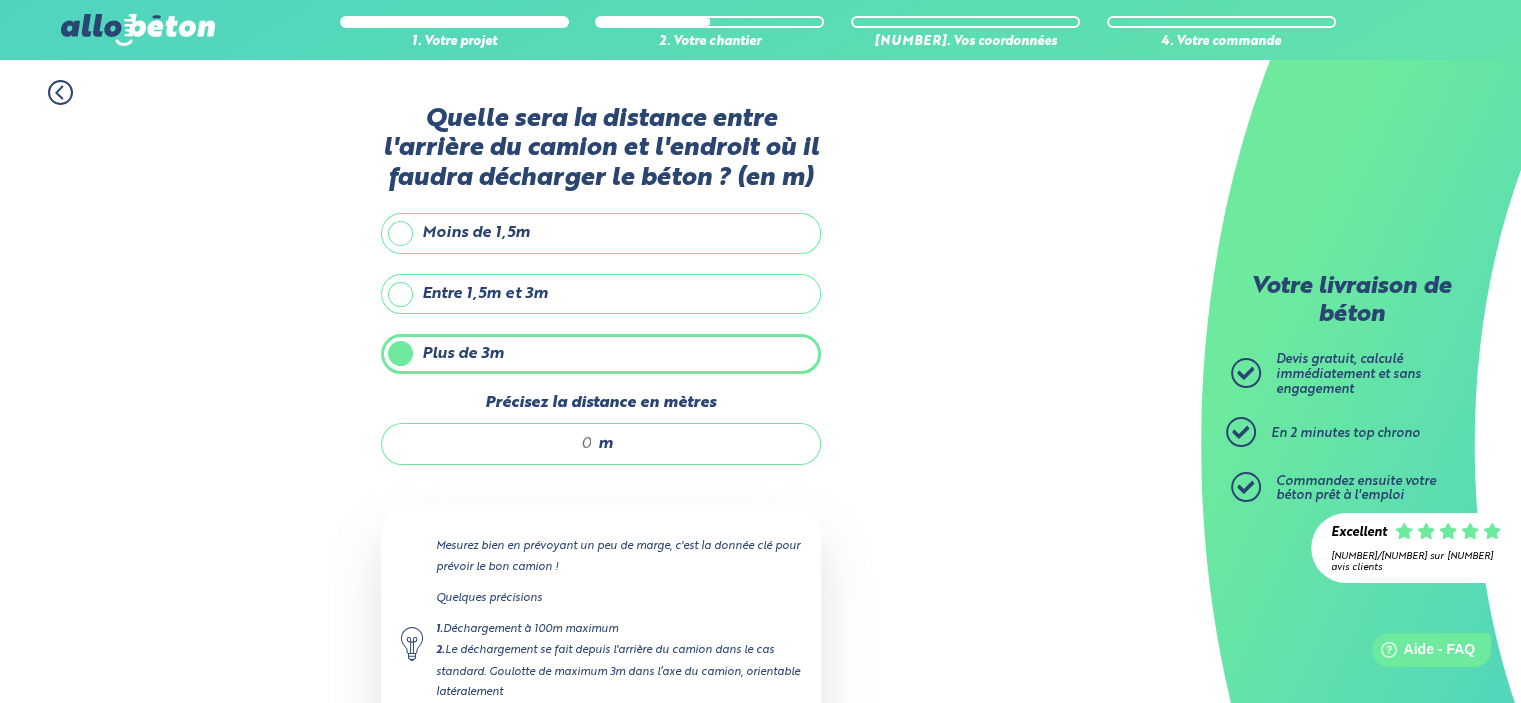 click on "Précisez la distance en mètres" at bounding box center [497, 444] 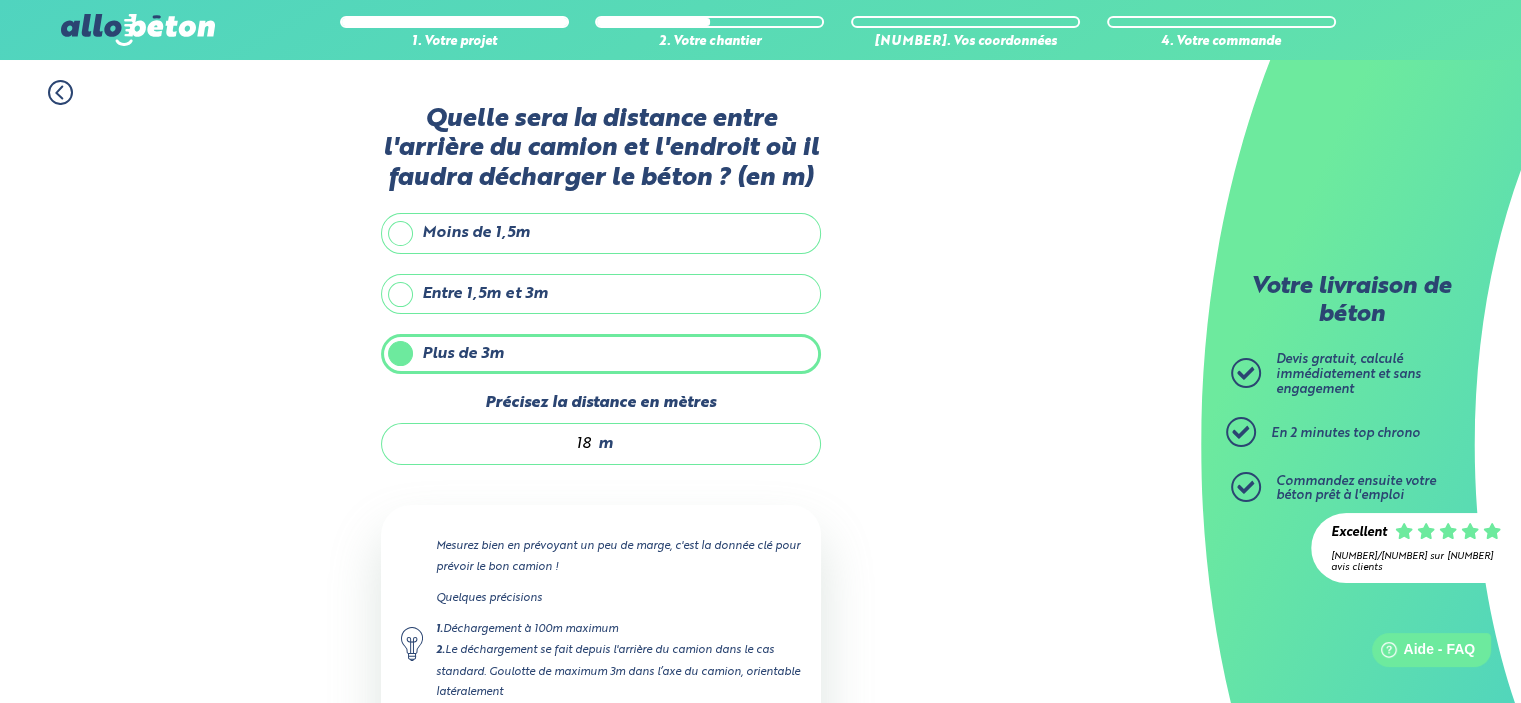 scroll, scrollTop: 196, scrollLeft: 0, axis: vertical 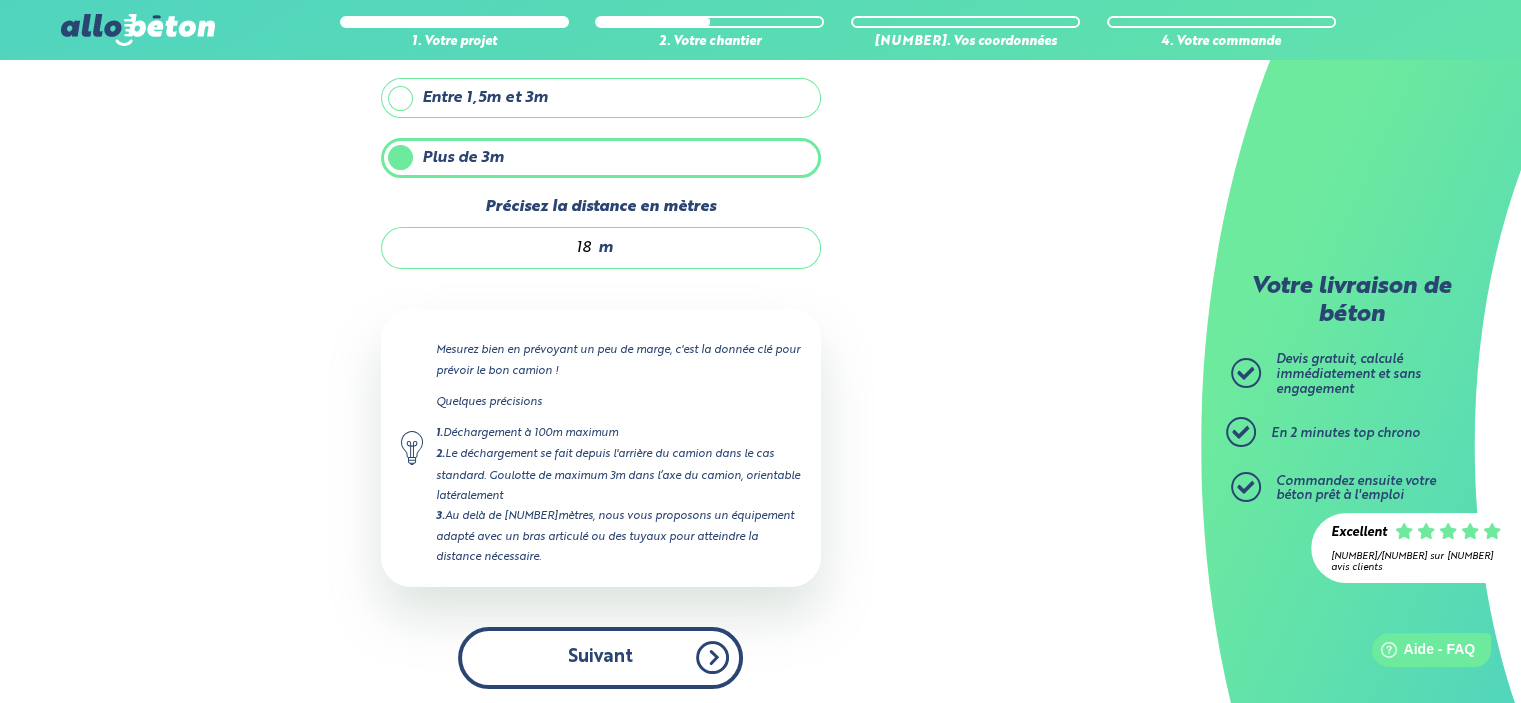 click on "Suivant" at bounding box center [600, 657] 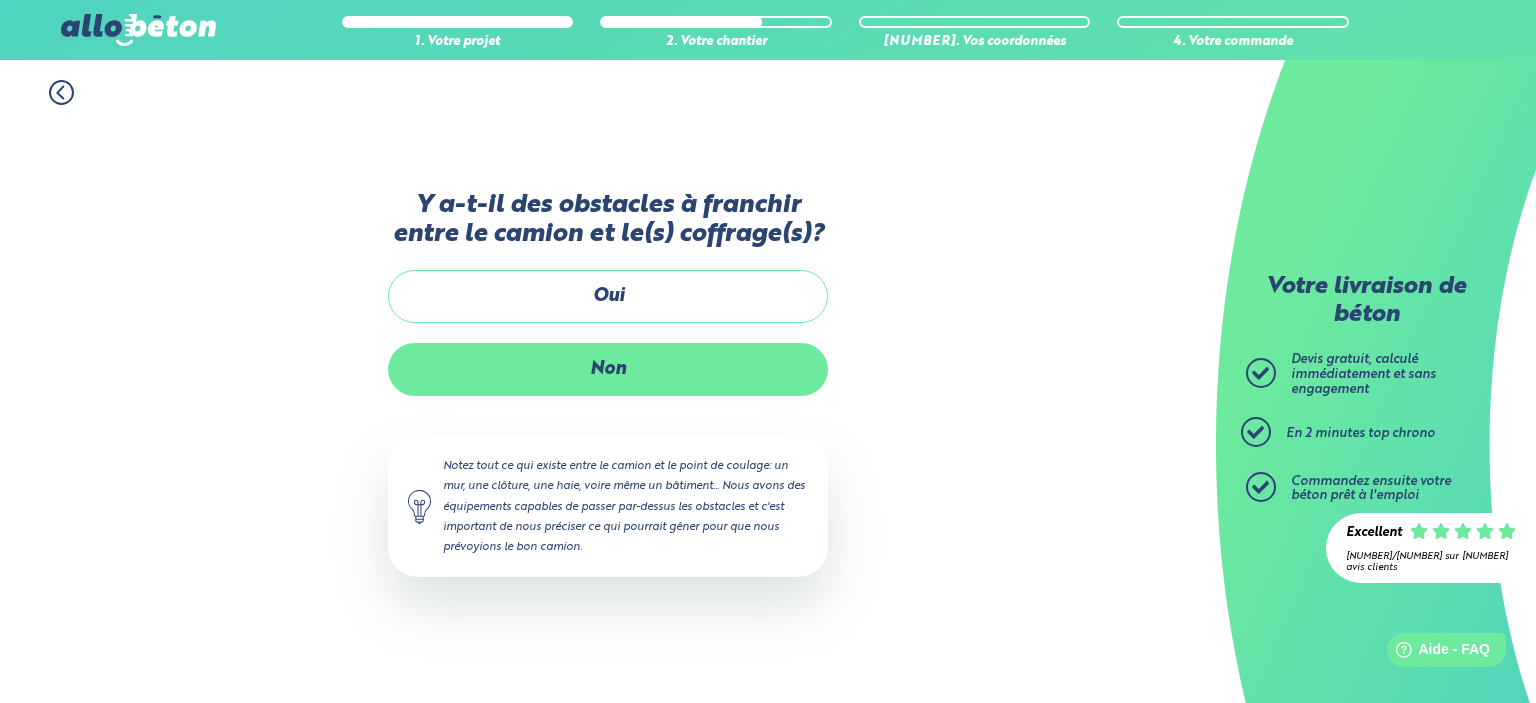 click on "Non" at bounding box center [608, 369] 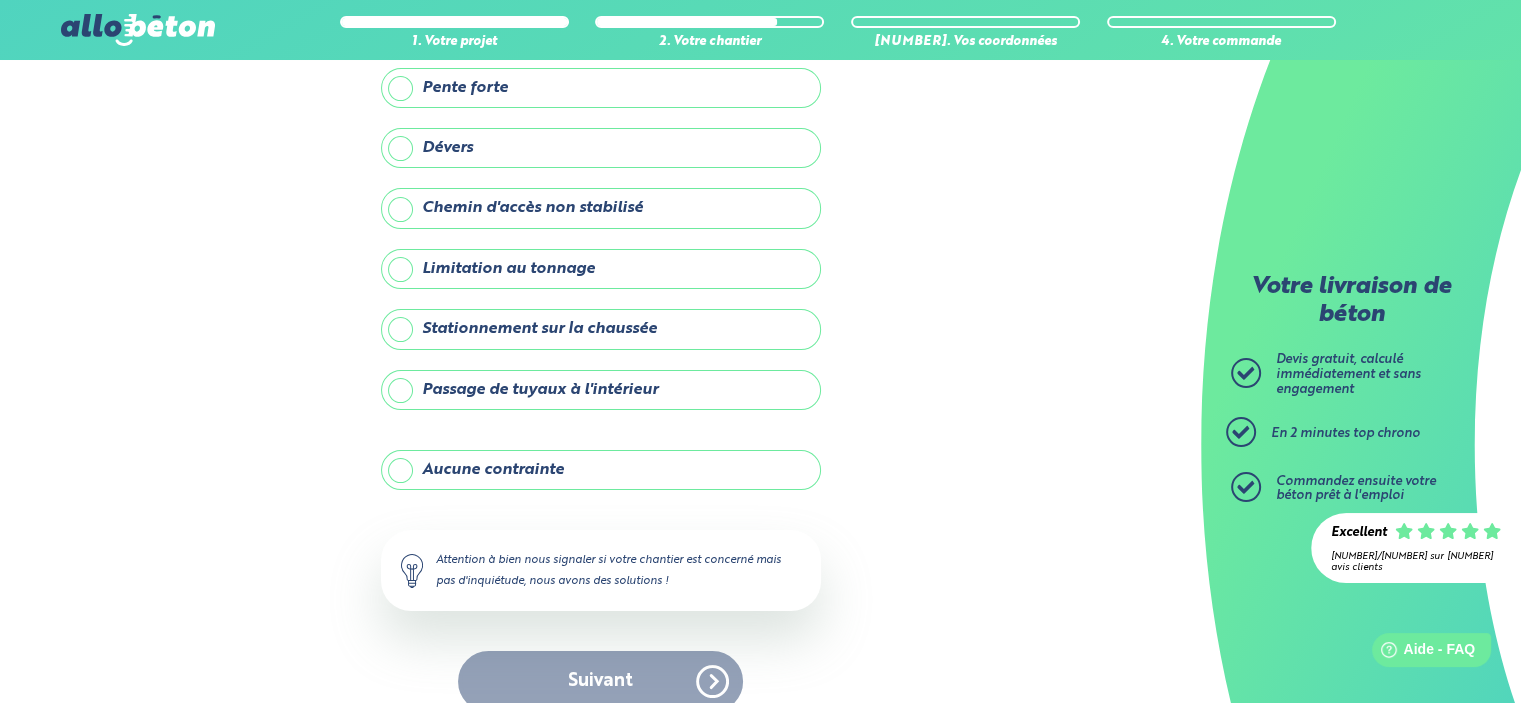 scroll, scrollTop: 200, scrollLeft: 0, axis: vertical 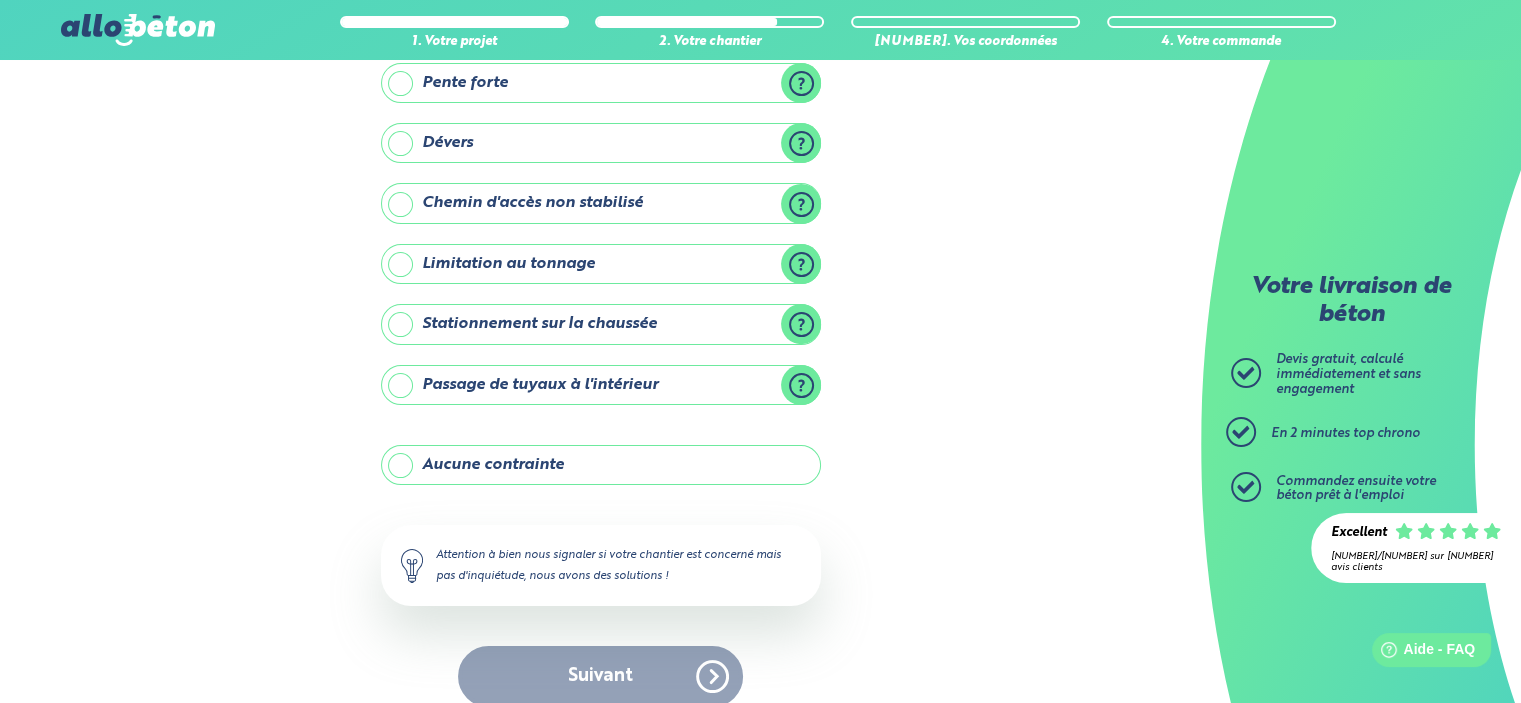 click on "Aucune contrainte" at bounding box center (601, 465) 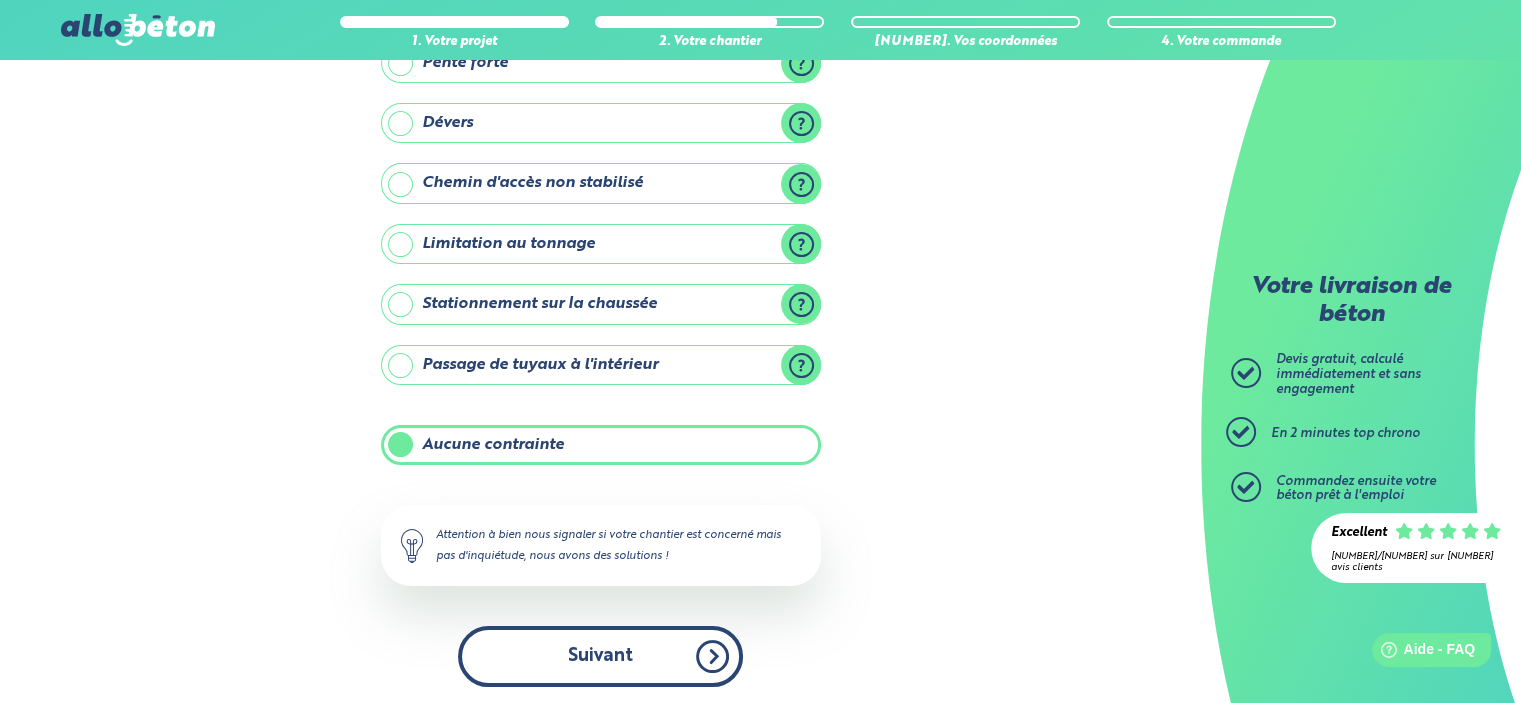 click on "Suivant" at bounding box center [600, 656] 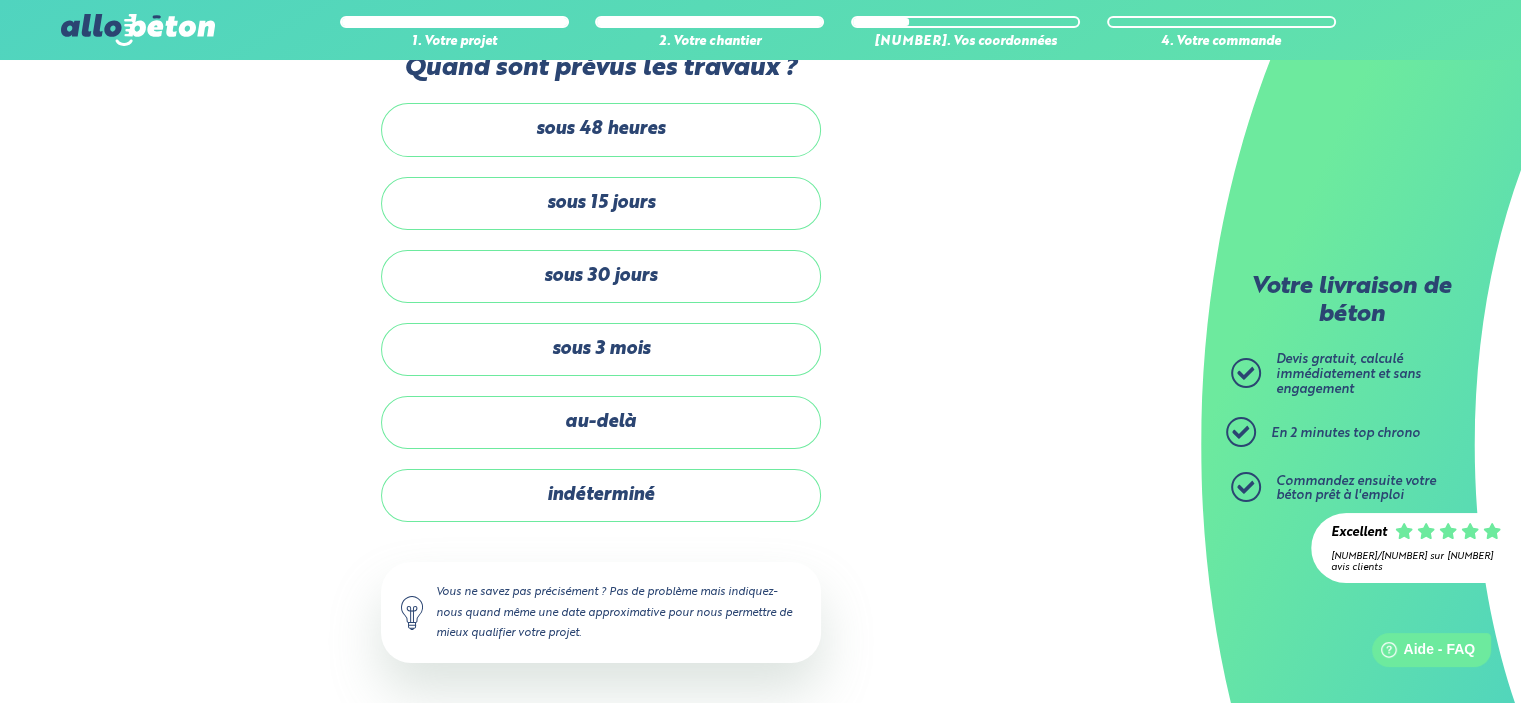 scroll, scrollTop: 48, scrollLeft: 0, axis: vertical 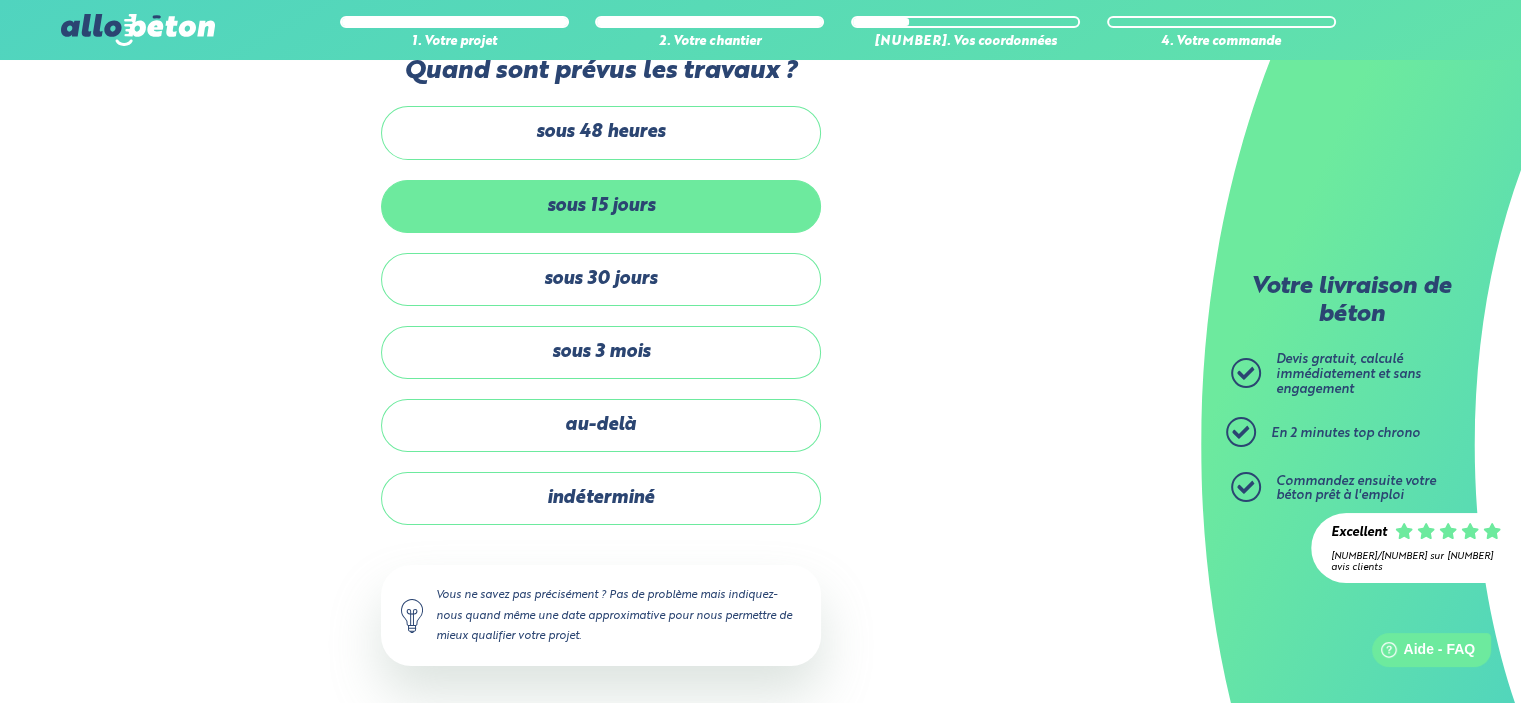 click on "sous 15 jours" at bounding box center (601, 206) 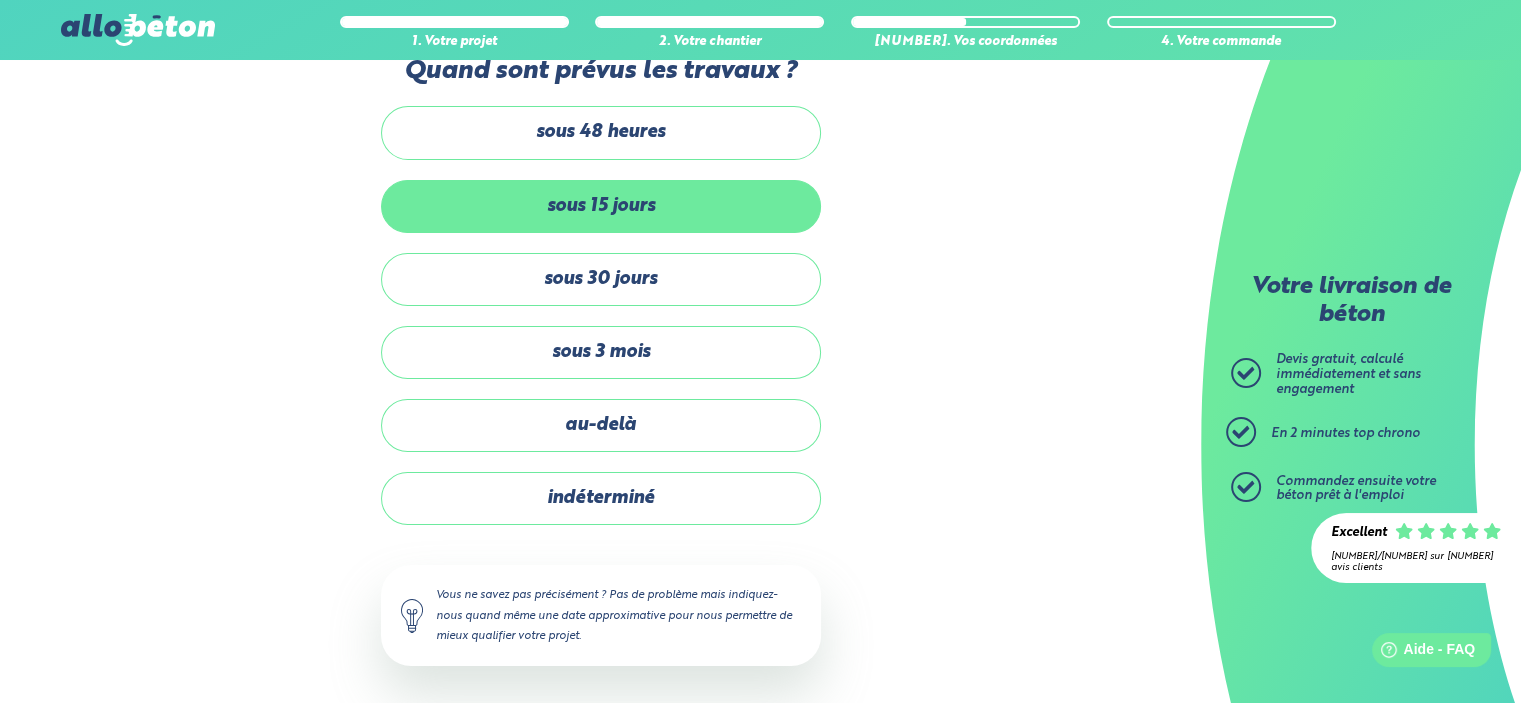 scroll, scrollTop: 0, scrollLeft: 0, axis: both 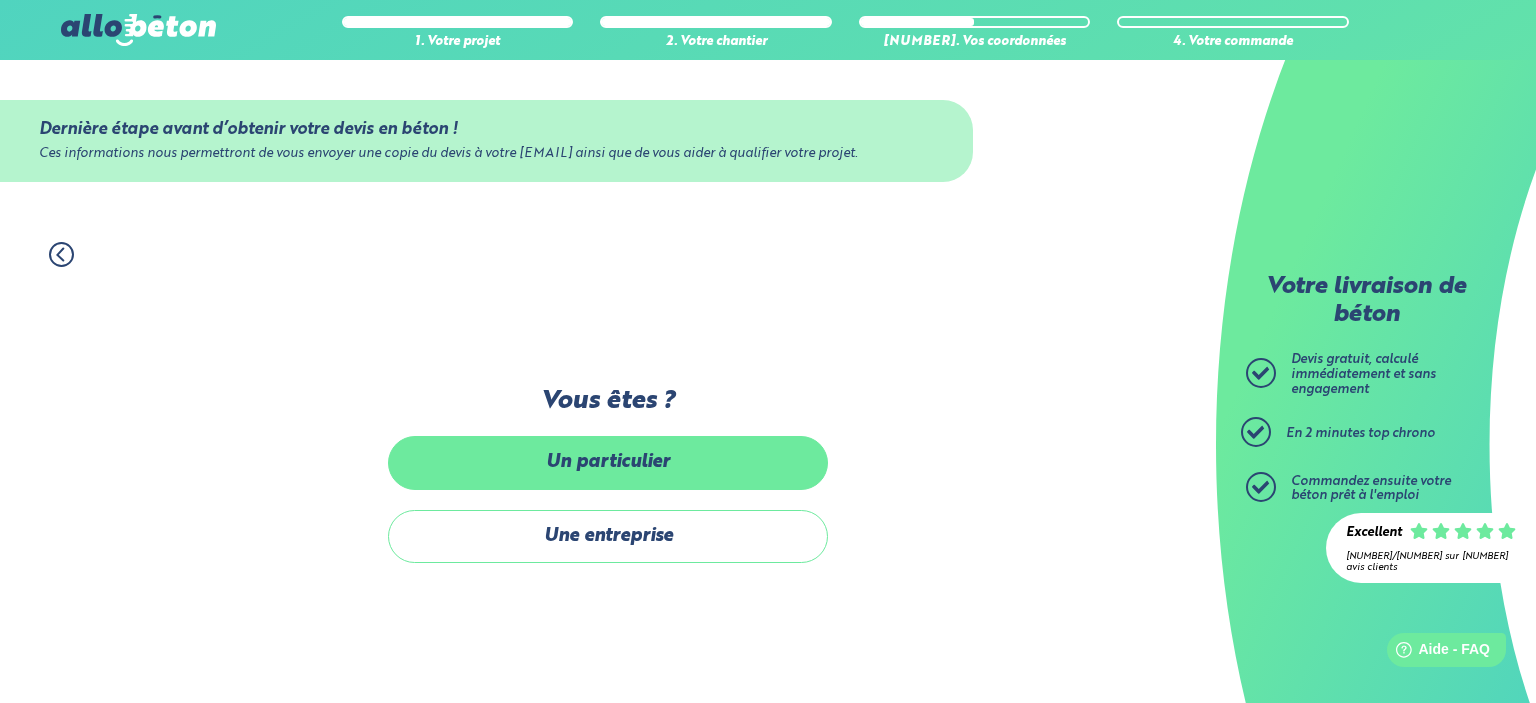 click on "Un particulier" at bounding box center (608, 462) 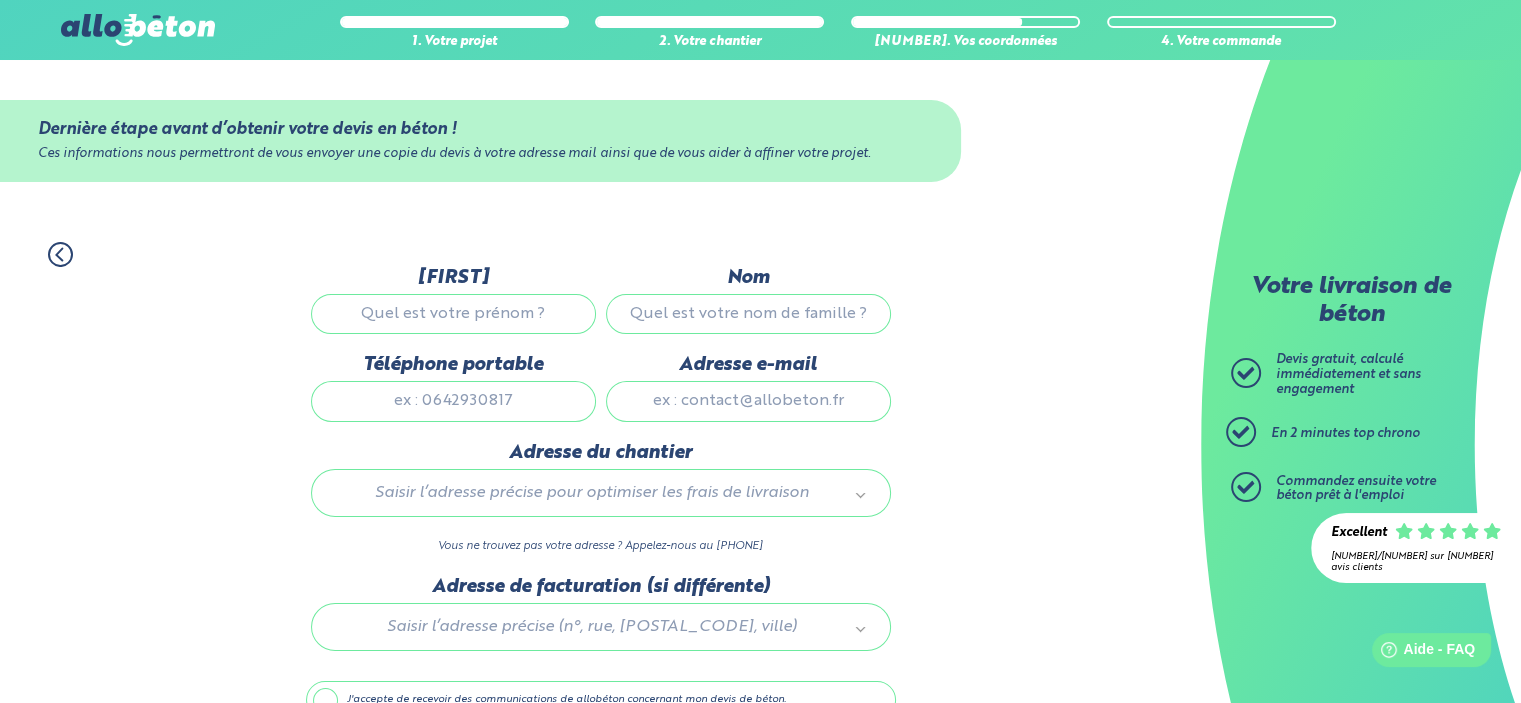 click on "[FIRST]" at bounding box center [453, 314] 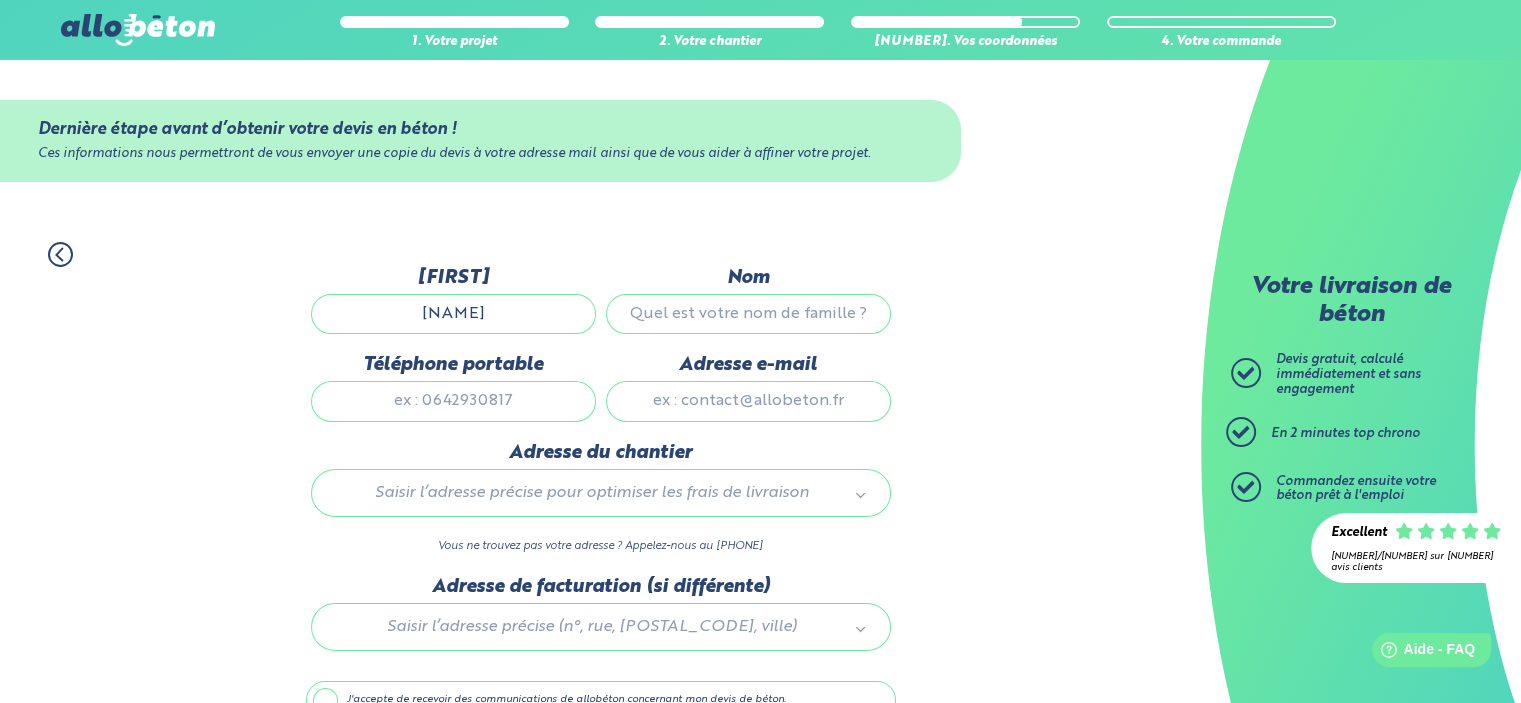 type on "LE VERGE" 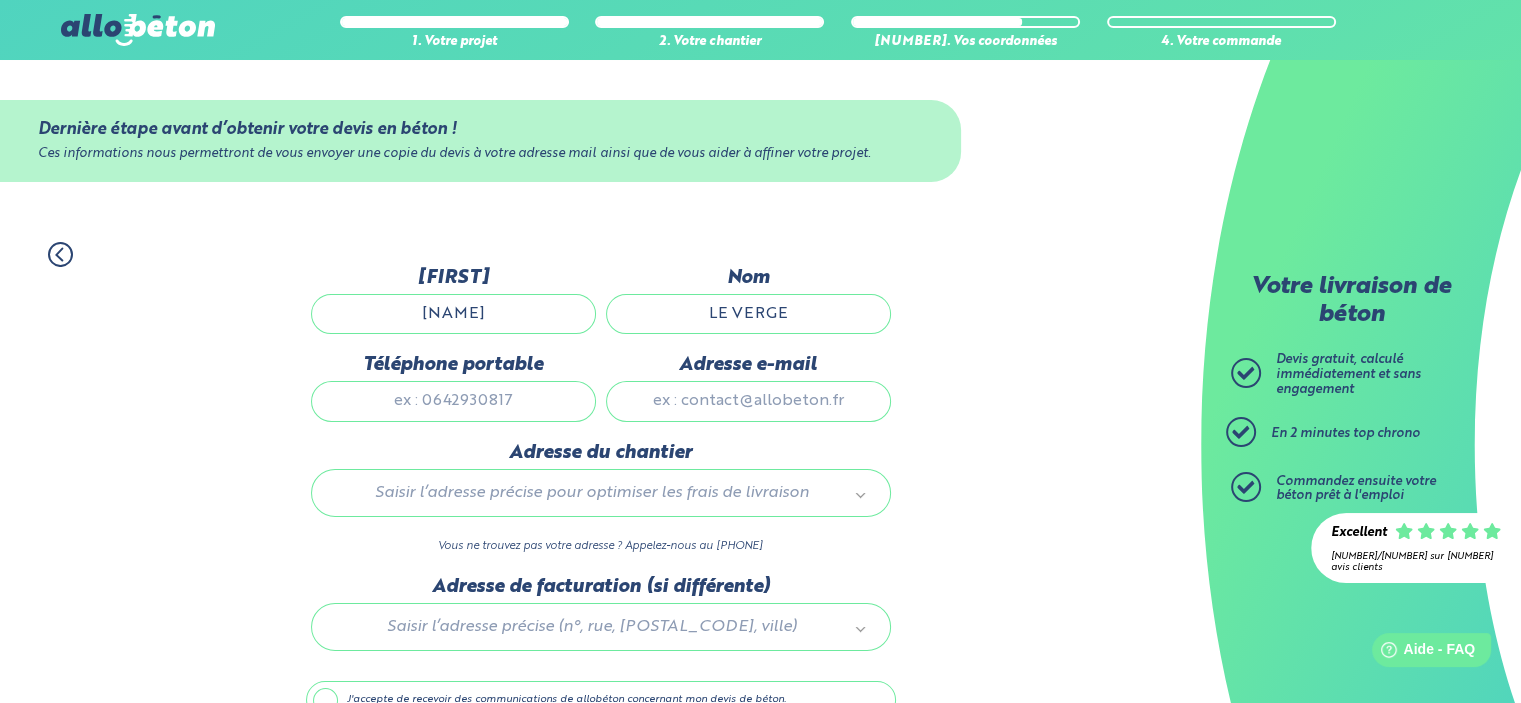 type on "[PHONE]" 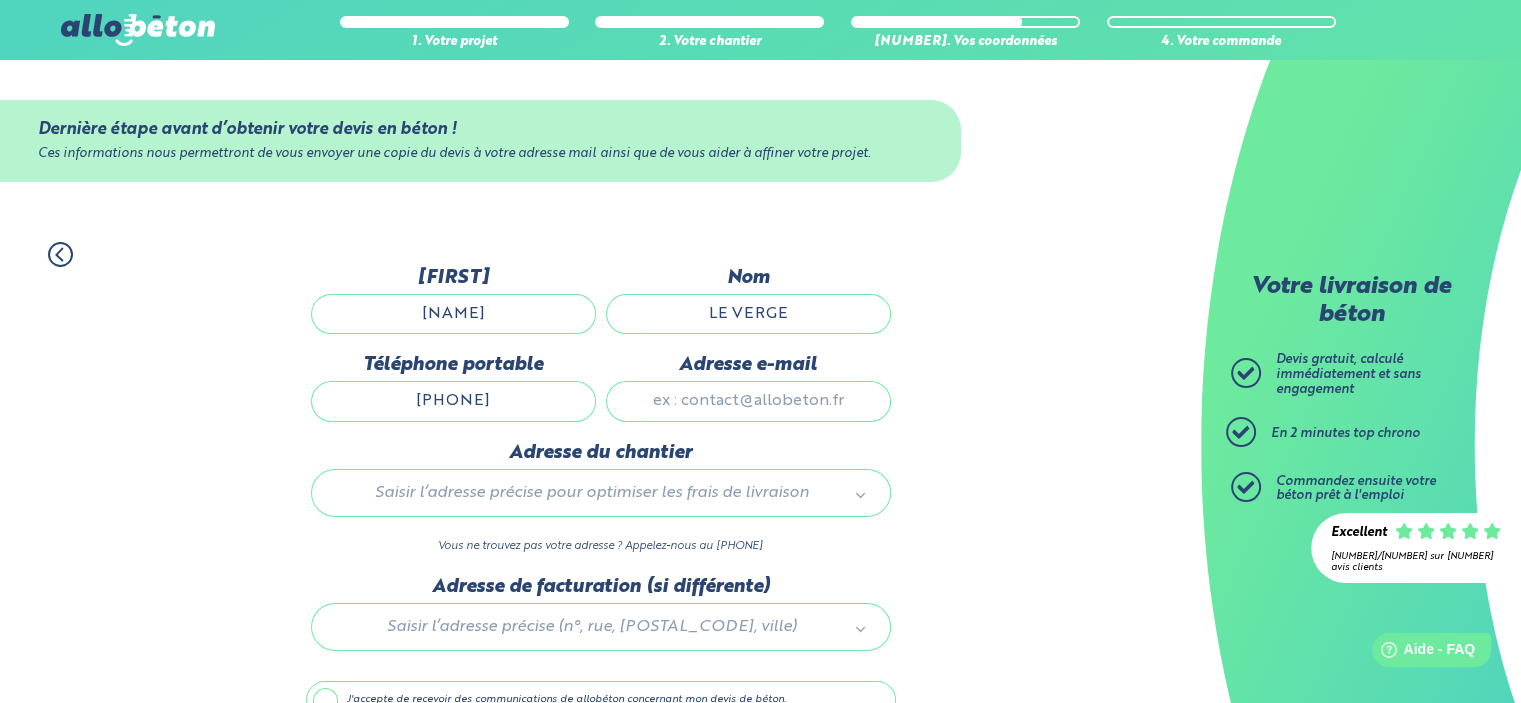 type on "[EMAIL]" 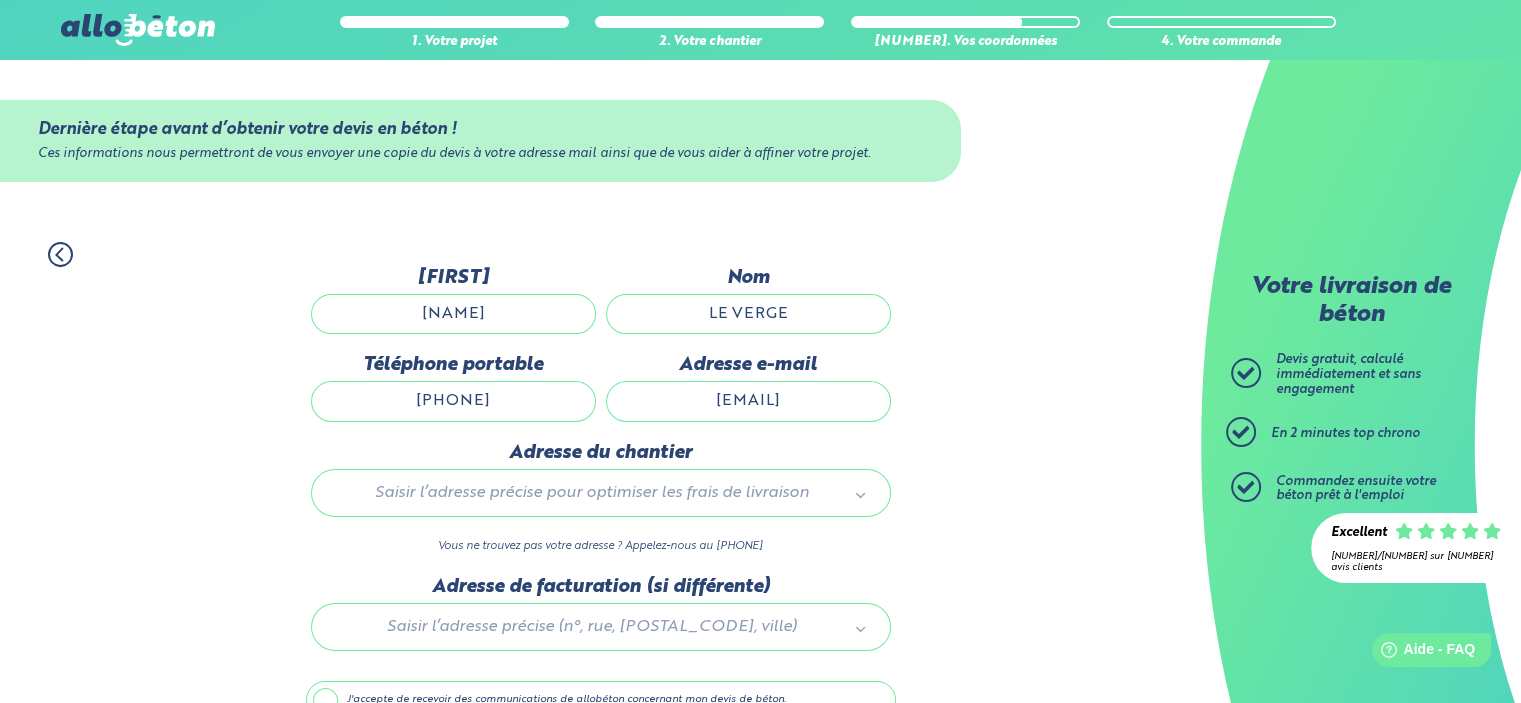 type 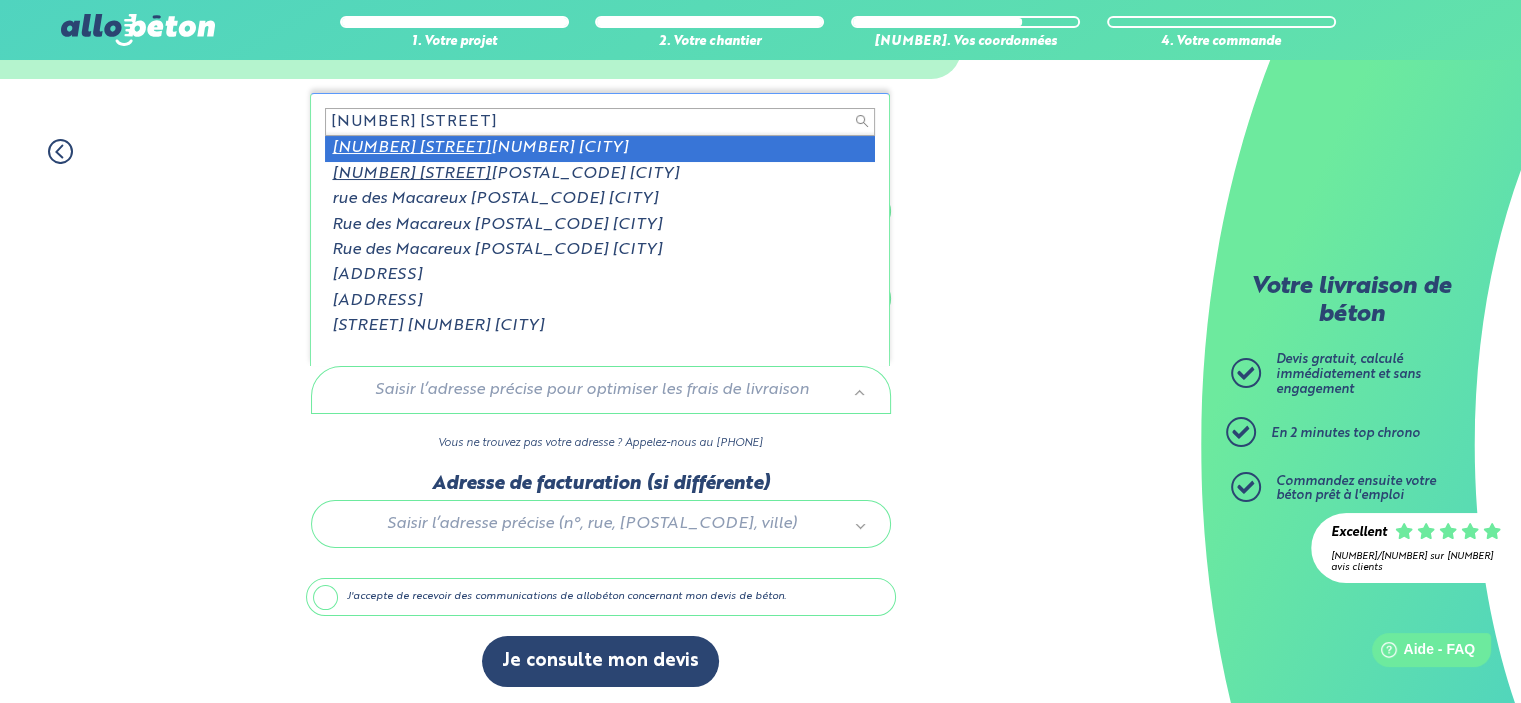 scroll, scrollTop: 104, scrollLeft: 0, axis: vertical 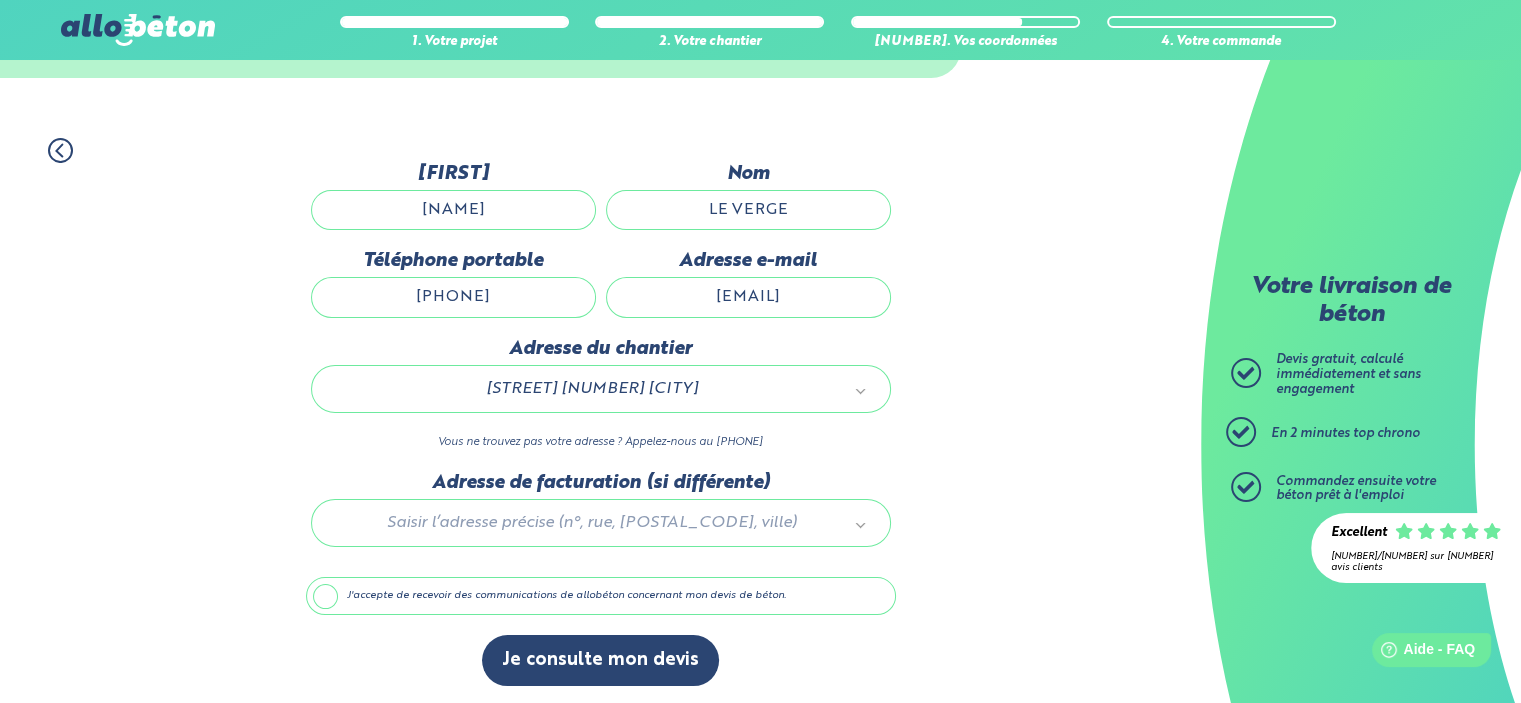 click on "J'accepte de recevoir des communications de allobéton concernant mon devis de béton." at bounding box center [601, 596] 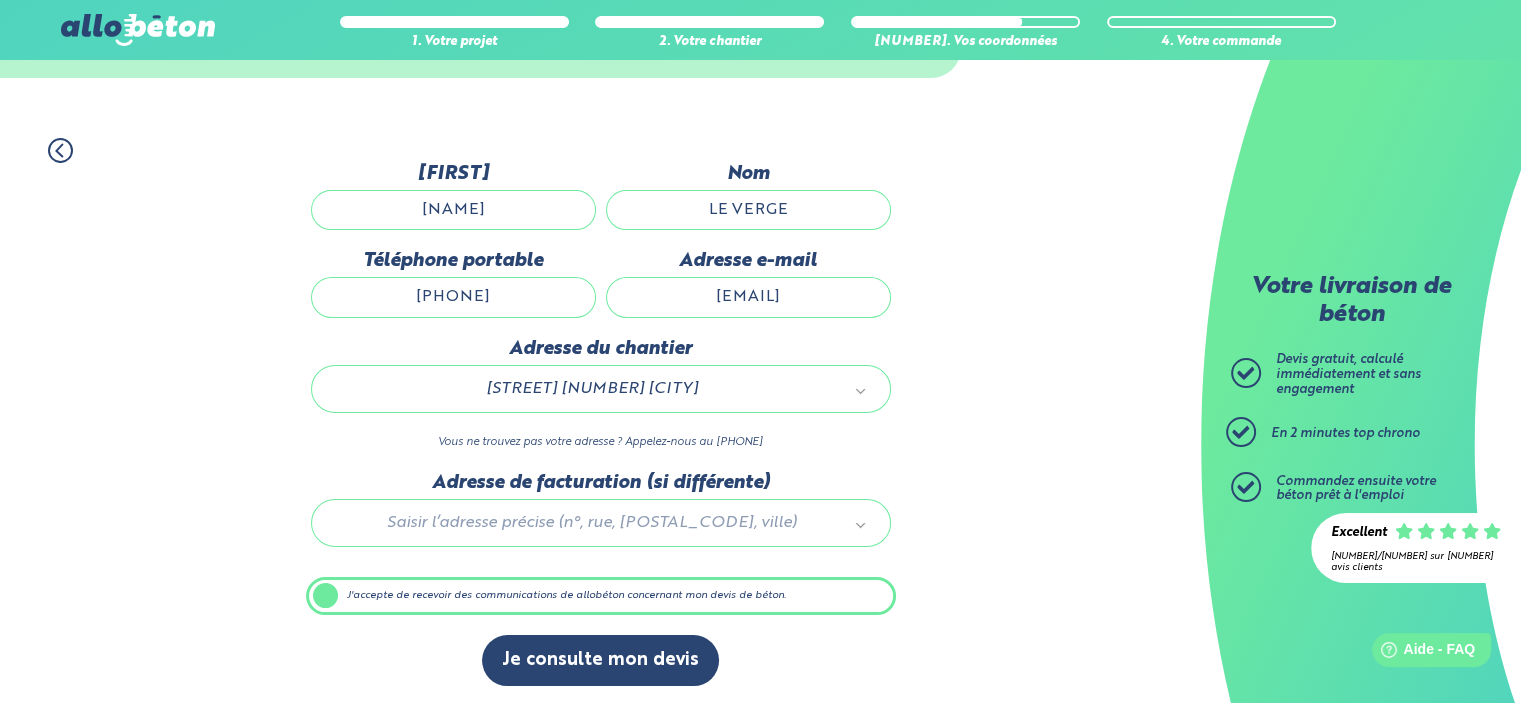 scroll, scrollTop: 104, scrollLeft: 0, axis: vertical 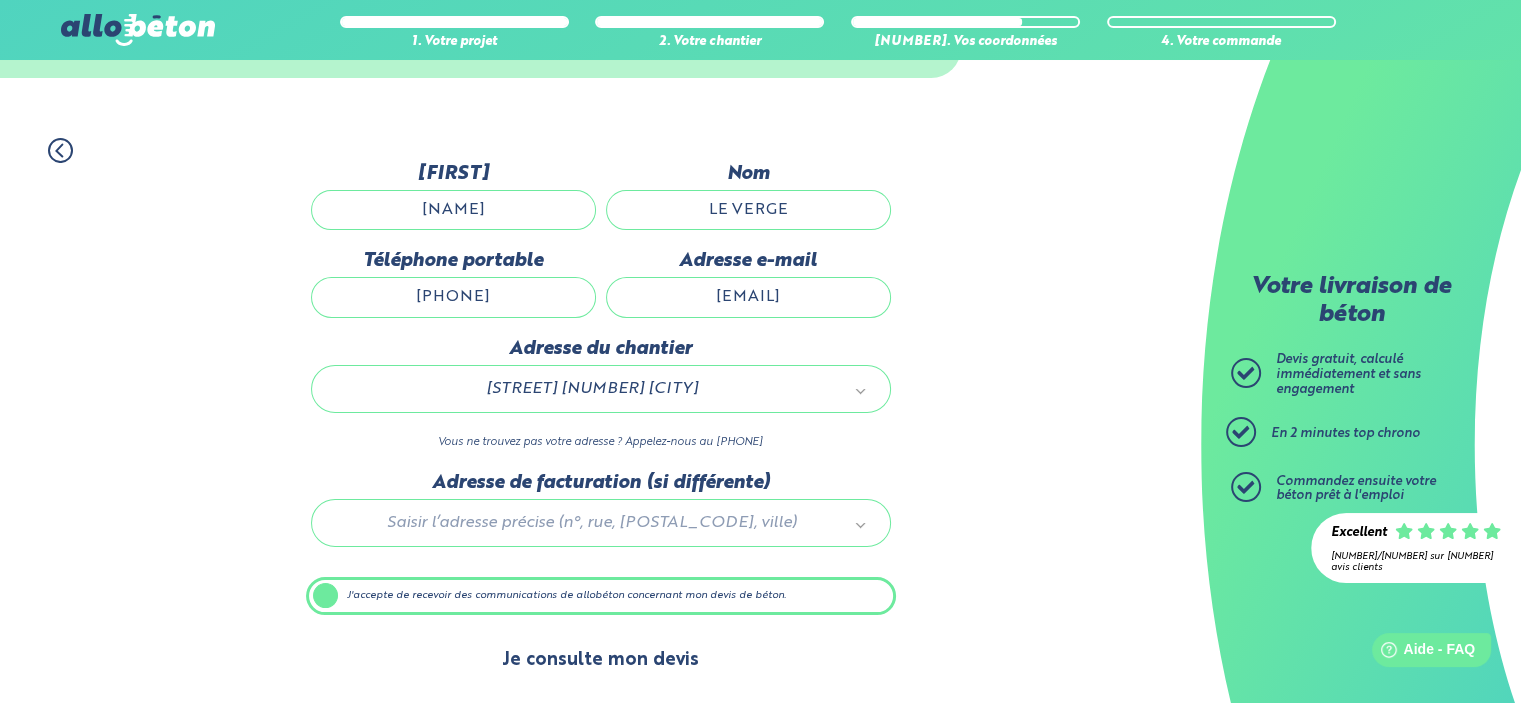 click on "Je consulte mon devis" at bounding box center [600, 660] 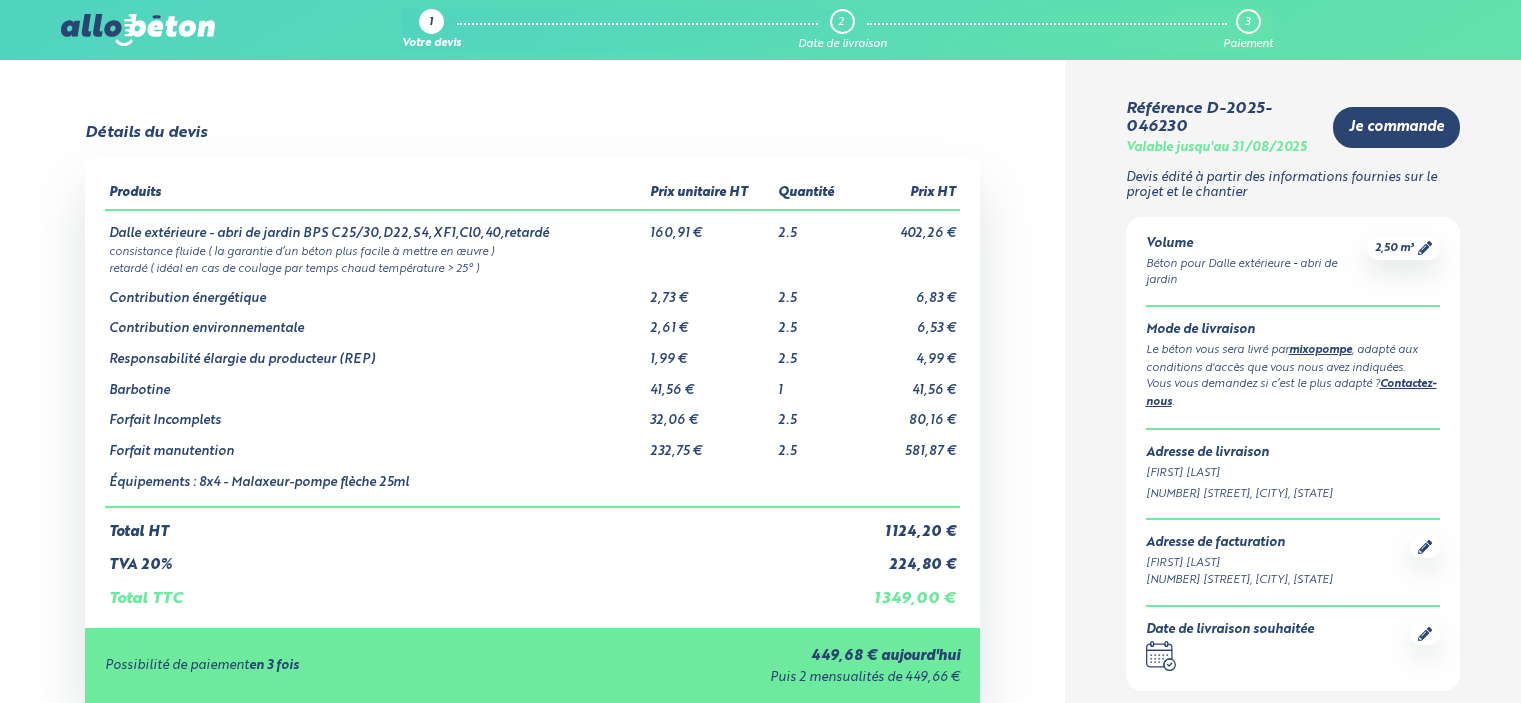scroll, scrollTop: 0, scrollLeft: 0, axis: both 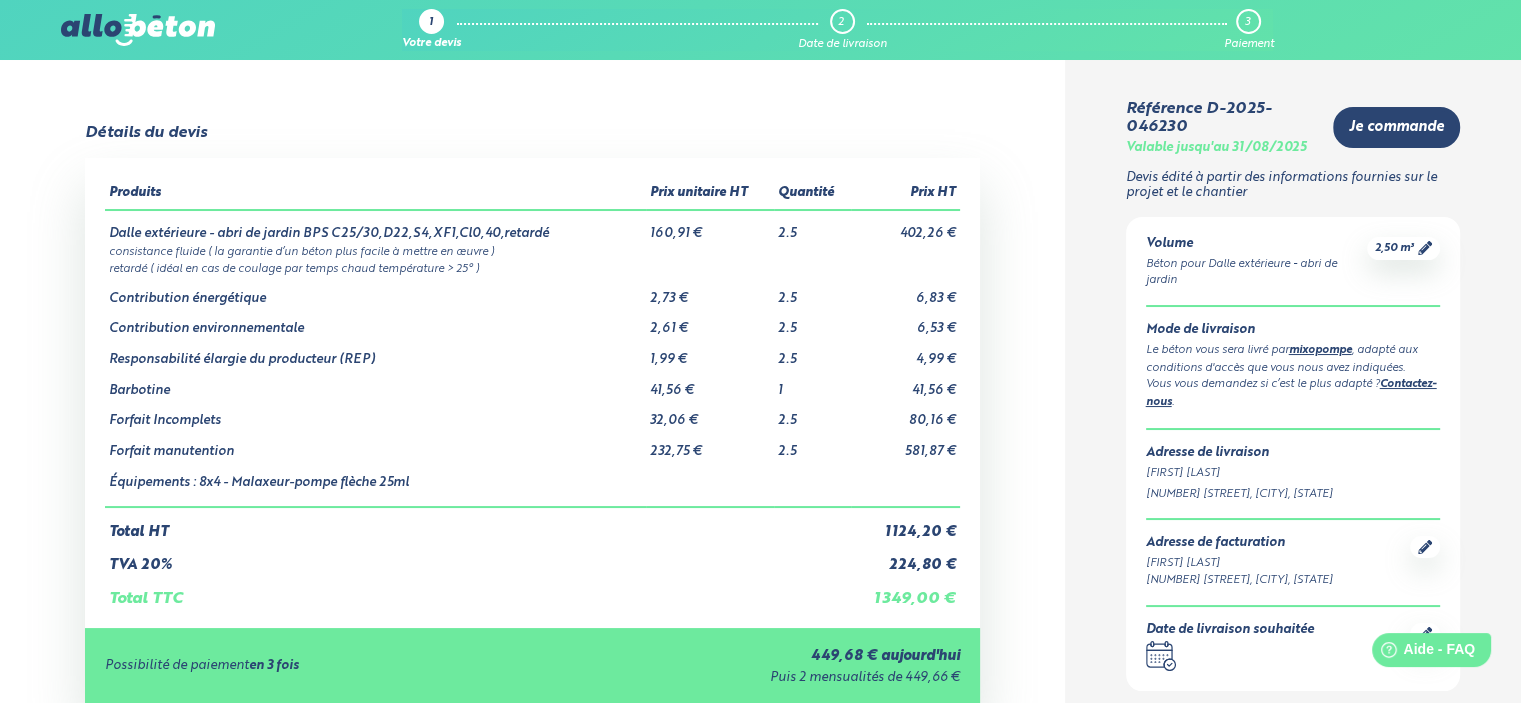 click at bounding box center (138, 30) 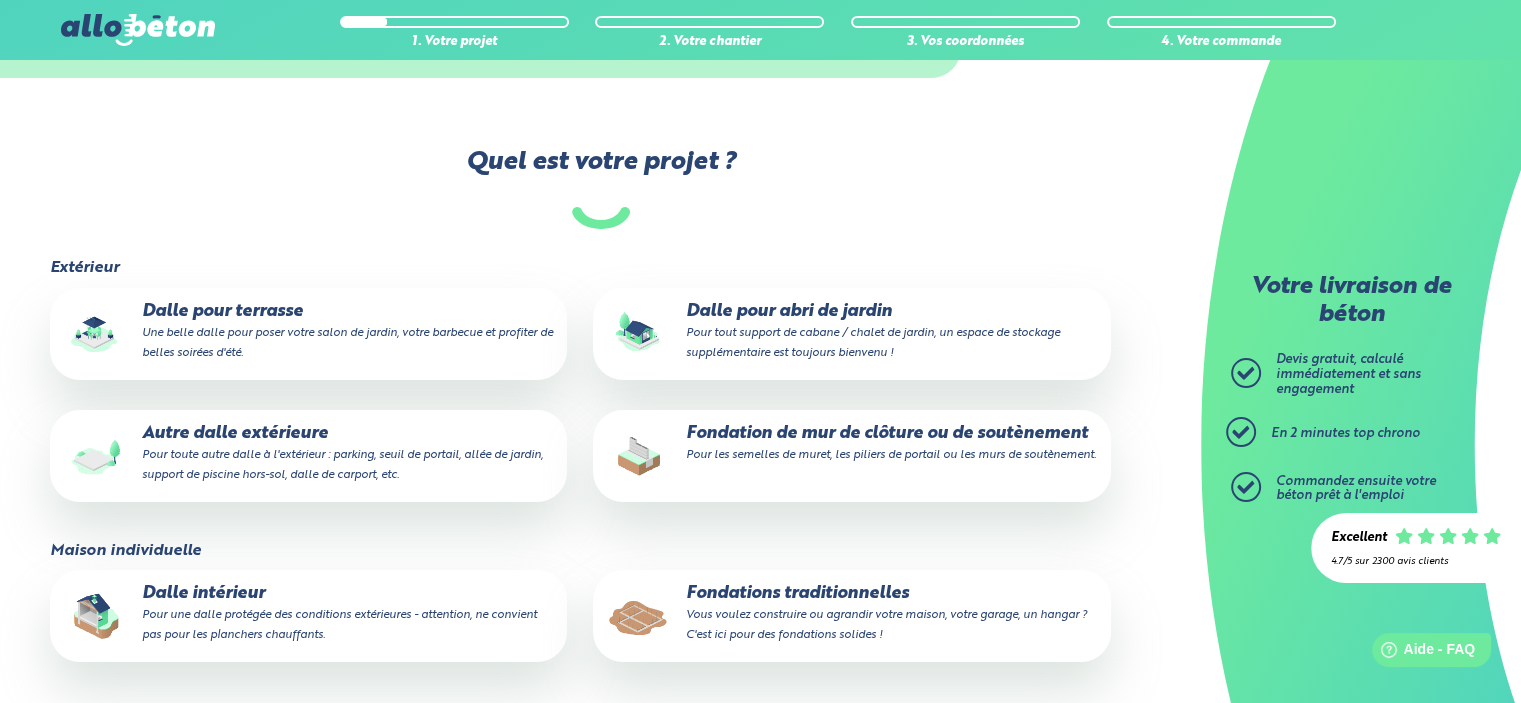 scroll, scrollTop: 0, scrollLeft: 0, axis: both 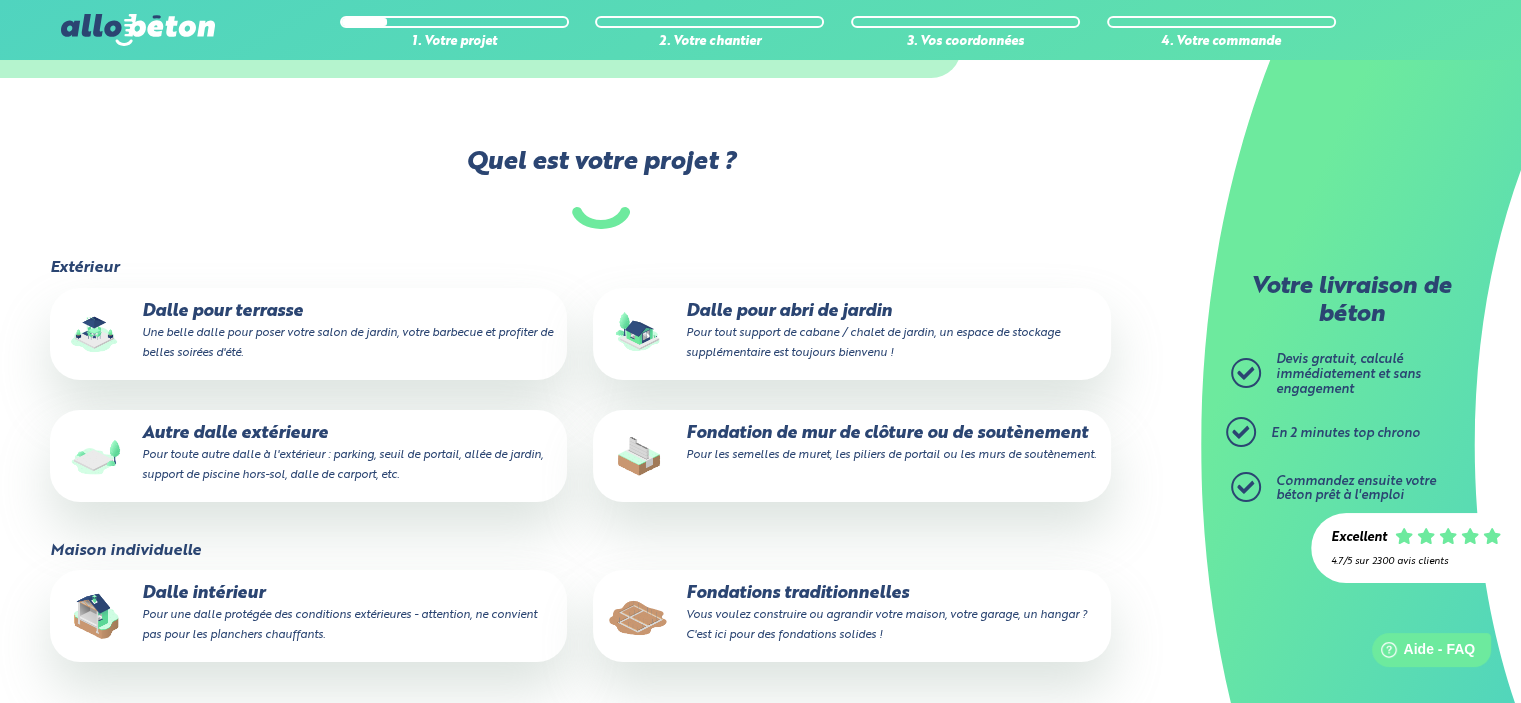 click on "Pour tout support de cabane / chalet de jardin, un espace de stockage supplémentaire est toujours bienvenu !" at bounding box center [872, 343] 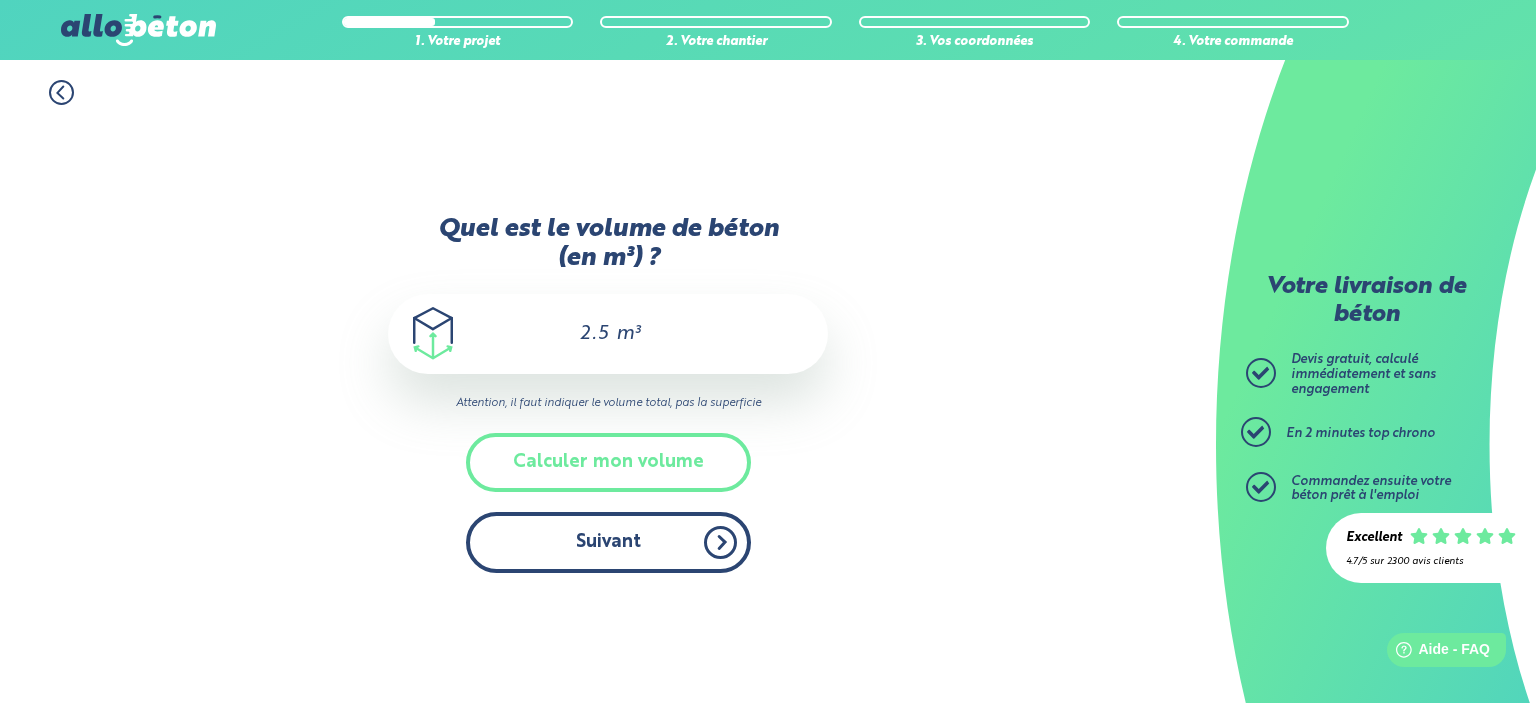 click on "Suivant" at bounding box center (608, 542) 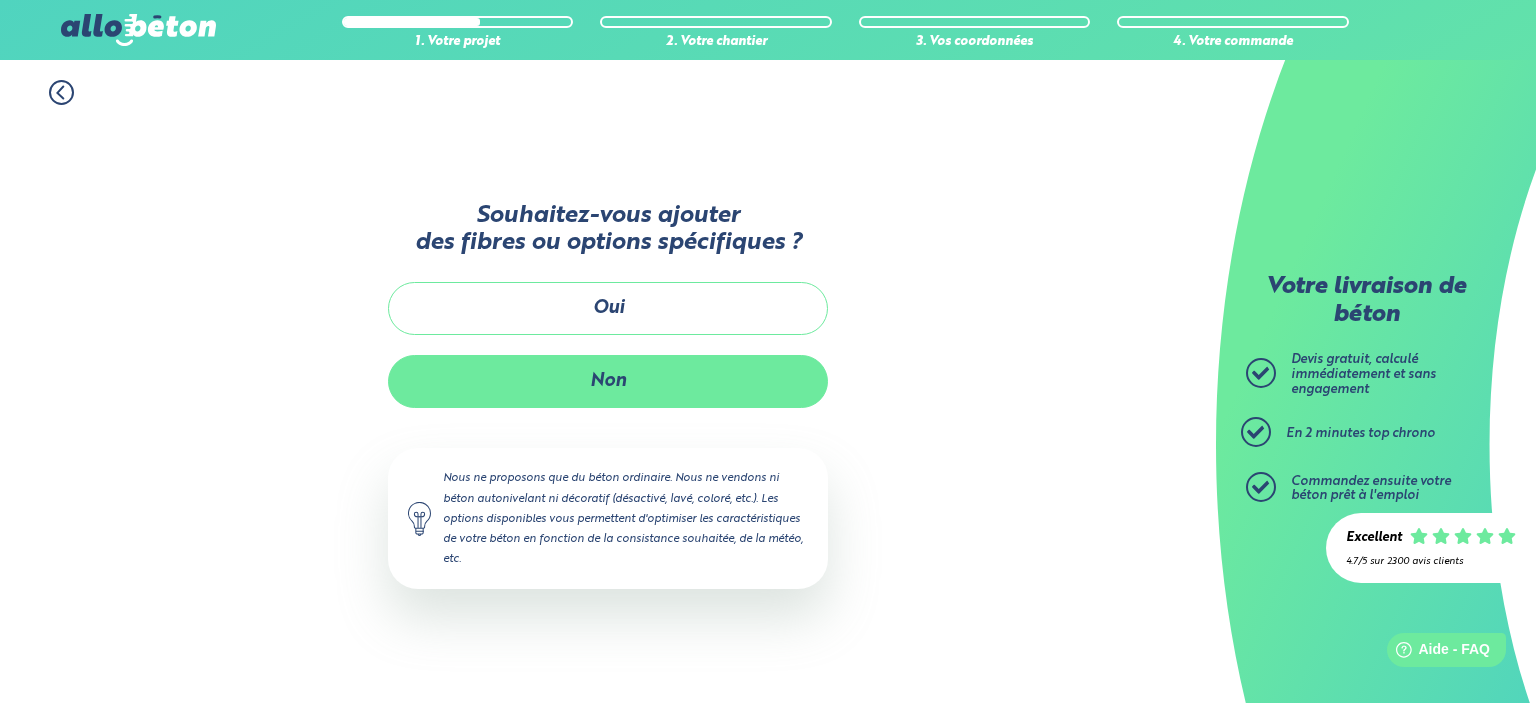 click on "Non" at bounding box center [608, 381] 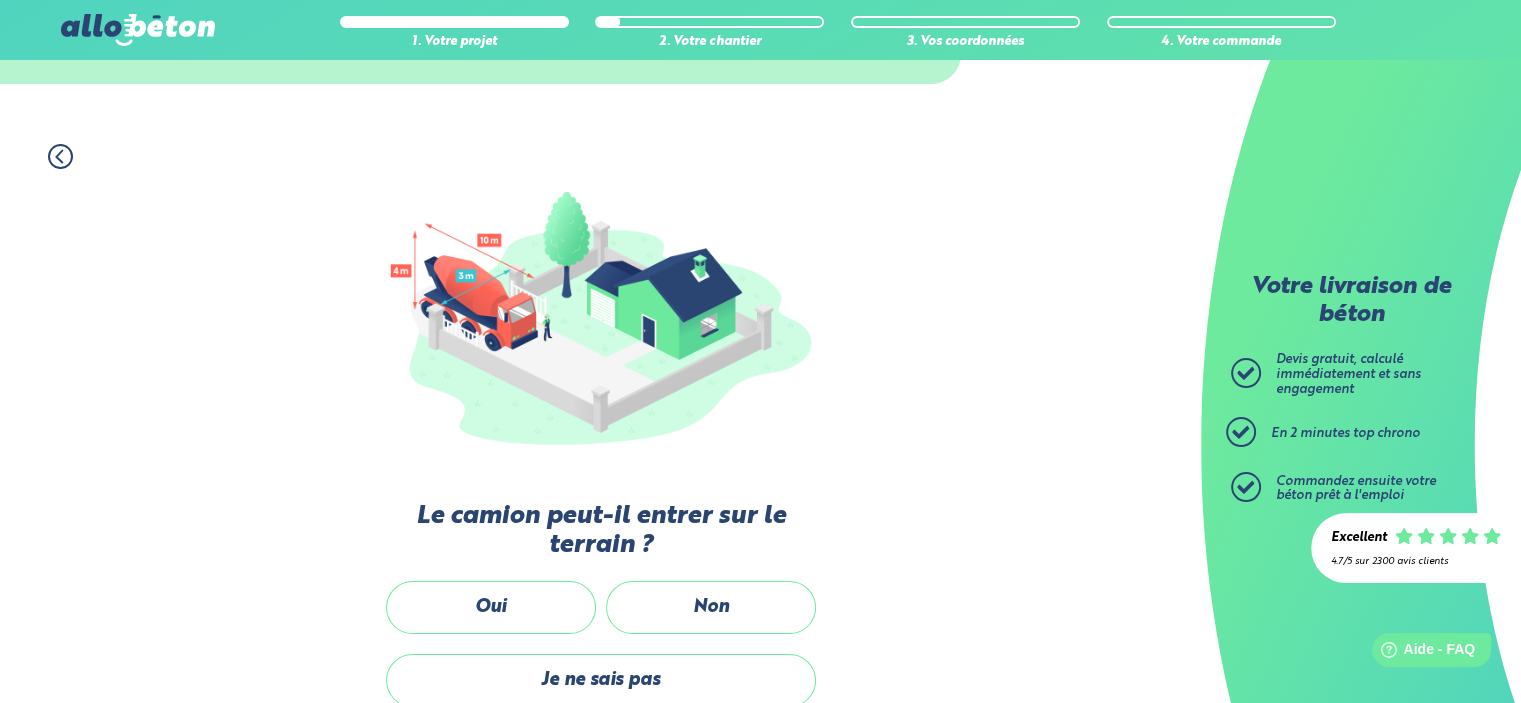 scroll, scrollTop: 200, scrollLeft: 0, axis: vertical 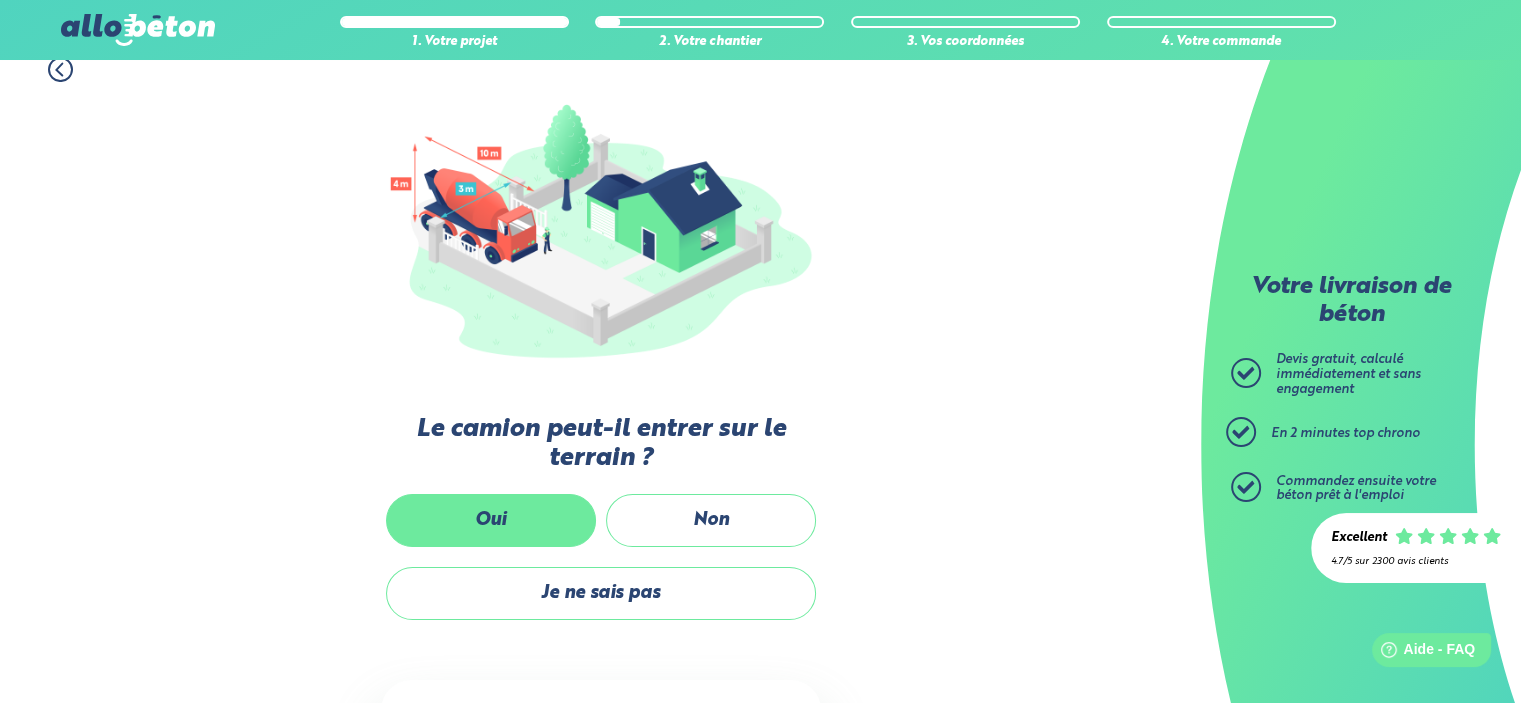 click on "Oui" at bounding box center [491, 520] 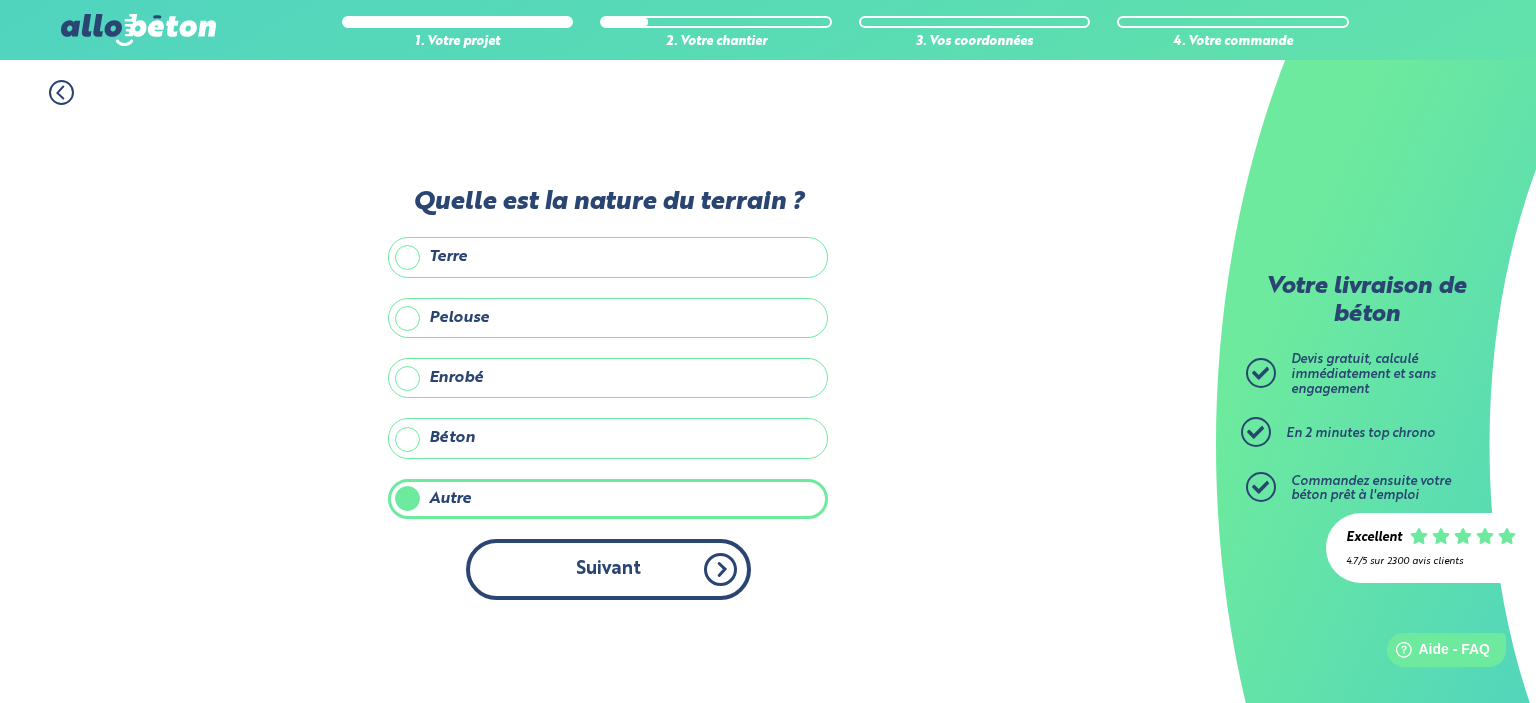 click on "Suivant" at bounding box center (608, 569) 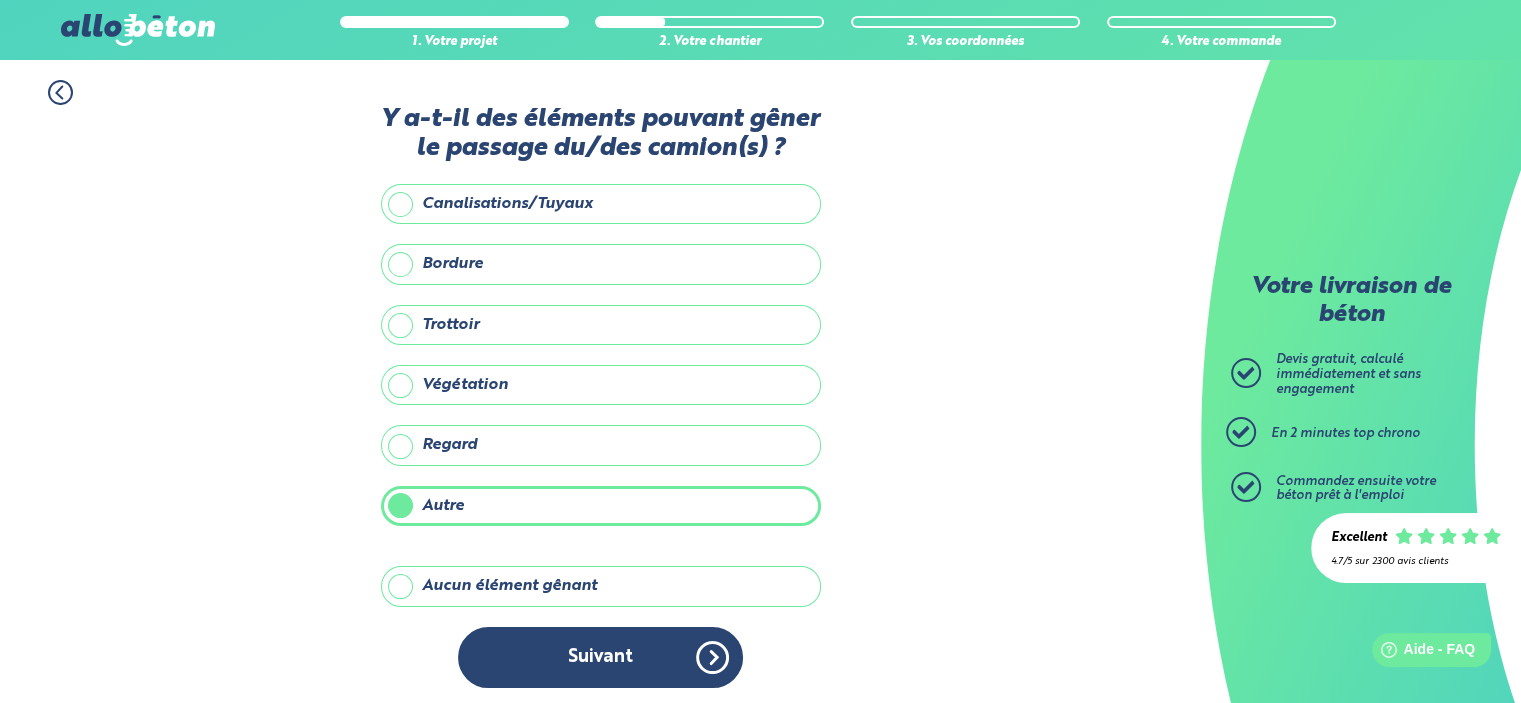 scroll, scrollTop: 0, scrollLeft: 0, axis: both 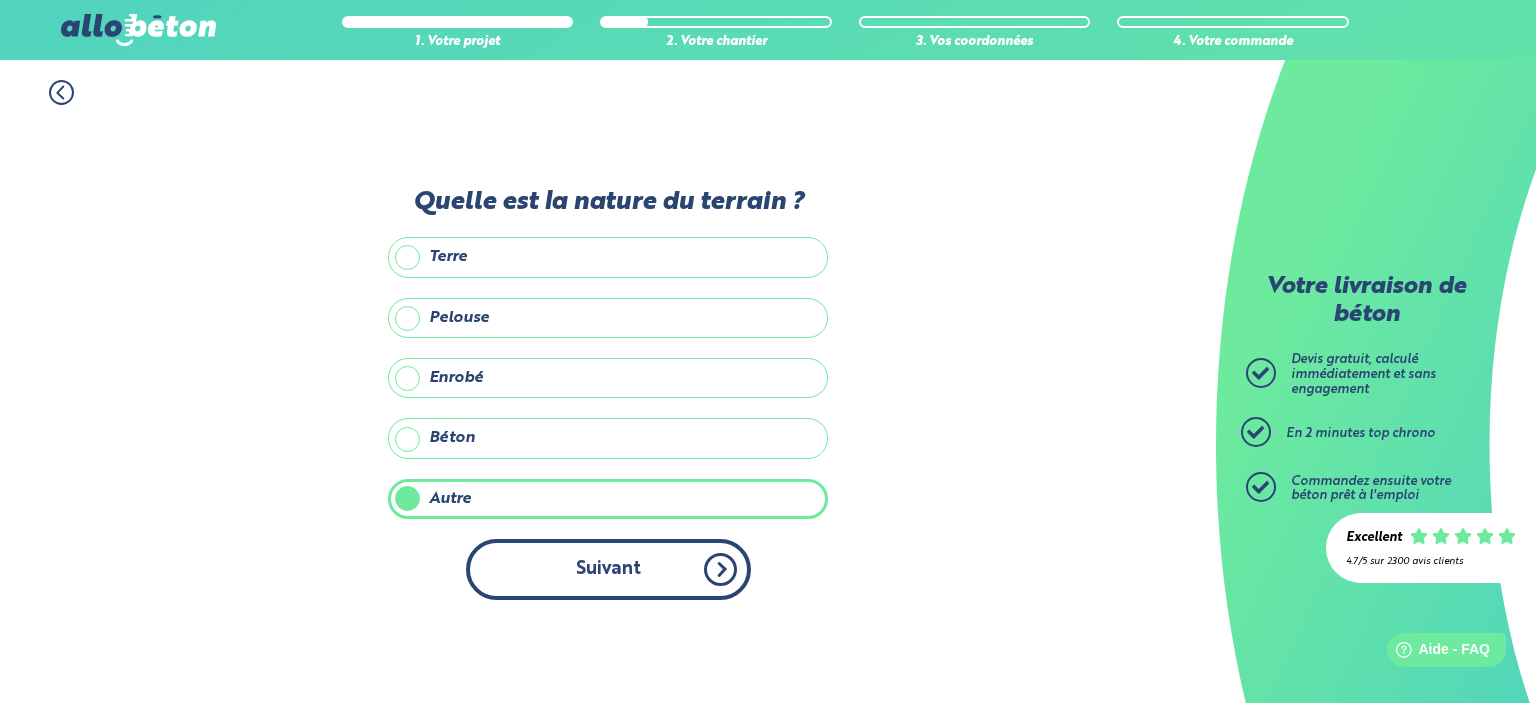 click on "Suivant" at bounding box center [608, 569] 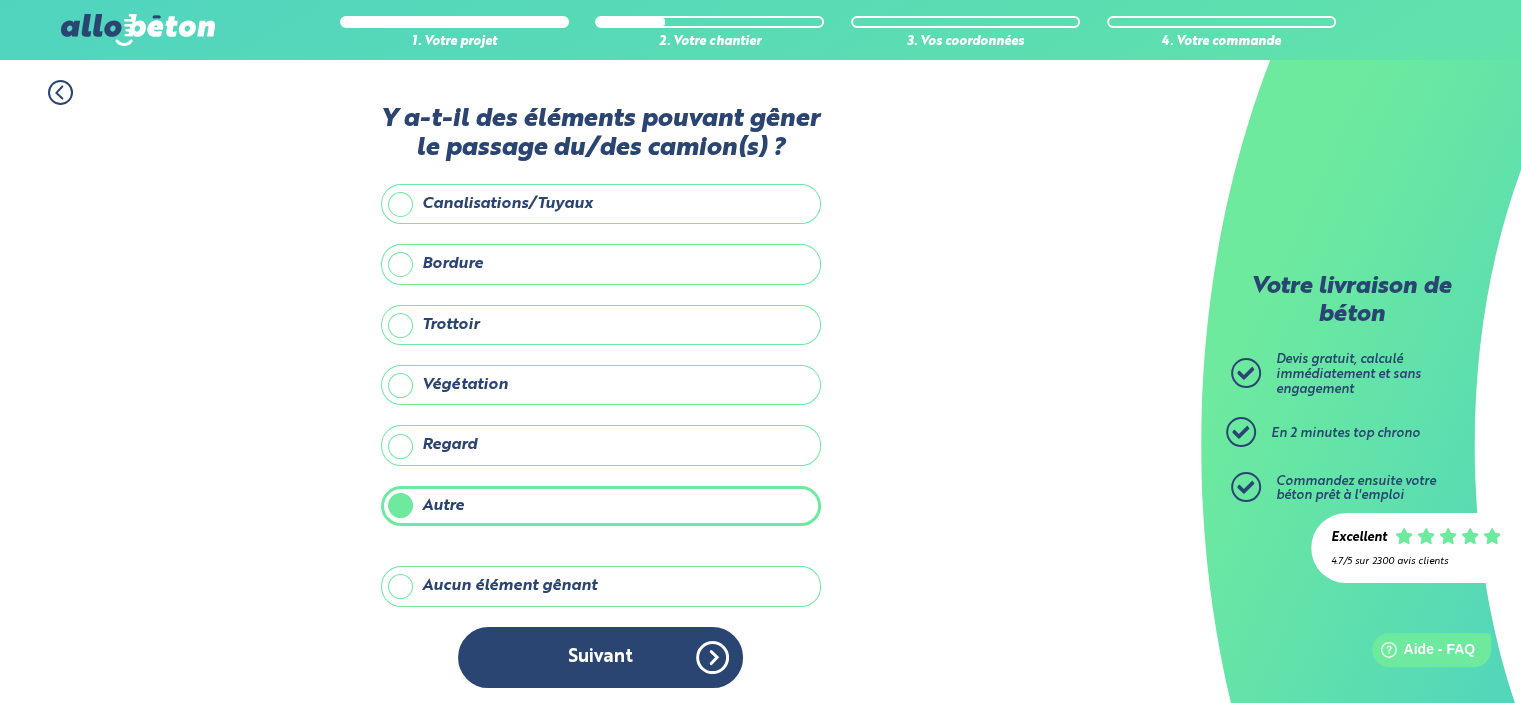 click on "Aucun élément gênant" at bounding box center (601, 586) 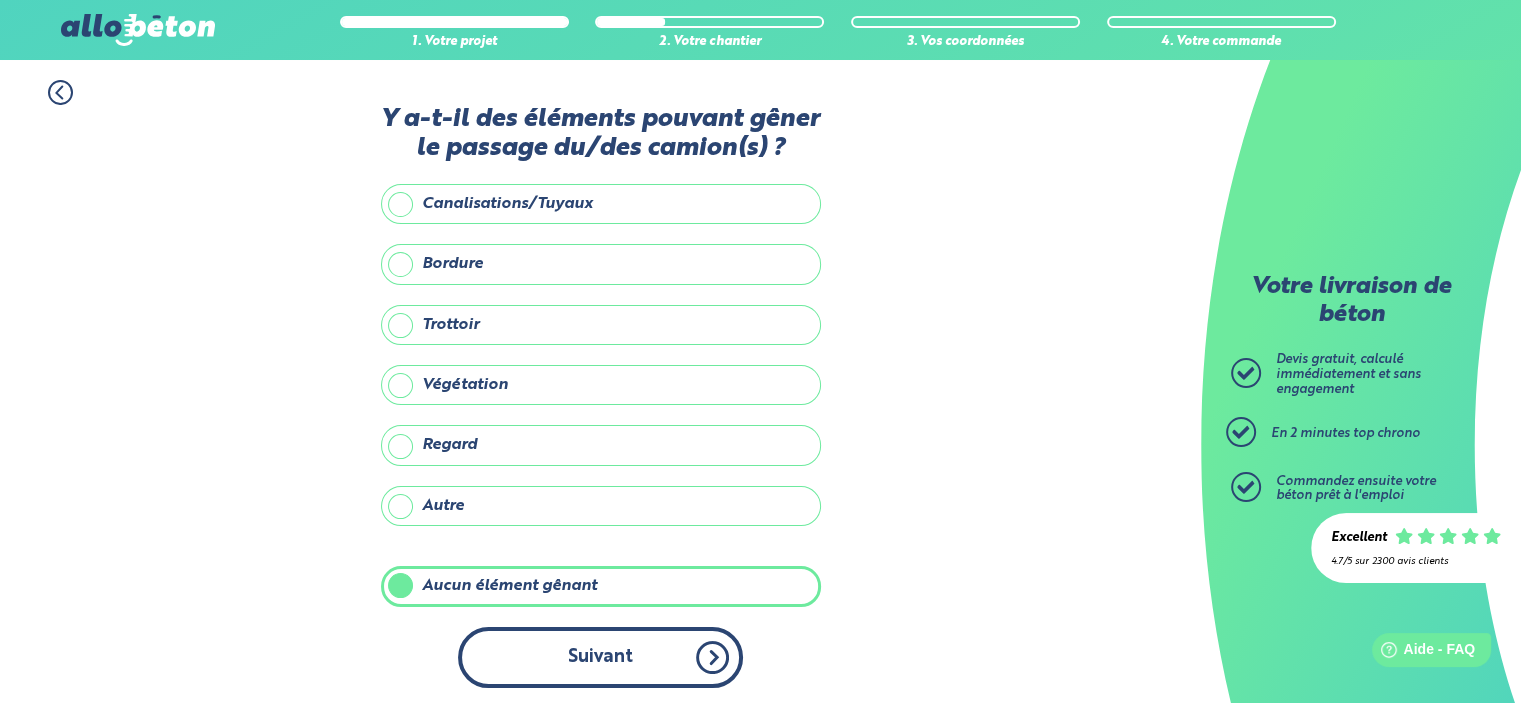 click on "Suivant" at bounding box center (600, 657) 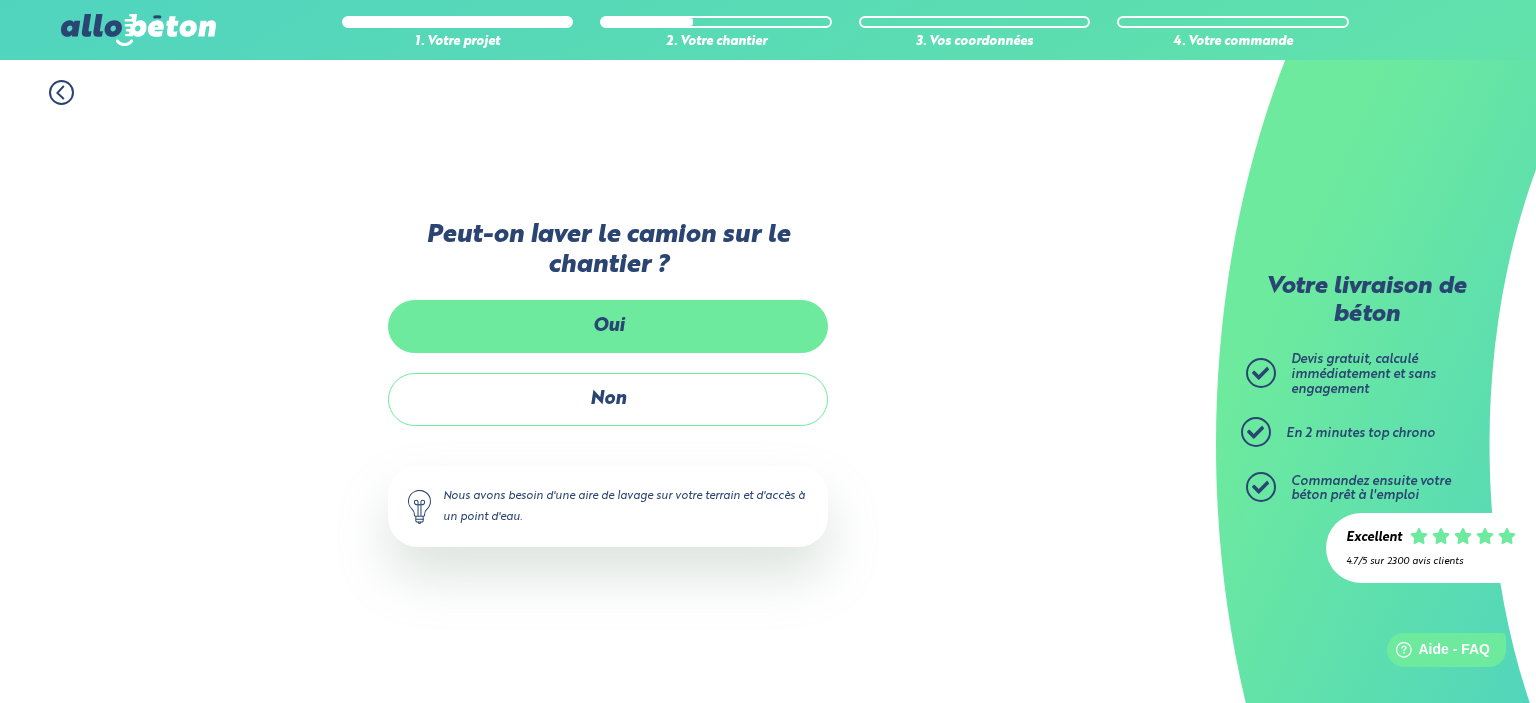 click on "Oui" at bounding box center [608, 326] 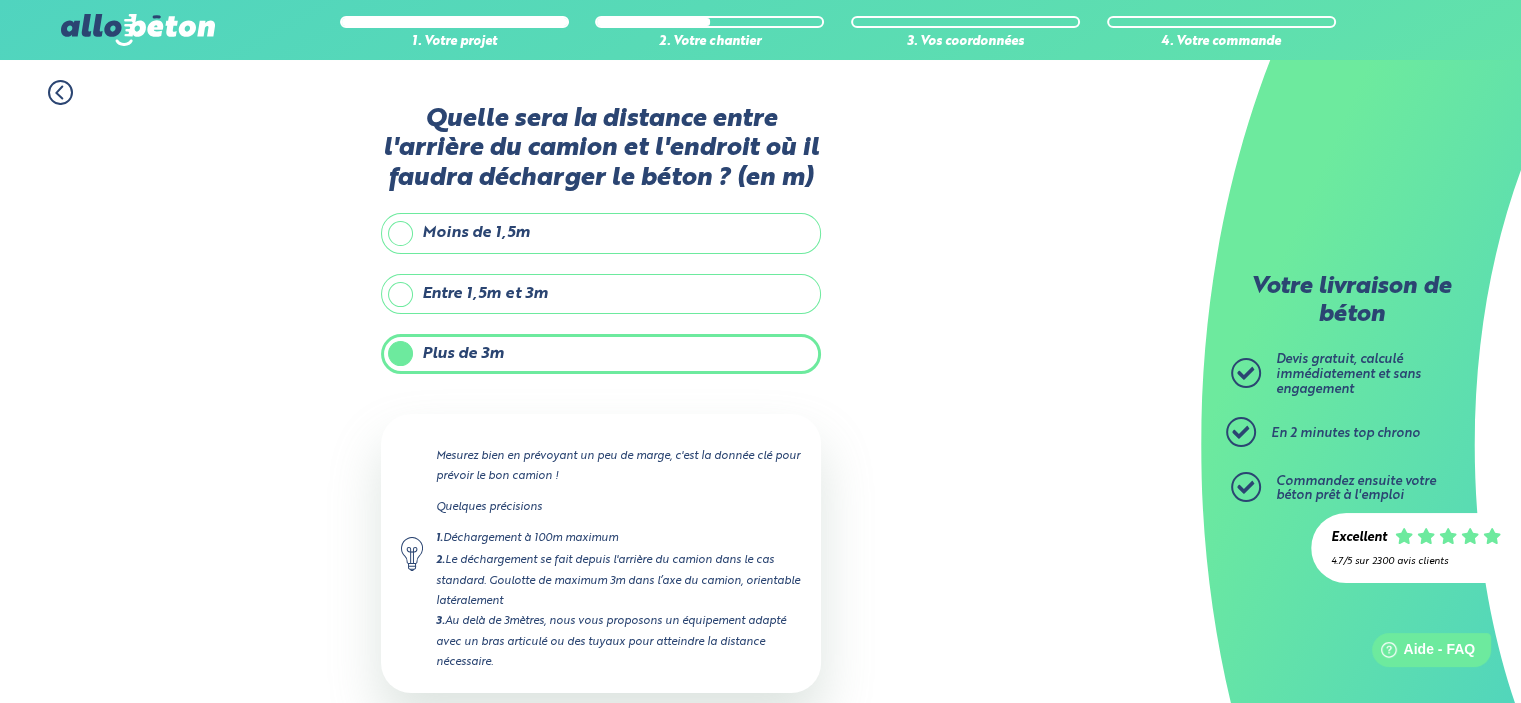 click on "Plus de 3m" at bounding box center [601, 354] 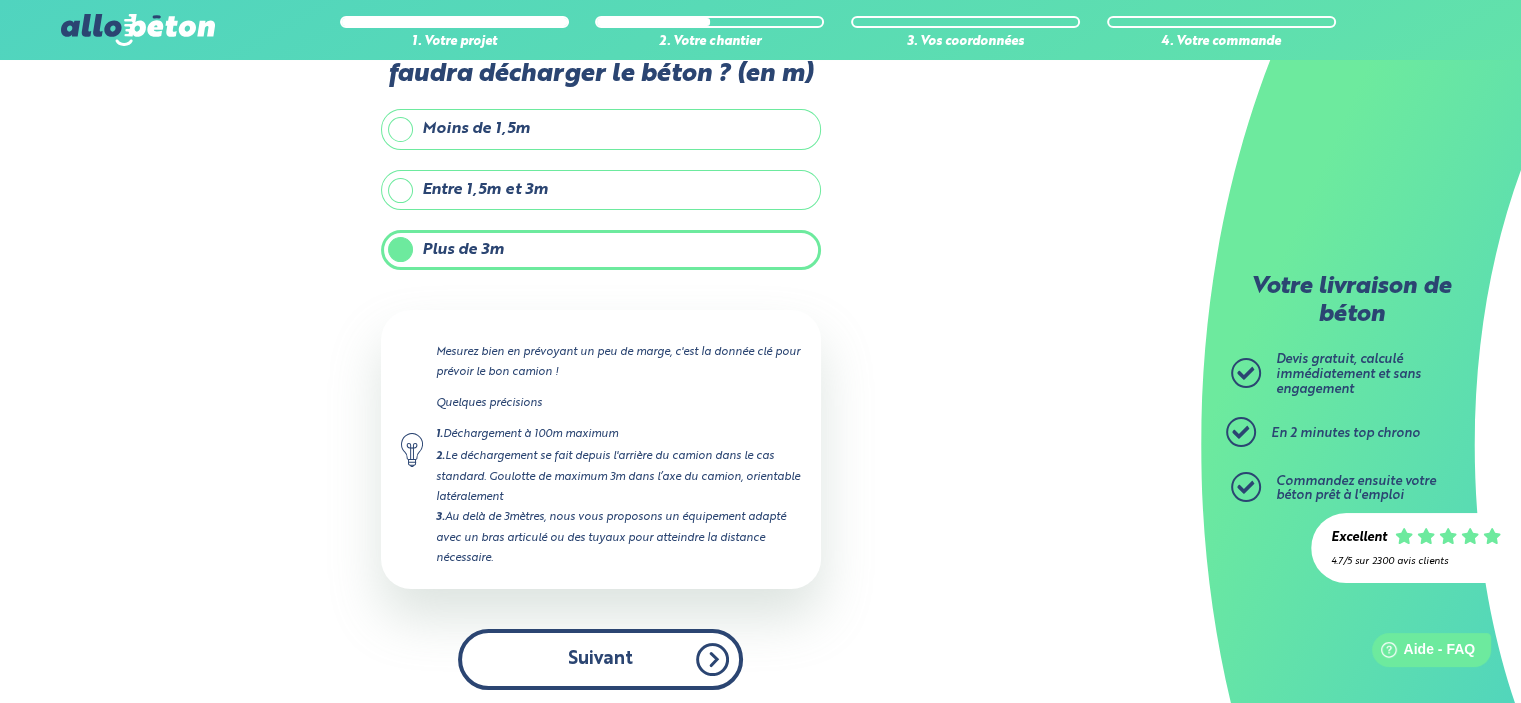 scroll, scrollTop: 105, scrollLeft: 0, axis: vertical 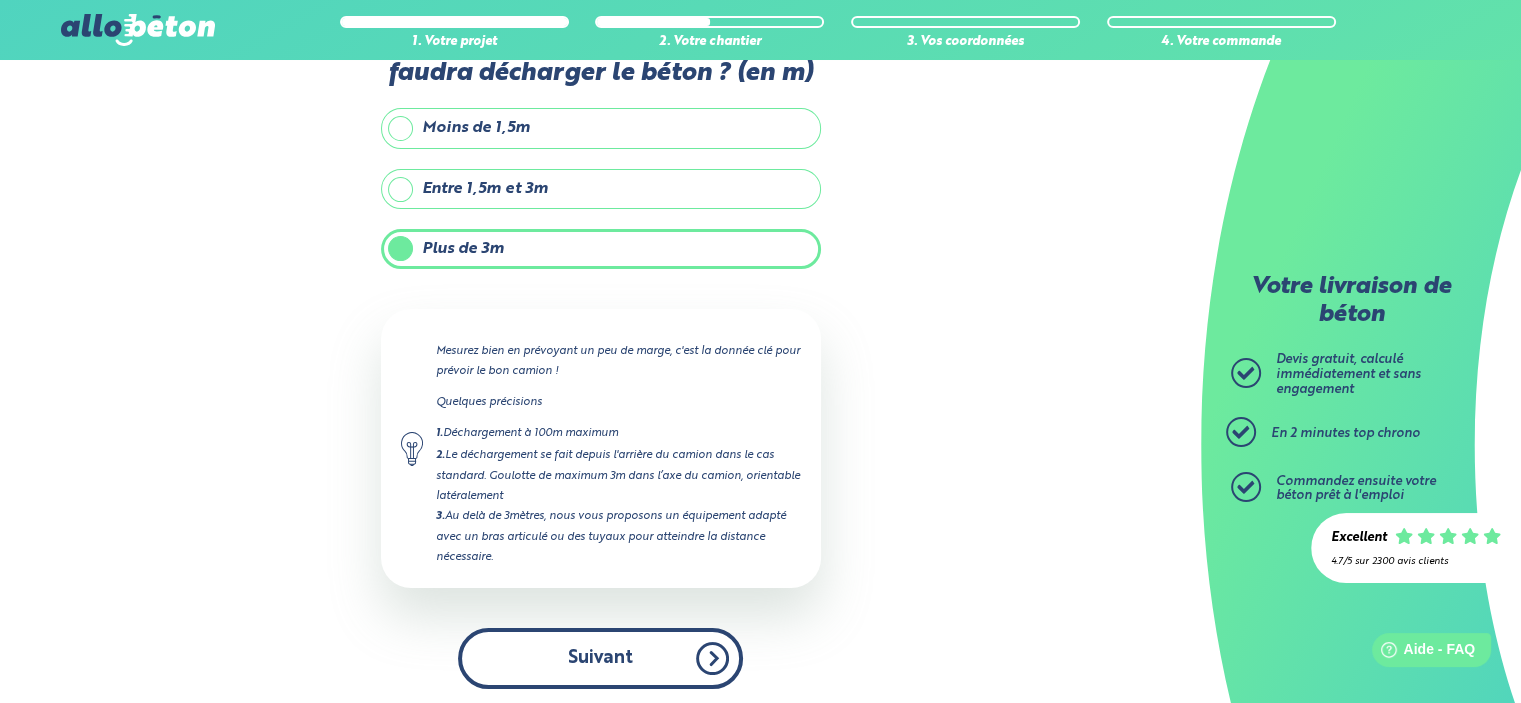 click on "Suivant" at bounding box center (600, 658) 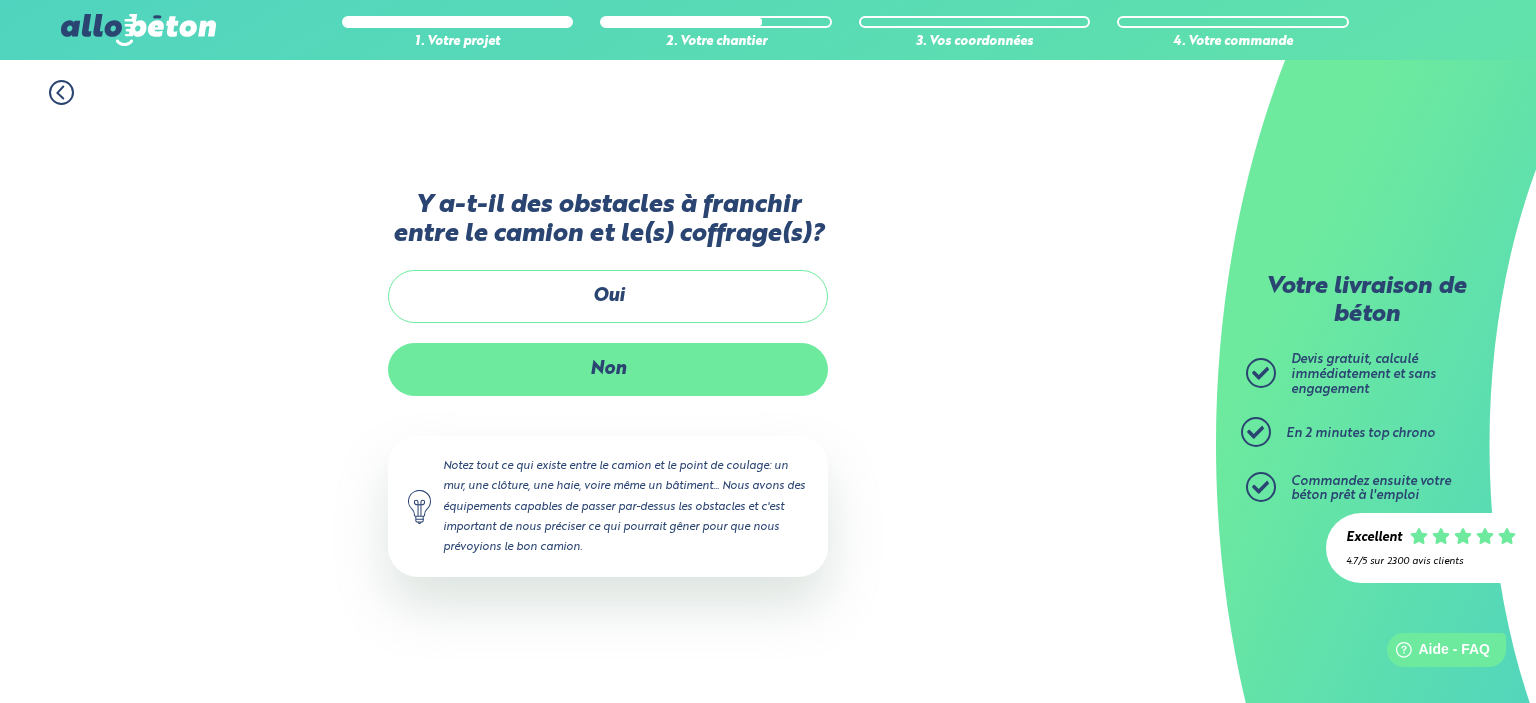 click on "Non" at bounding box center [608, 369] 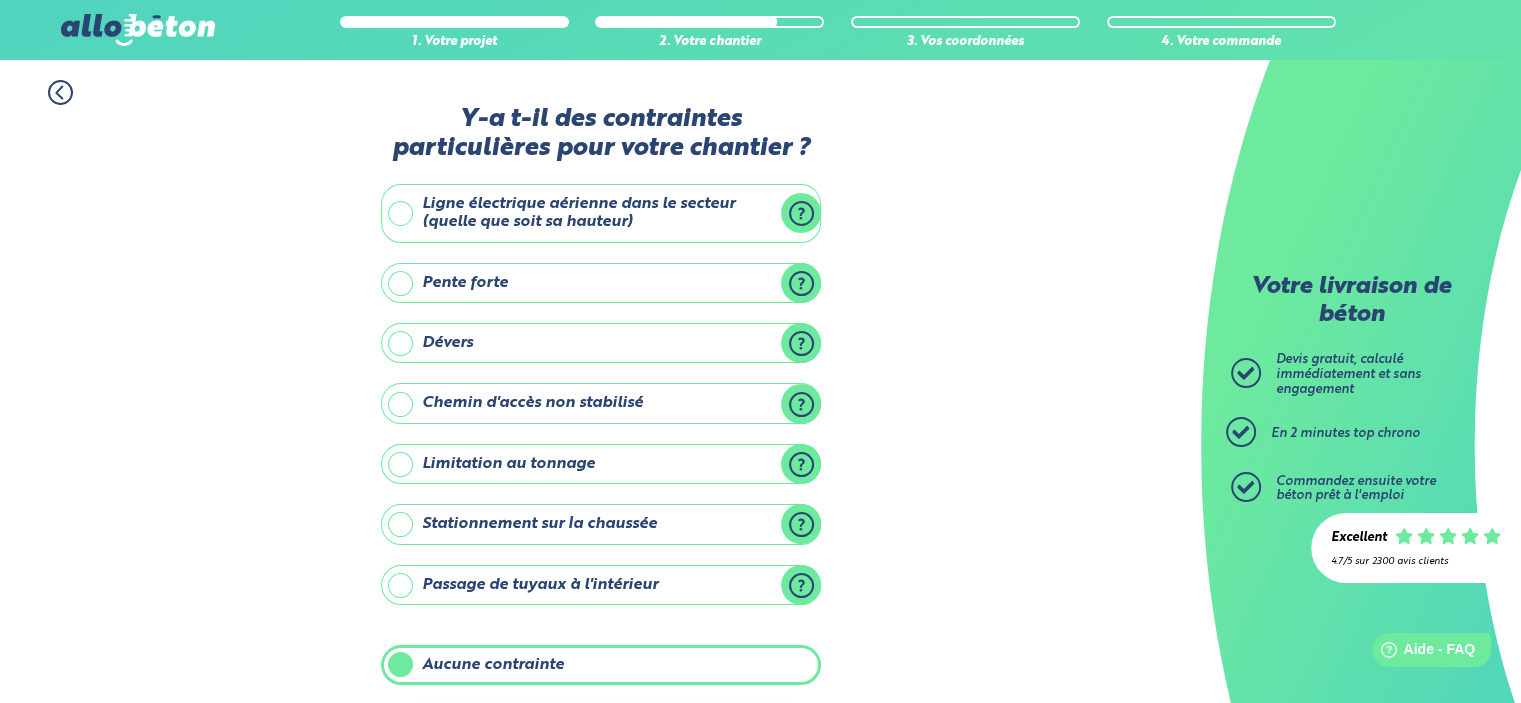 scroll, scrollTop: 220, scrollLeft: 0, axis: vertical 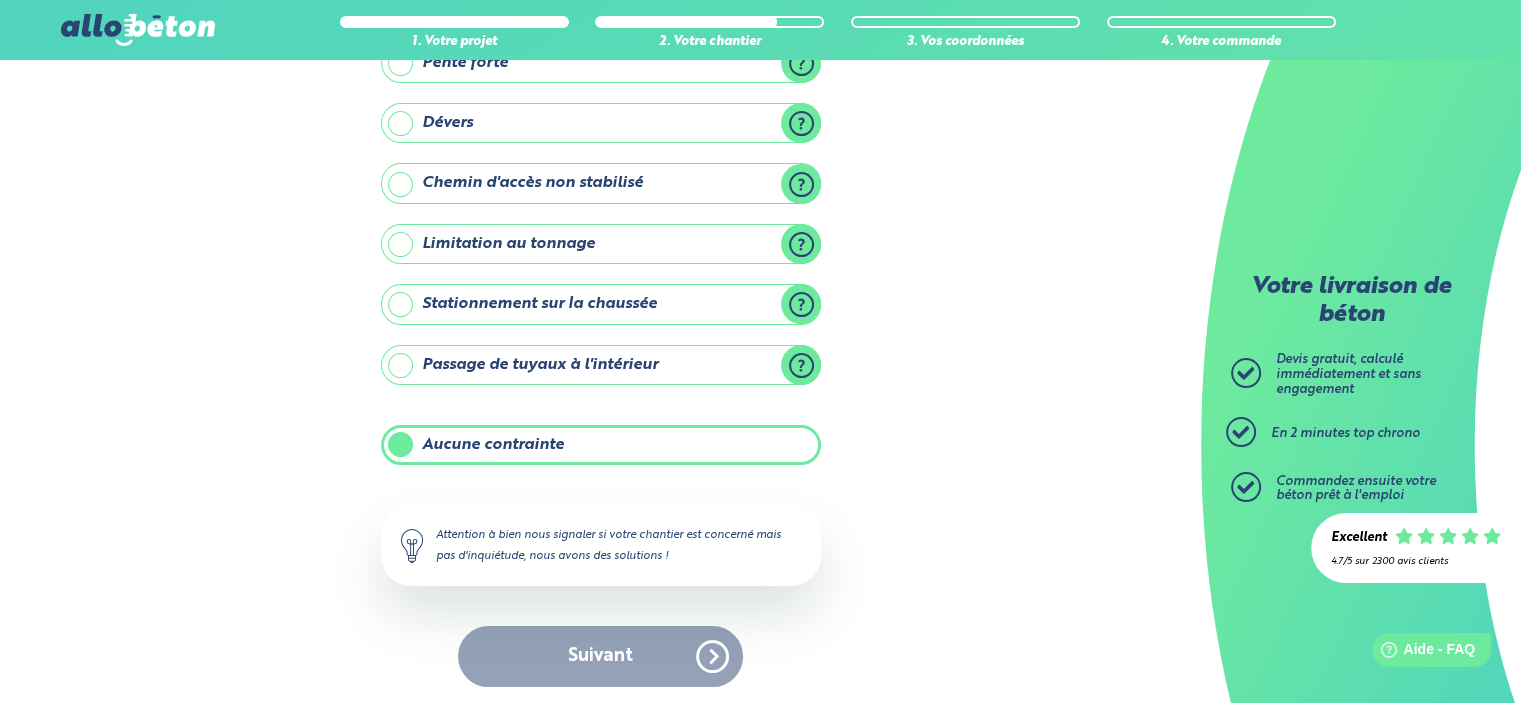 click on "Aucune contrainte" at bounding box center (601, 445) 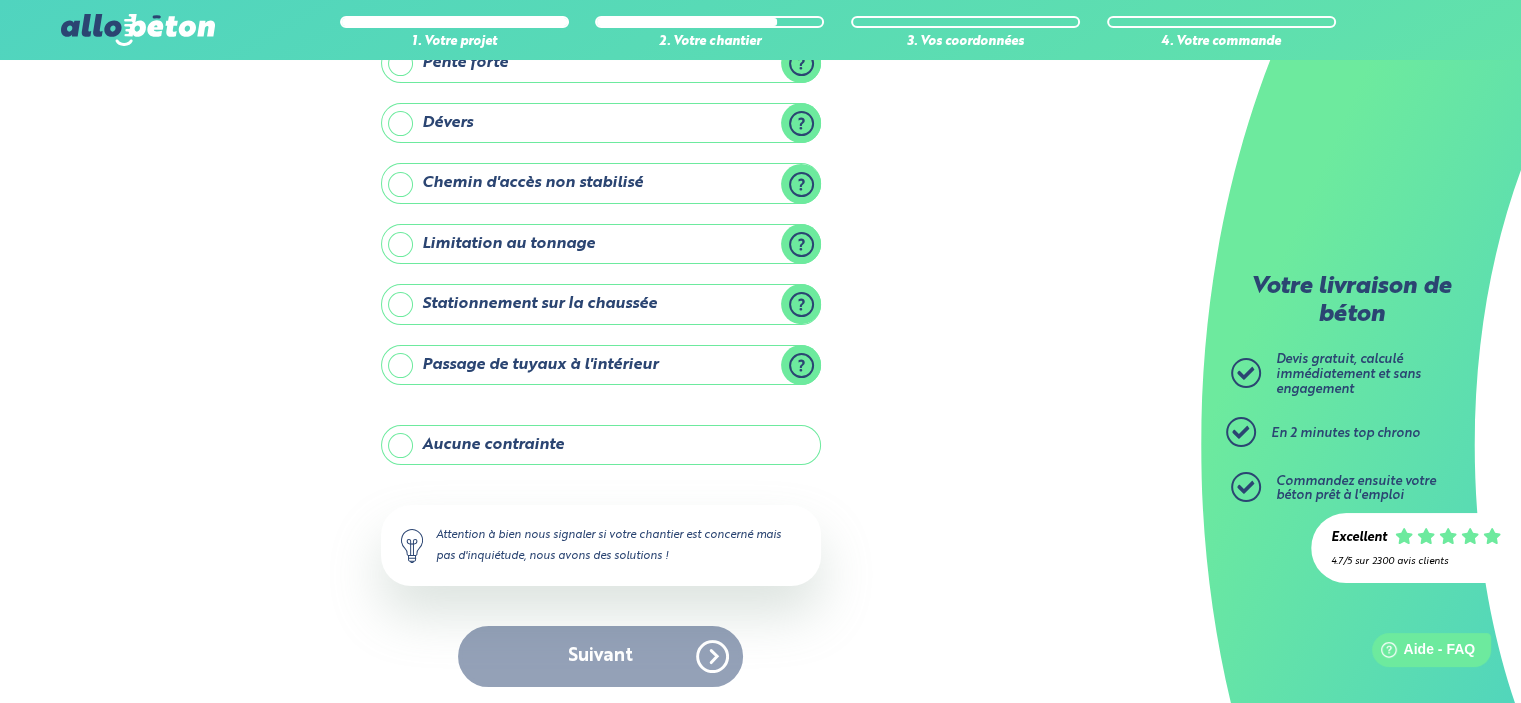 click on "Aucune contrainte" at bounding box center [601, 445] 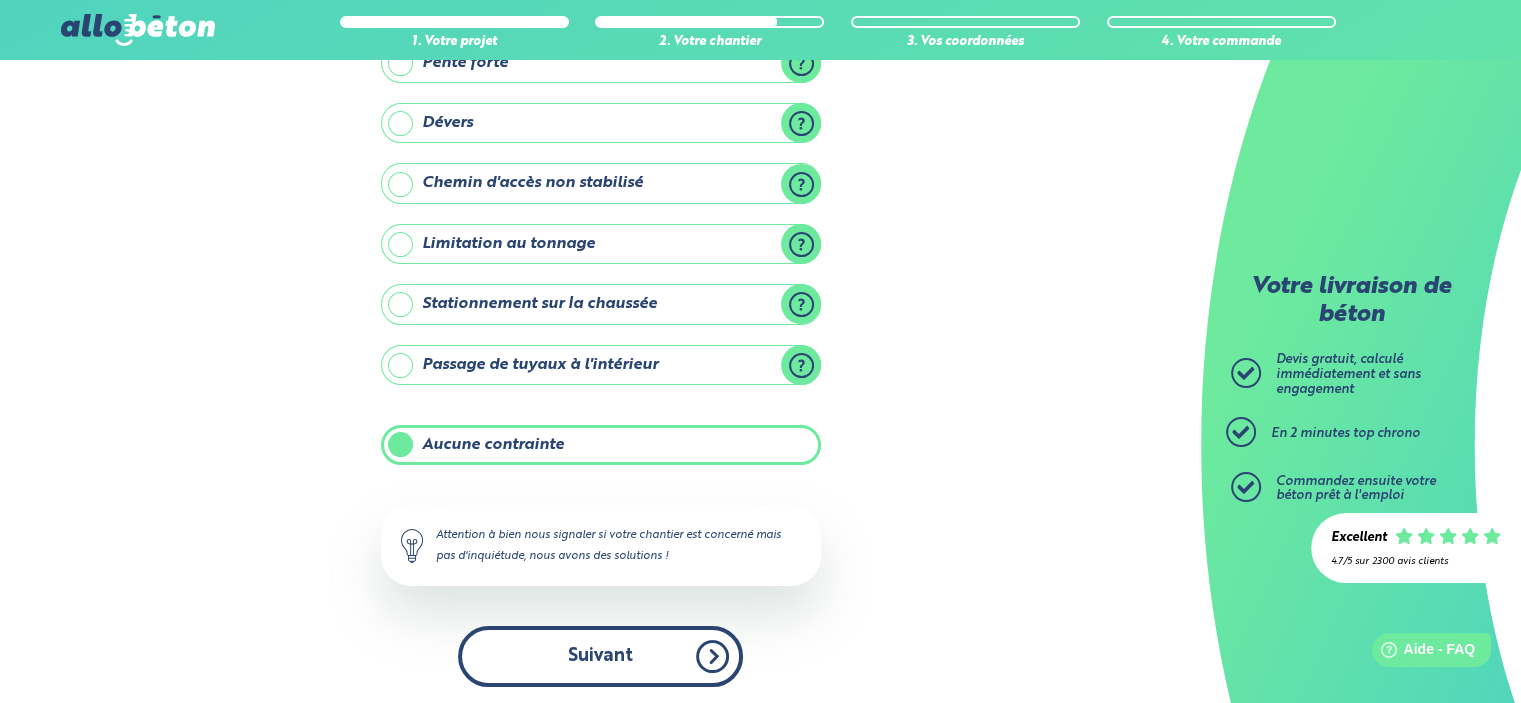 click on "Suivant" at bounding box center [600, 656] 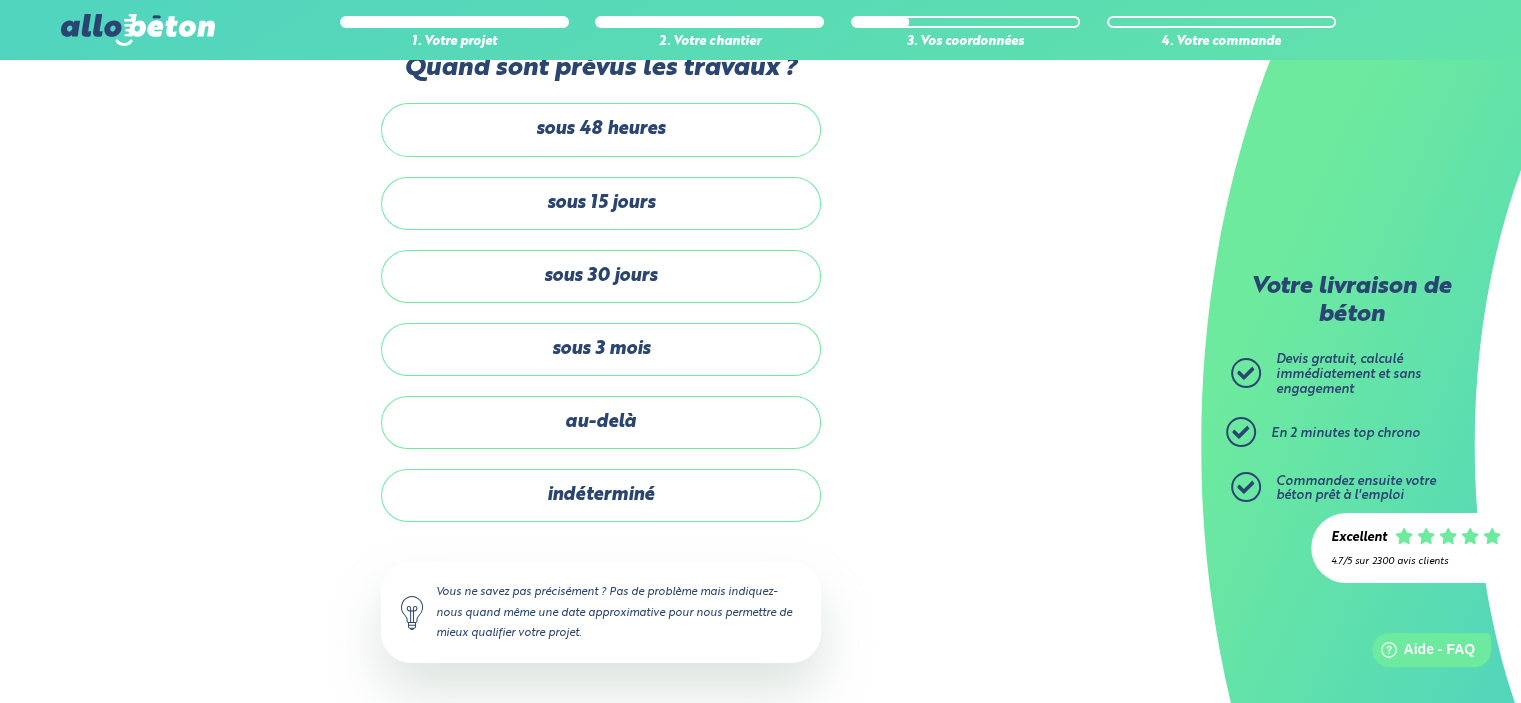 scroll, scrollTop: 48, scrollLeft: 0, axis: vertical 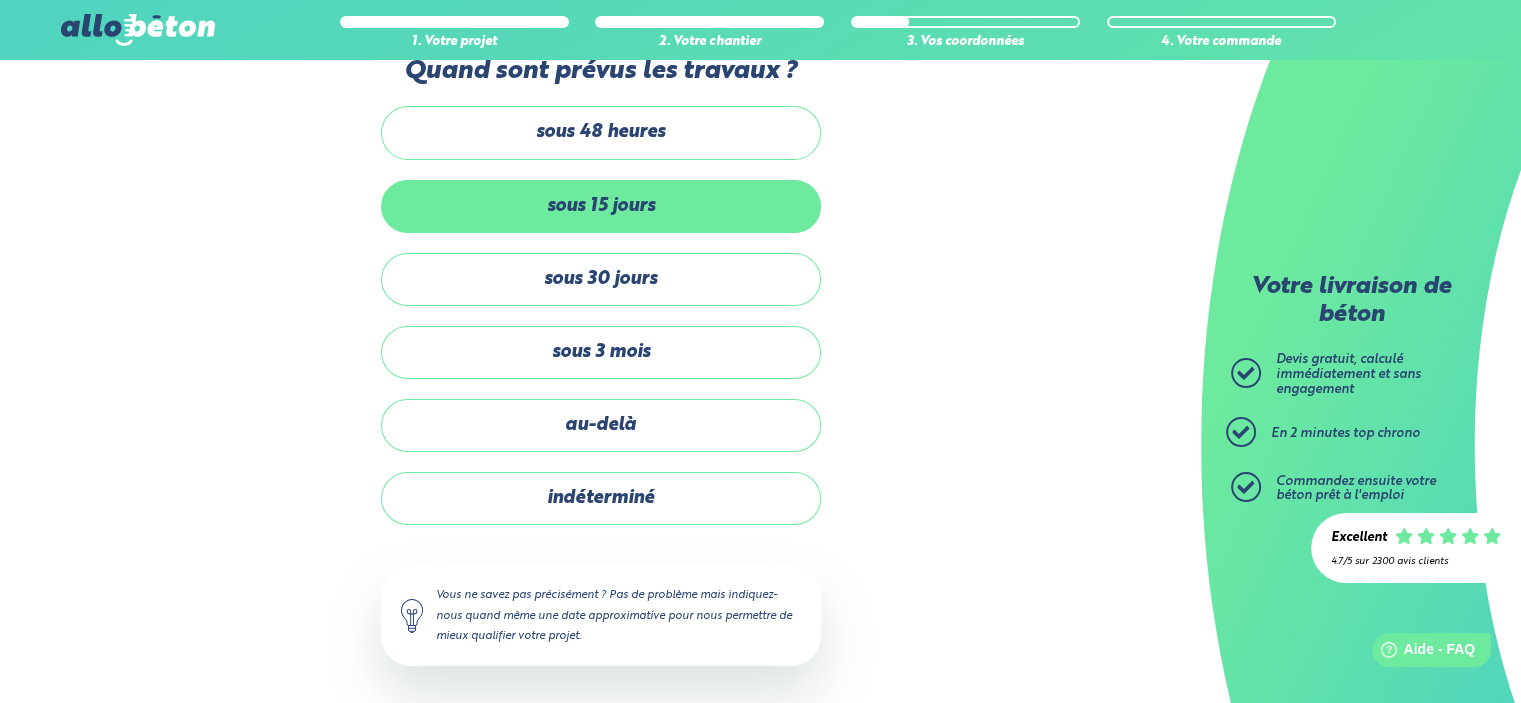 click on "sous 15 jours" at bounding box center (601, 206) 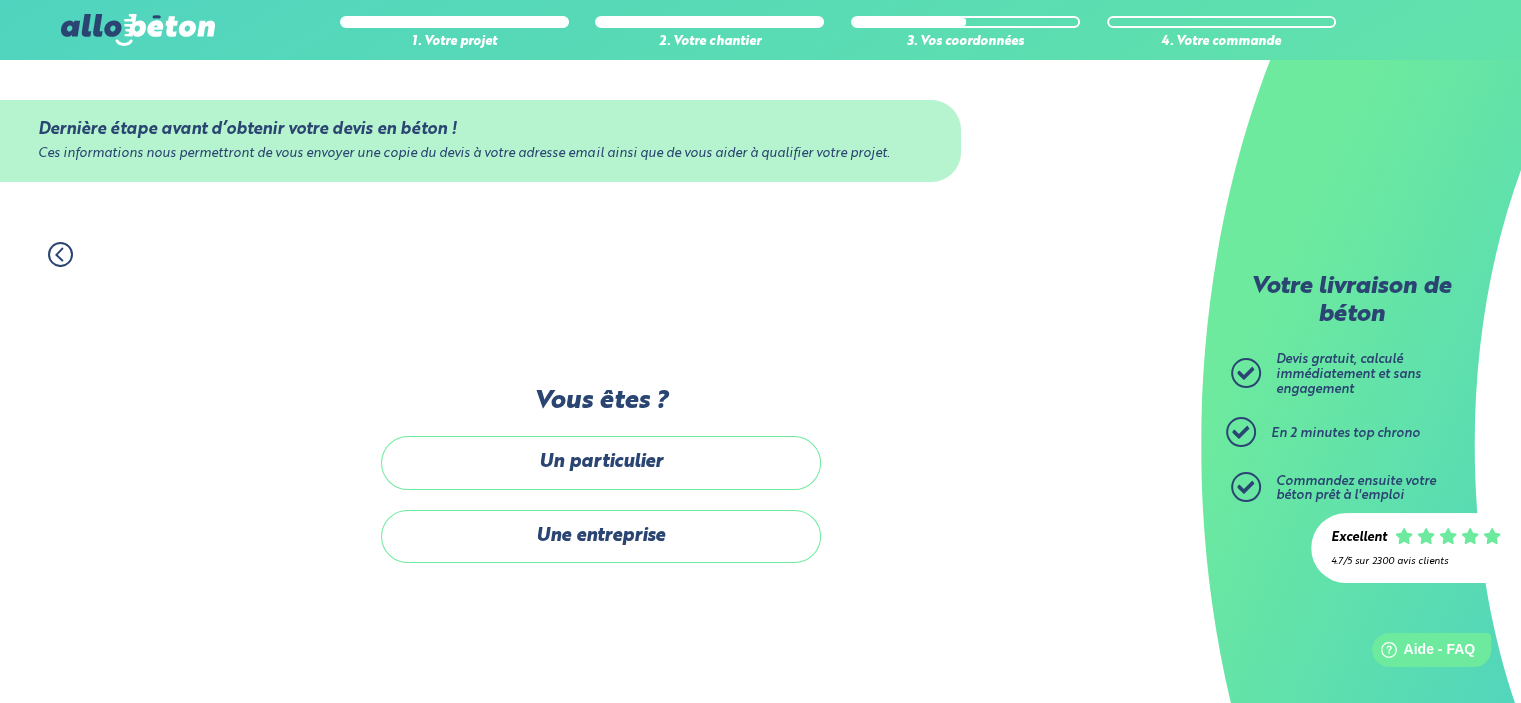 scroll, scrollTop: 0, scrollLeft: 0, axis: both 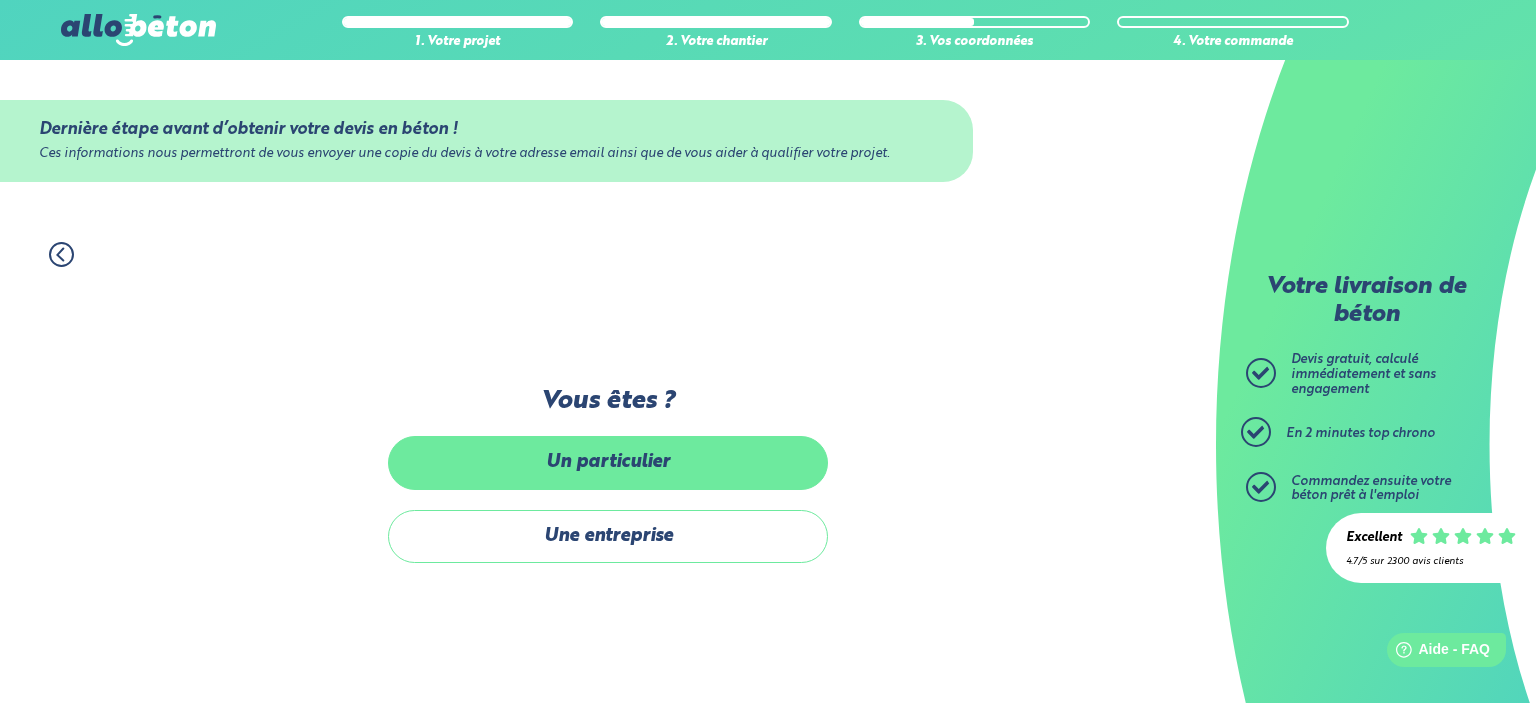 click on "Un particulier" at bounding box center [608, 462] 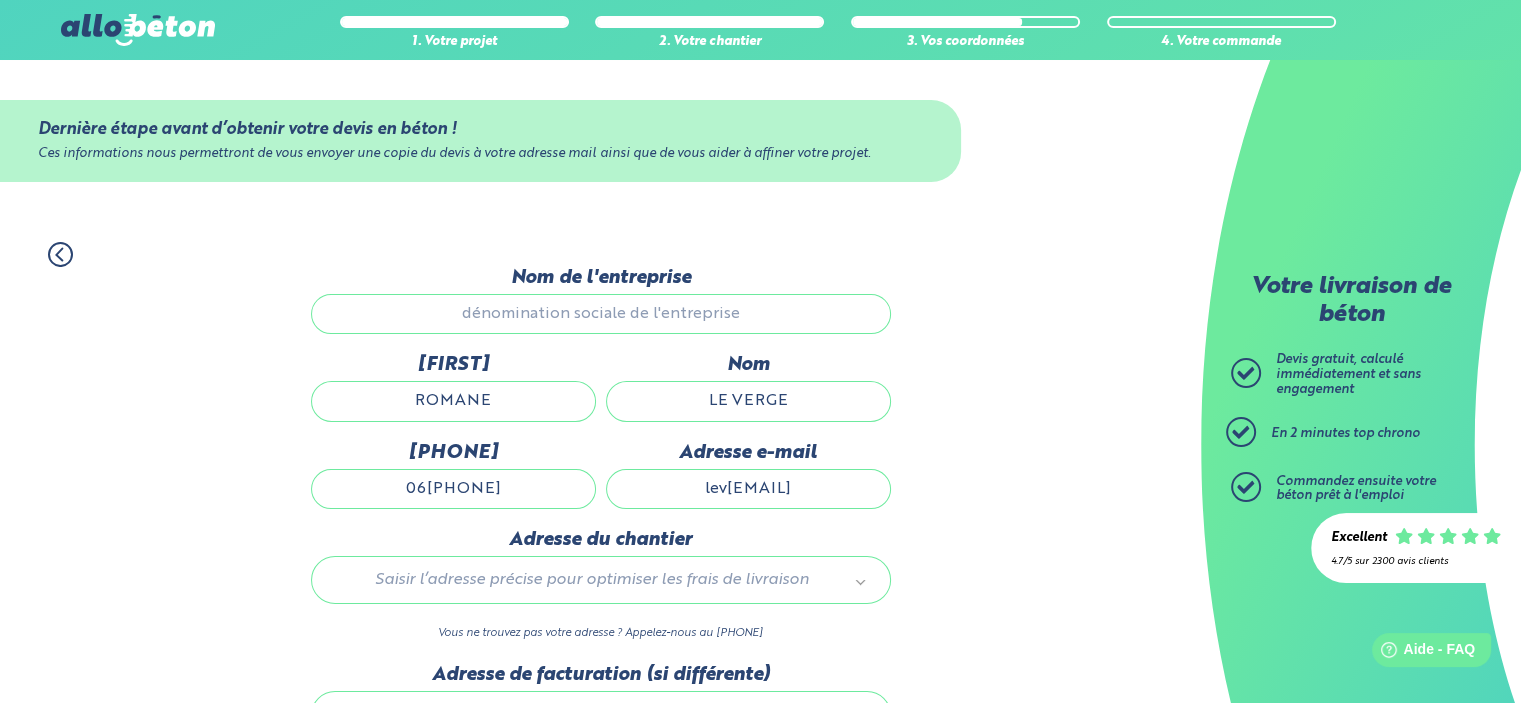 scroll, scrollTop: 1, scrollLeft: 0, axis: vertical 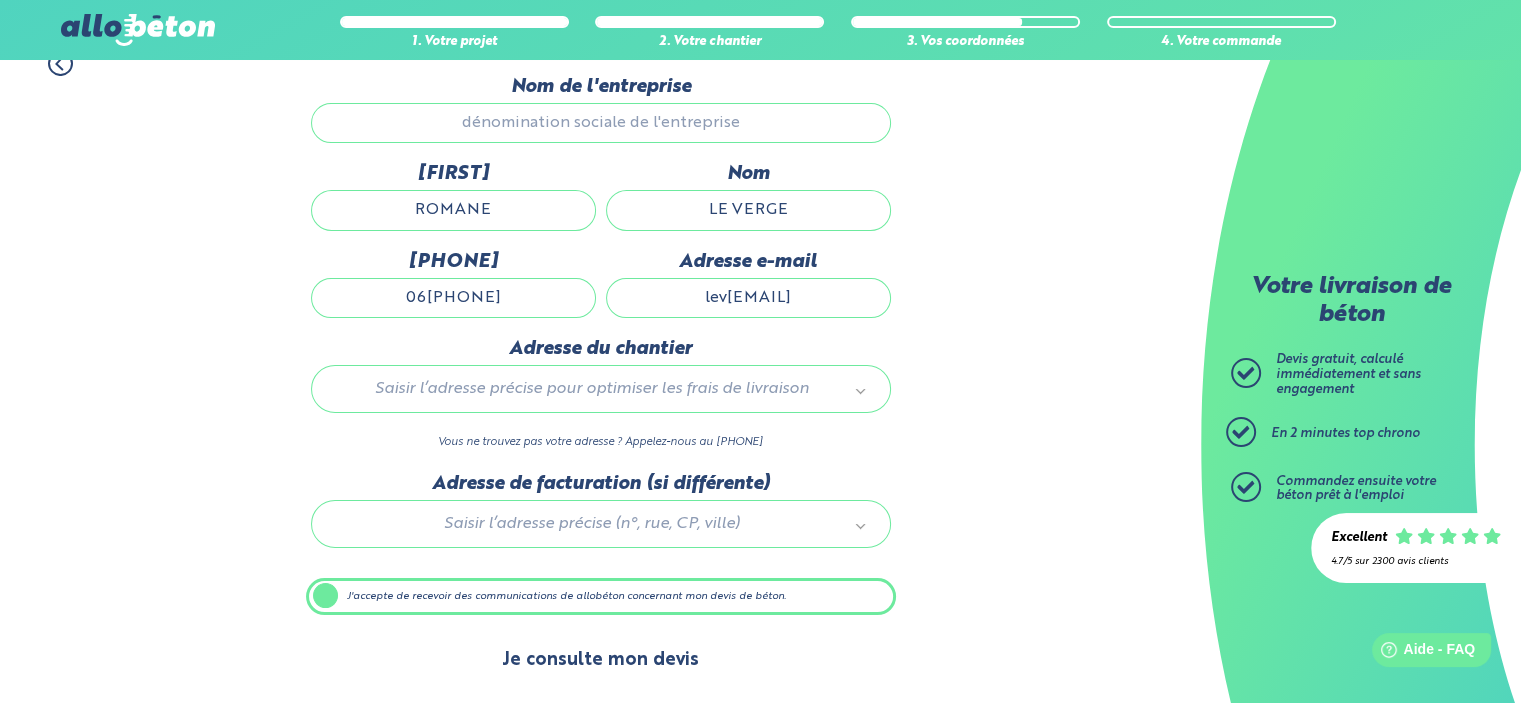 click on "Je consulte mon devis" at bounding box center (600, 660) 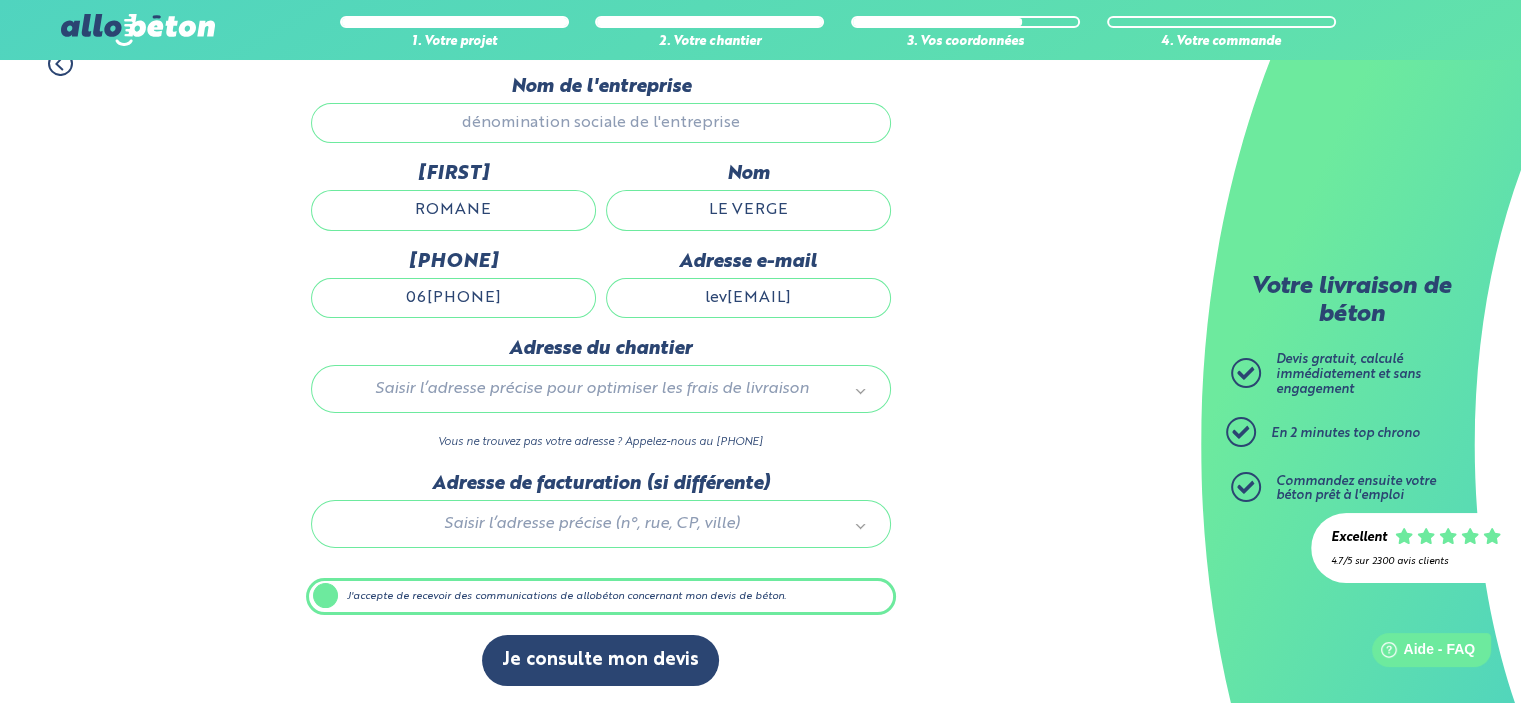 click on "J'accepte de recevoir des communications de allobéton concernant mon devis de béton." at bounding box center (601, 597) 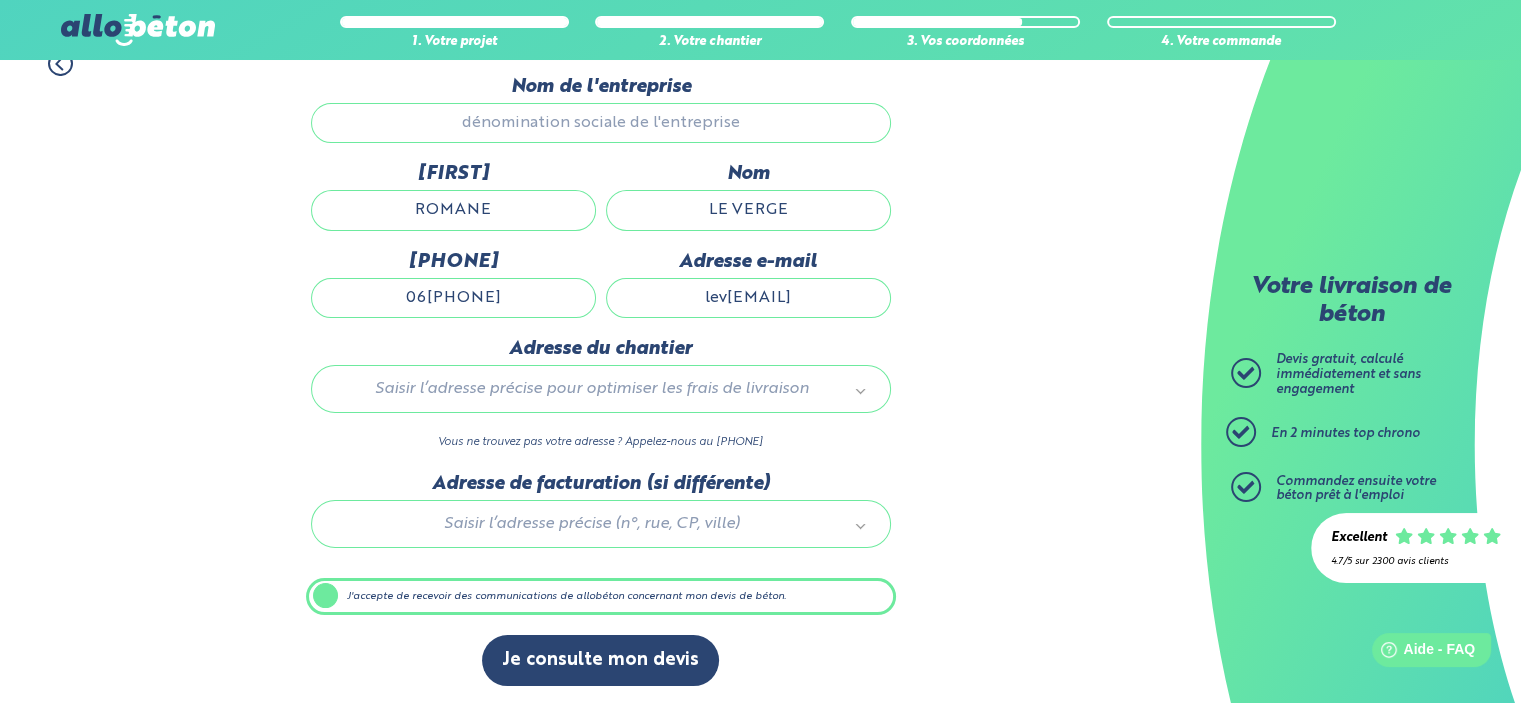 click on "J'accepte de recevoir des communications de allobéton concernant mon devis de béton." at bounding box center (0, 0) 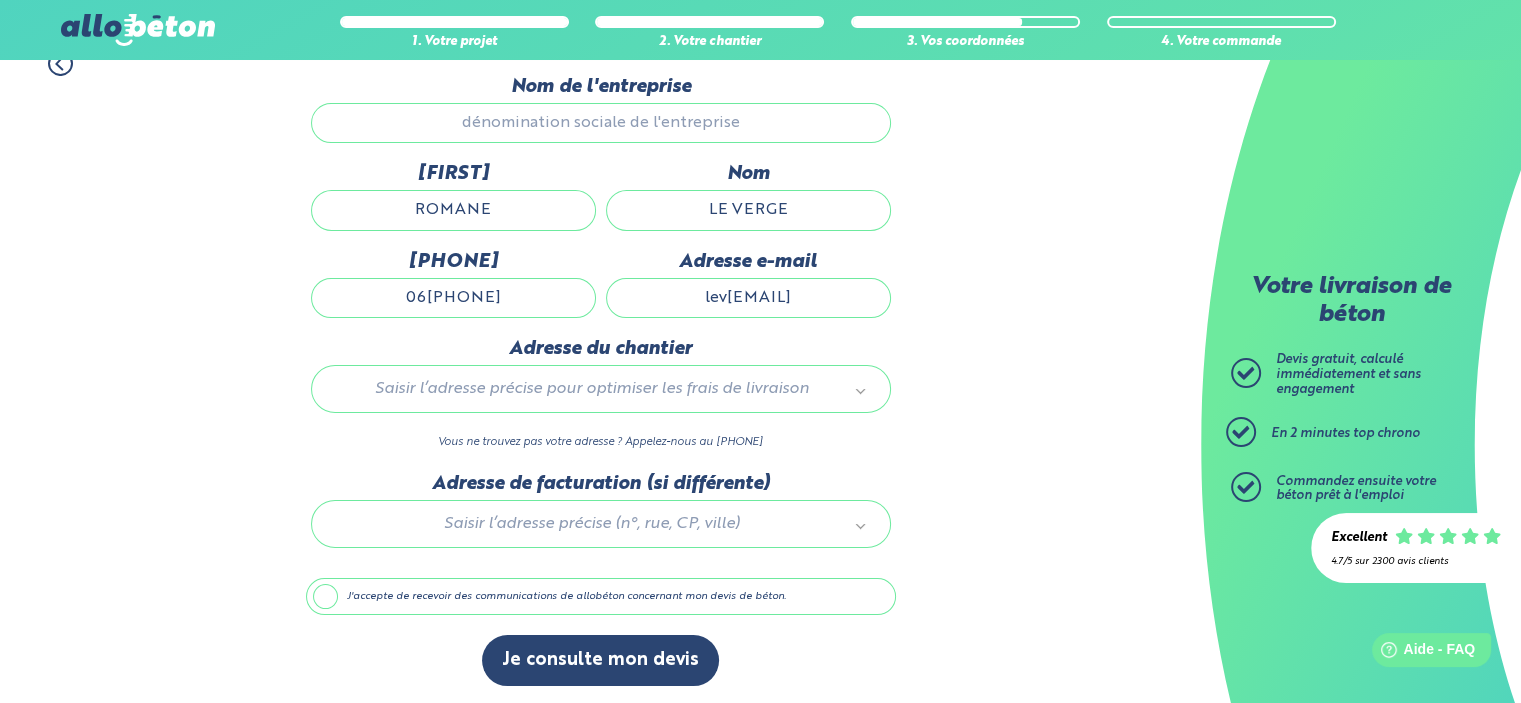 click on "J'accepte de recevoir des communications de allobéton concernant mon devis de béton." at bounding box center [601, 597] 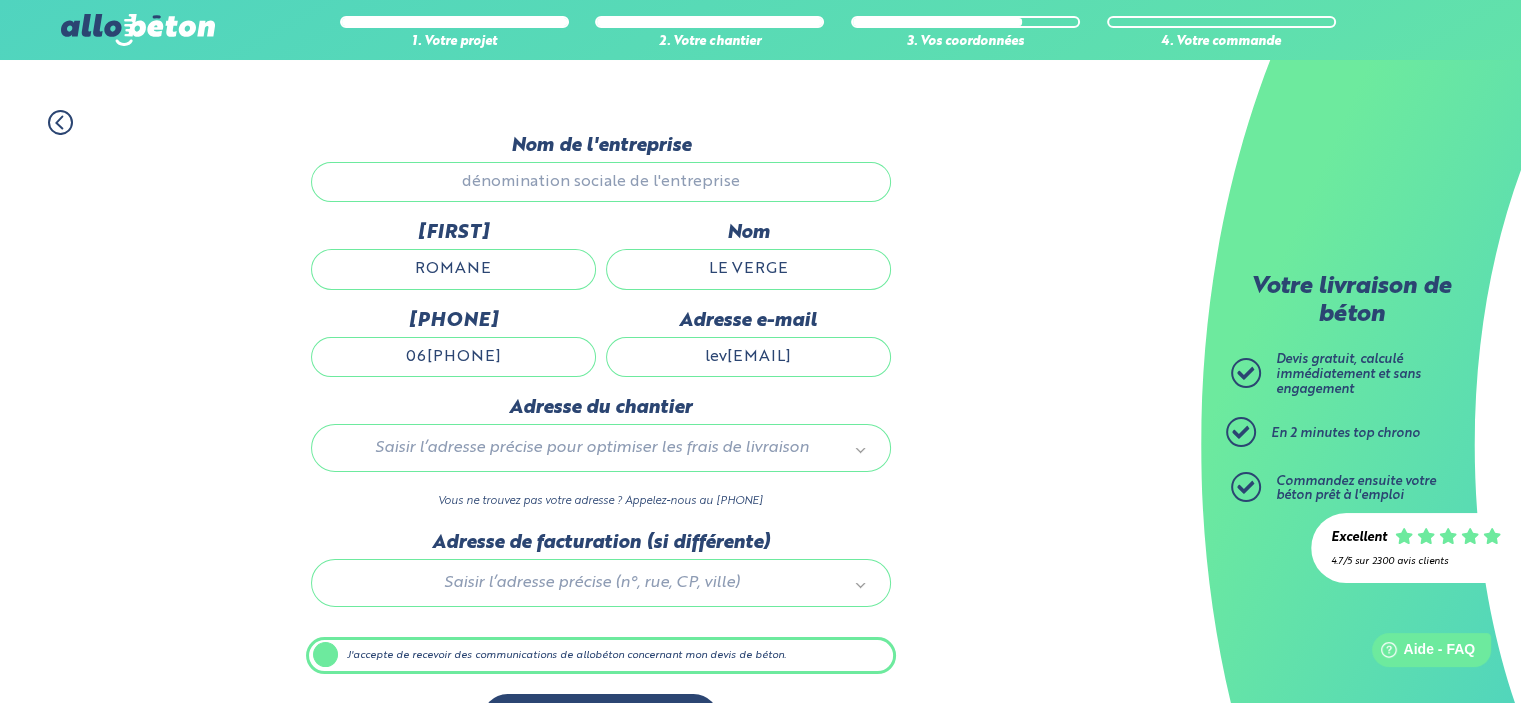 scroll, scrollTop: 191, scrollLeft: 0, axis: vertical 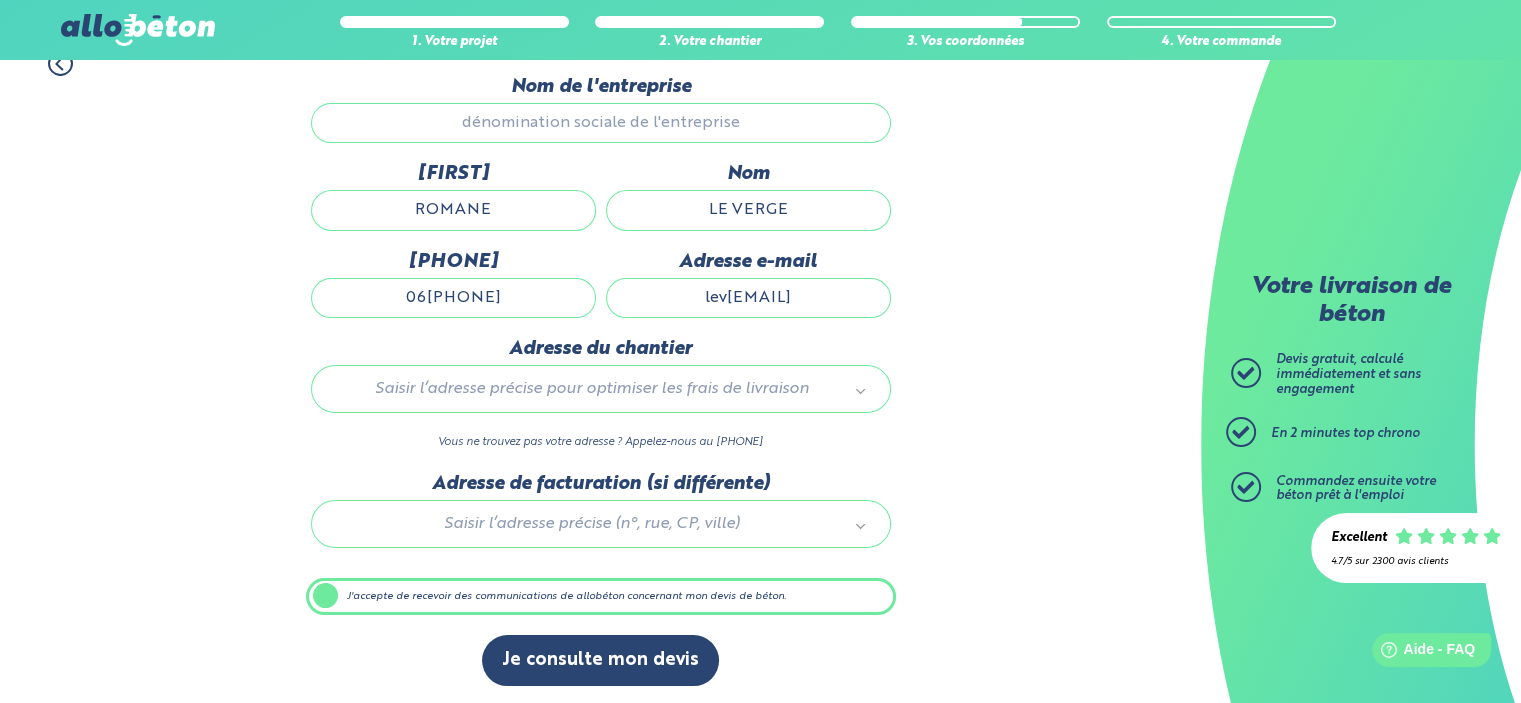 click on "Nom de l'entreprise" at bounding box center [601, 123] 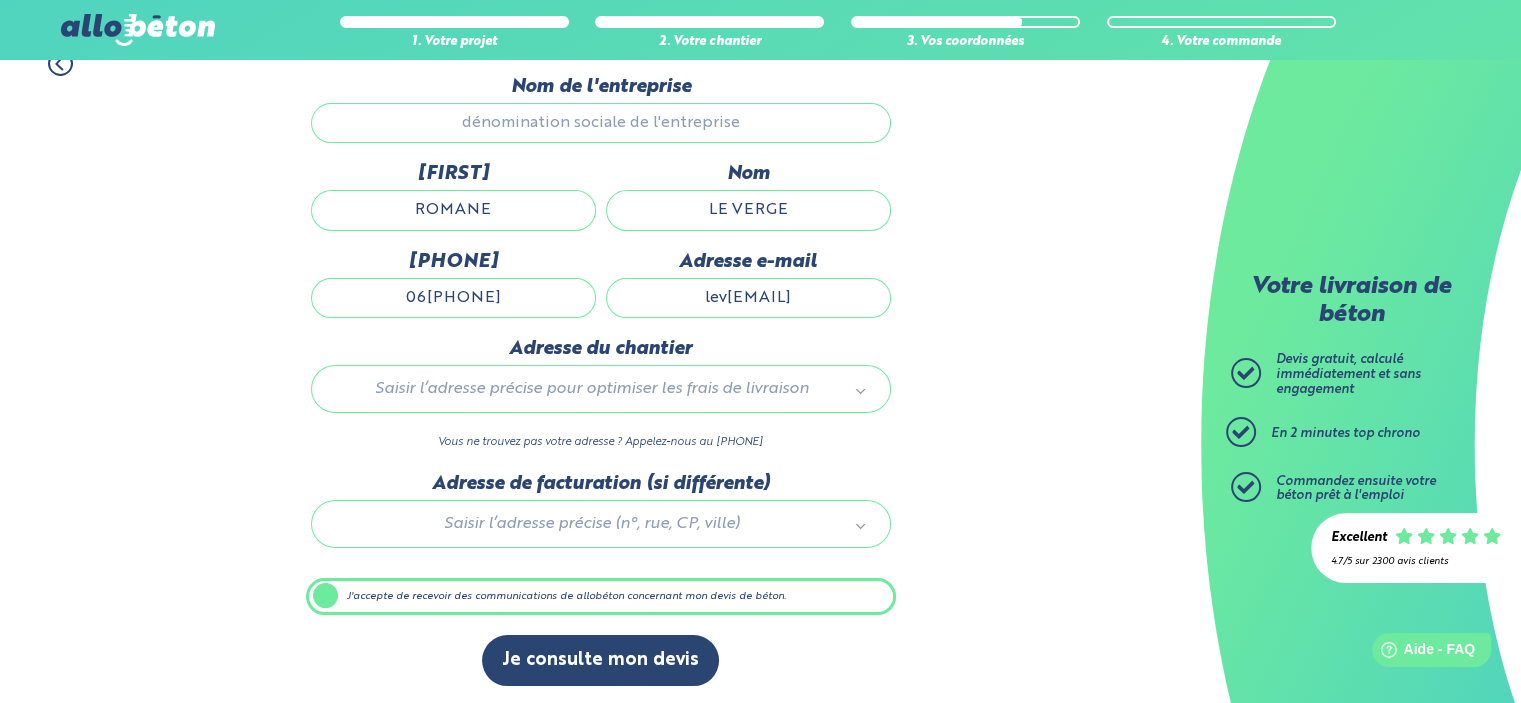 click on "1. Votre projet
2. Votre chantier
3. Vos coordonnées
4. Votre commande
Dernière étape avant d’obtenir votre devis en béton !
Ces informations nous permettront de vous envoyer une copie du devis à votre adresse mail ainsi que de vous aider à affiner votre projet.
Nom de l'entreprise
Prénom ROMANE              Nom LE VERGE              Téléphone portable 0631303928              Adresse e-mail" at bounding box center [600, 369] 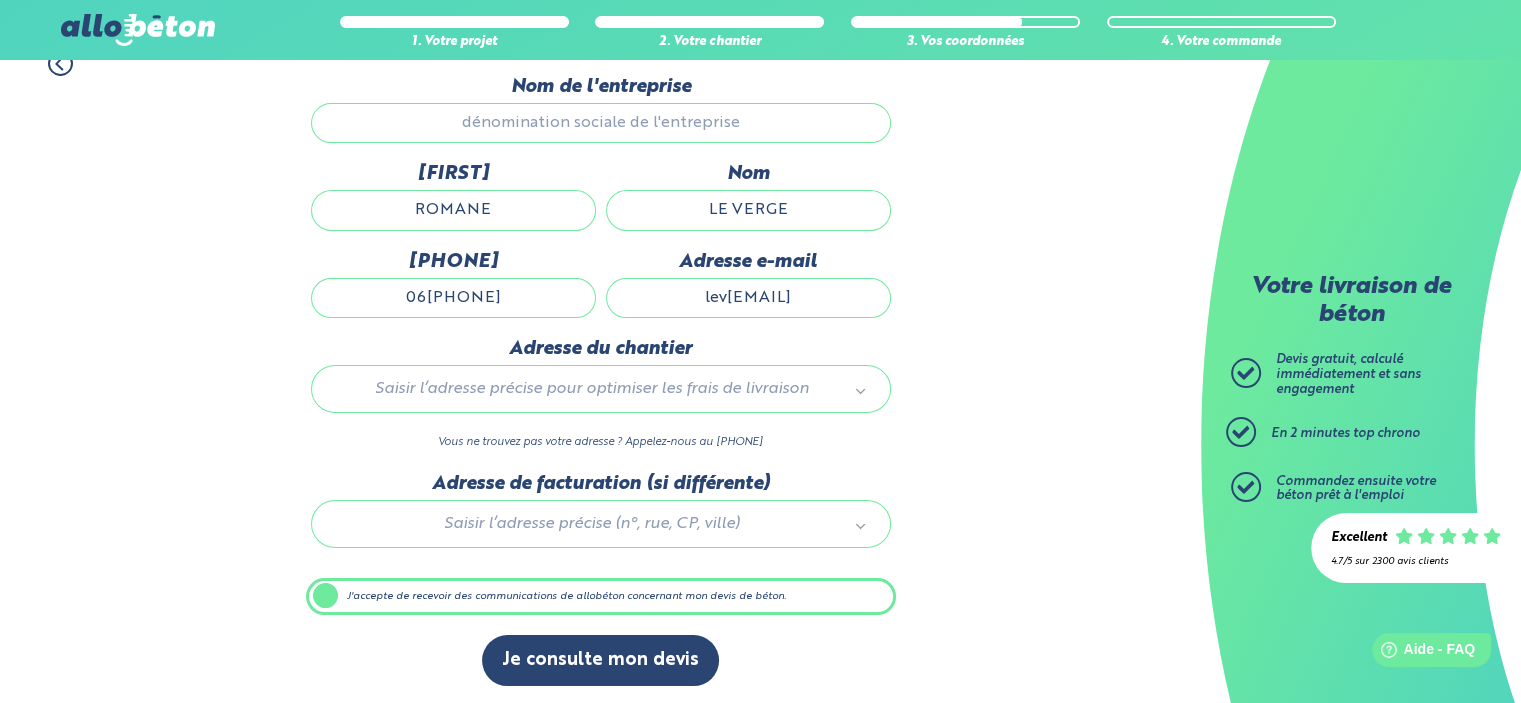 scroll, scrollTop: 0, scrollLeft: 0, axis: both 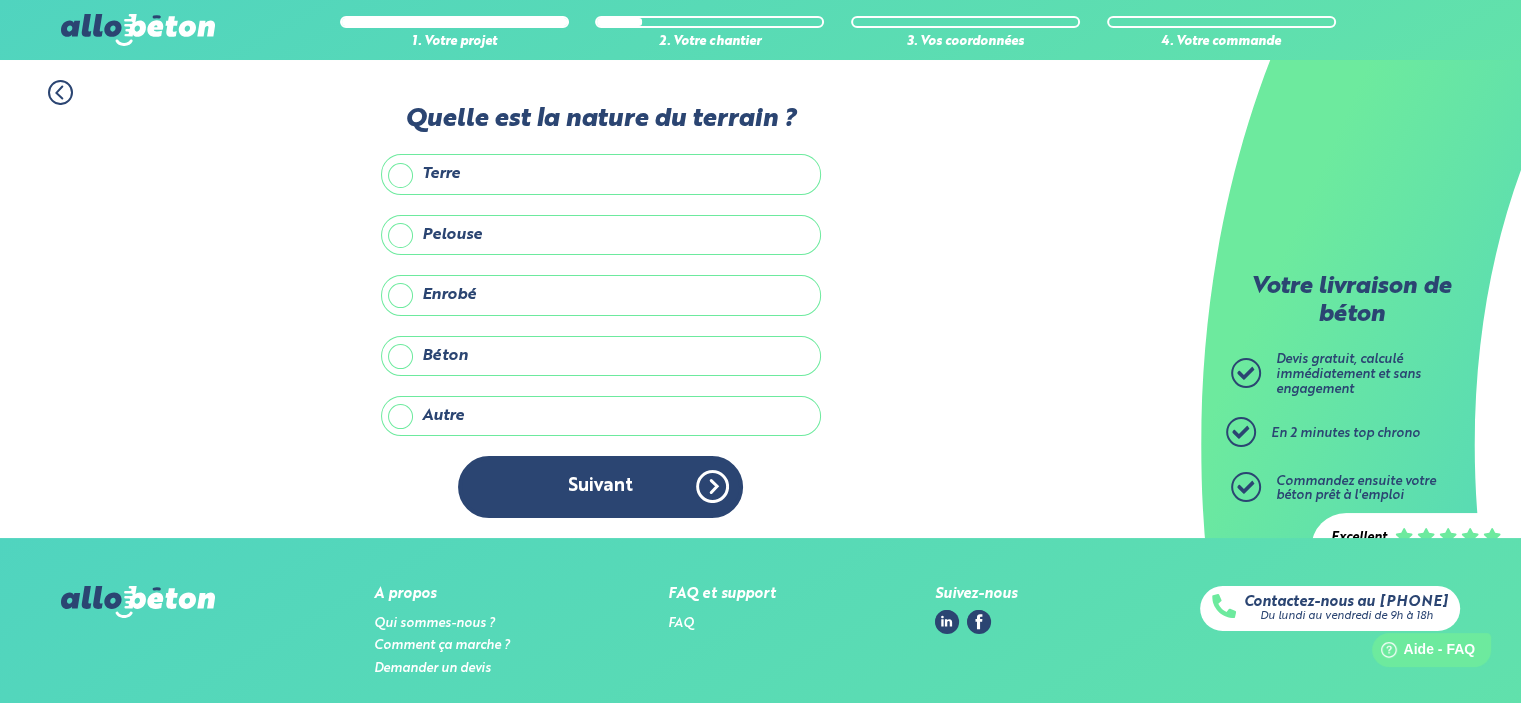 click at bounding box center (138, 30) 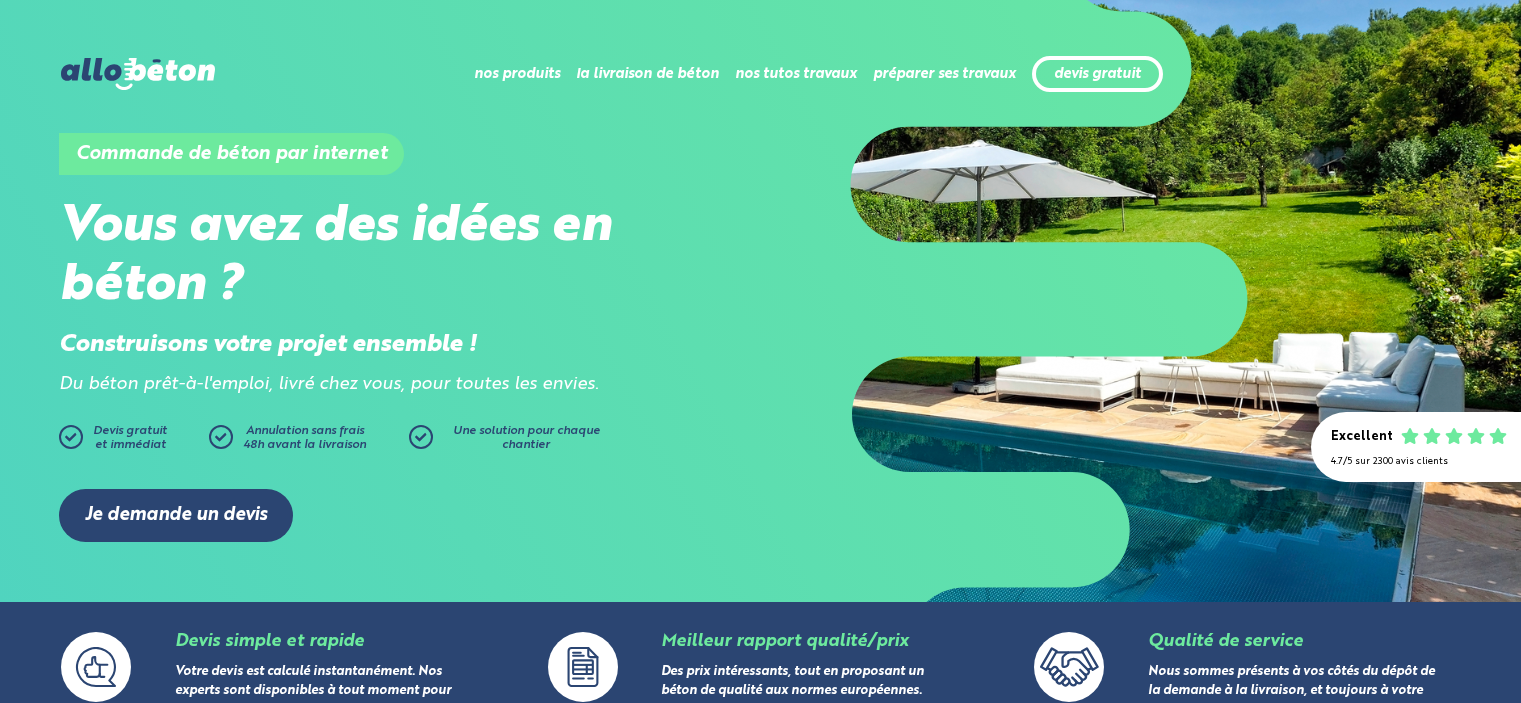 scroll, scrollTop: 0, scrollLeft: 0, axis: both 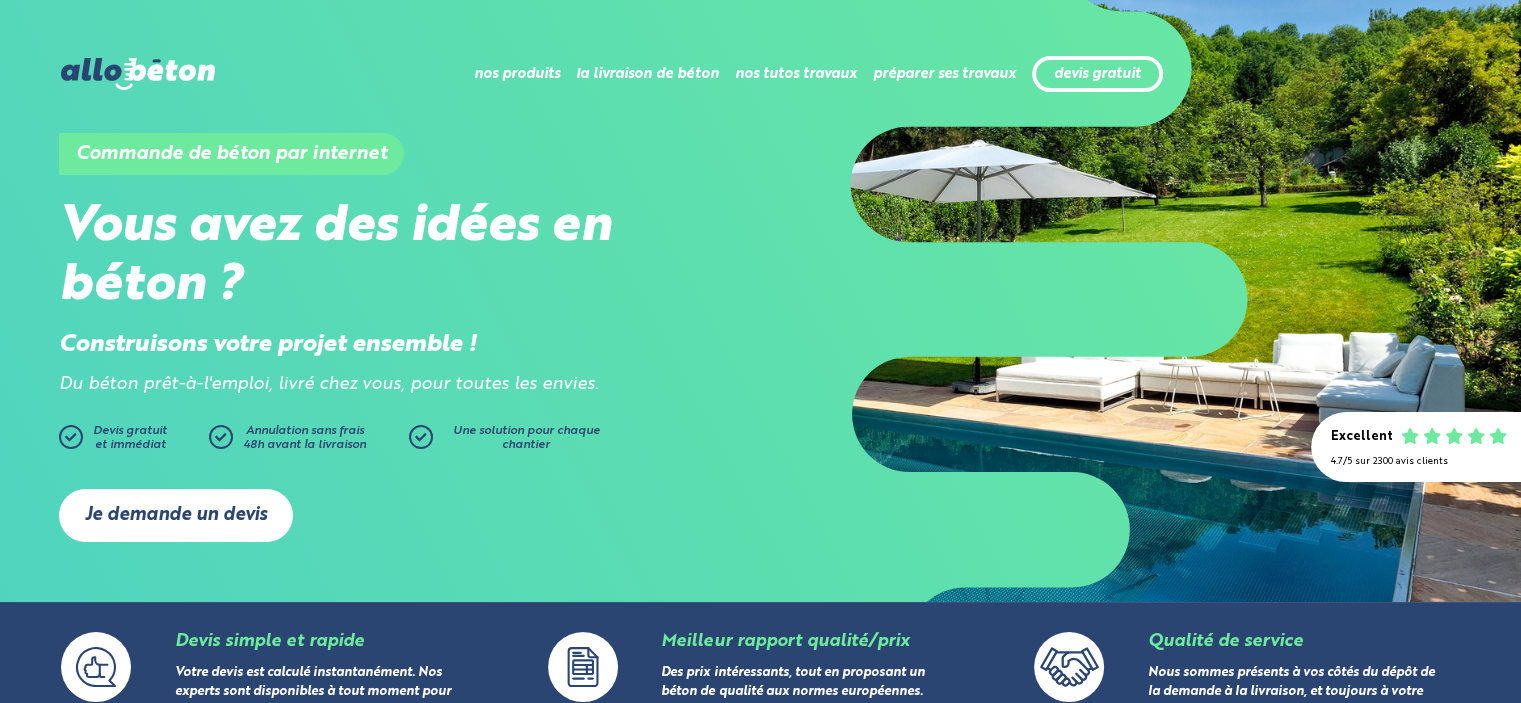 click on "Je demande un devis" at bounding box center [176, 515] 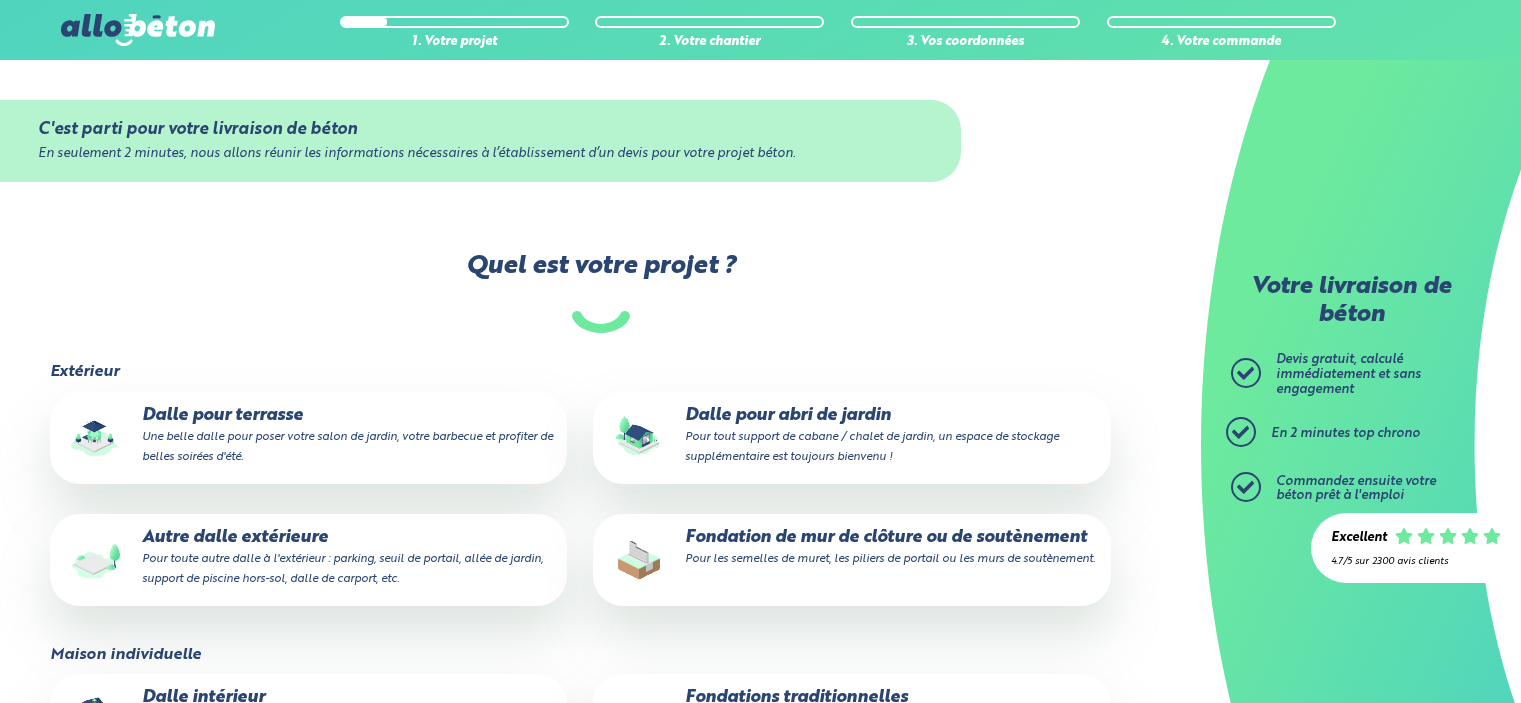 scroll, scrollTop: 0, scrollLeft: 0, axis: both 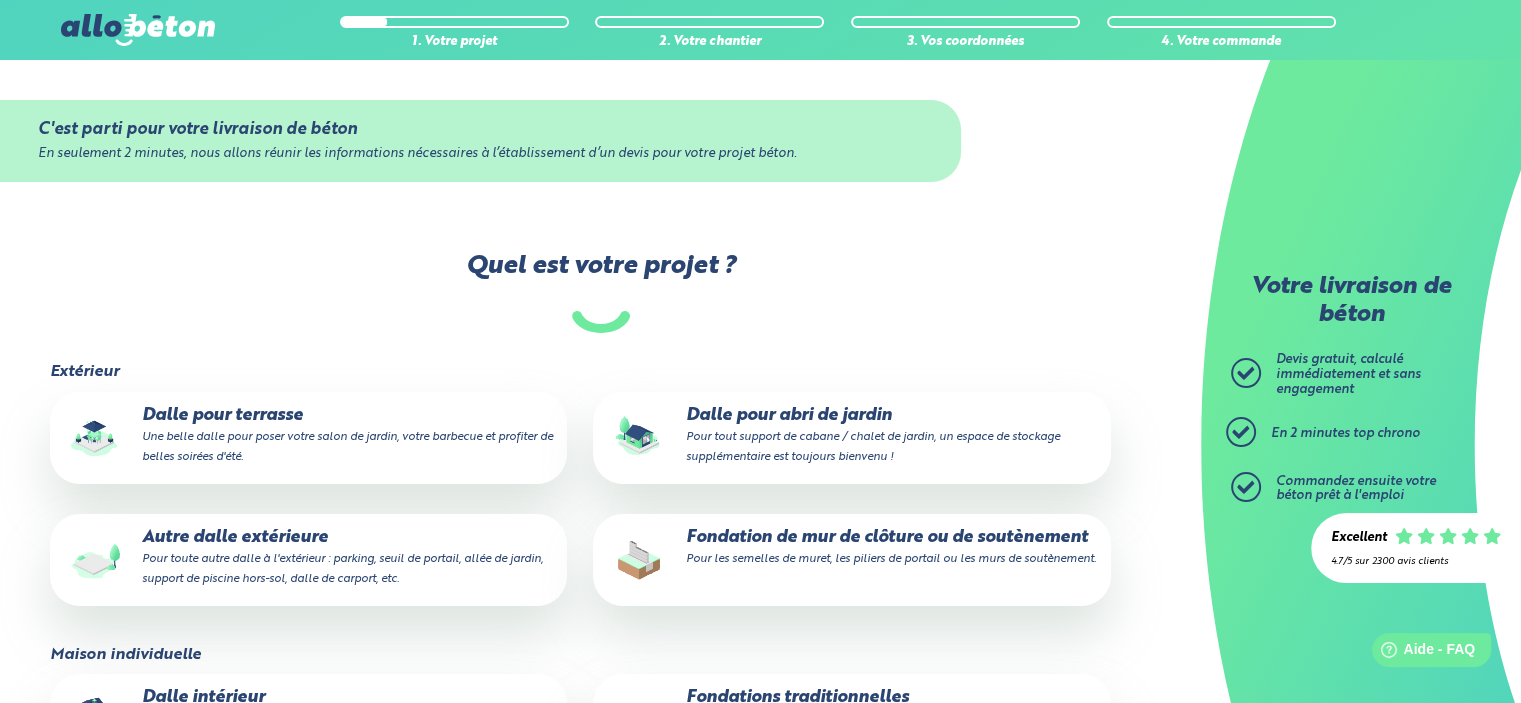 click on "Pour tout support de cabane / chalet de jardin, un espace de stockage supplémentaire est toujours bienvenu !" at bounding box center (872, 447) 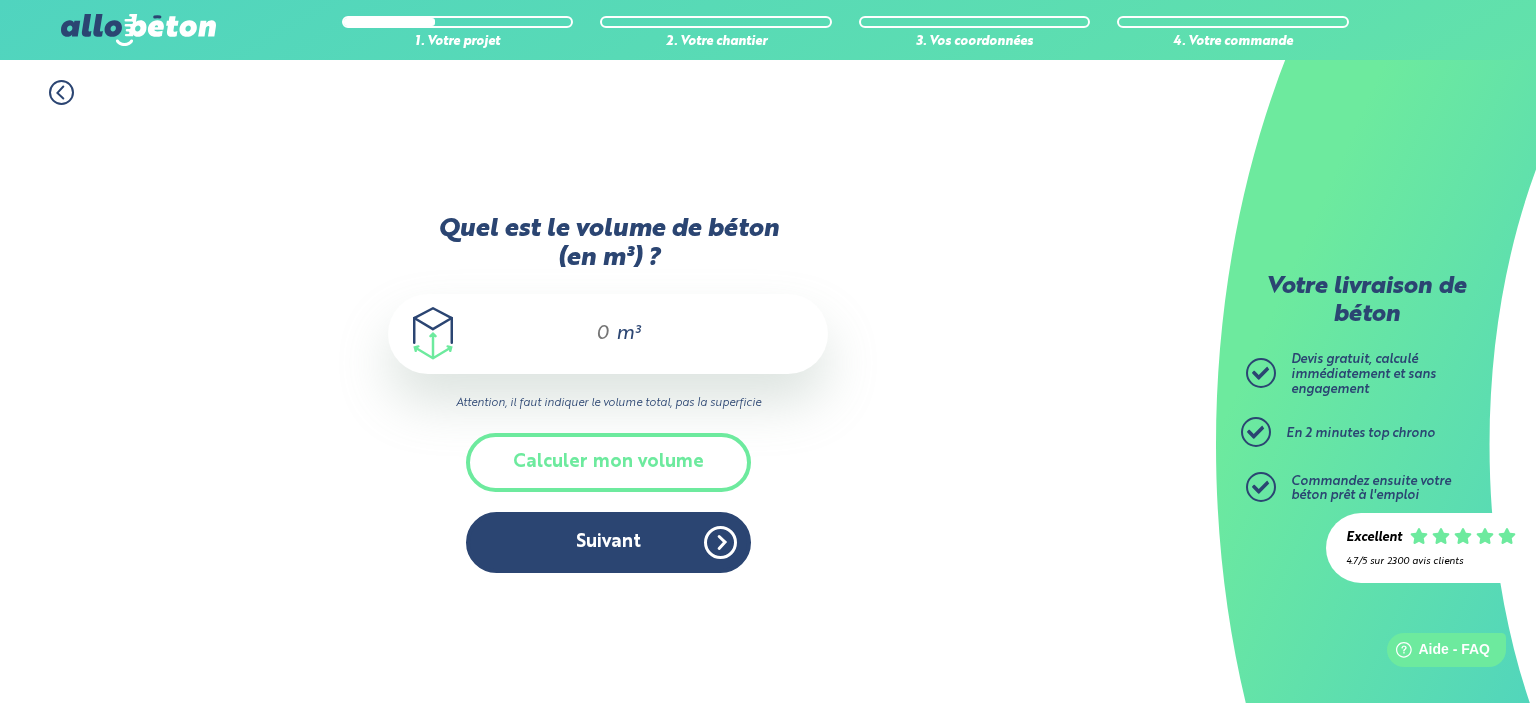 click on "Quel est le volume de béton (en m³) ?" at bounding box center [594, 334] 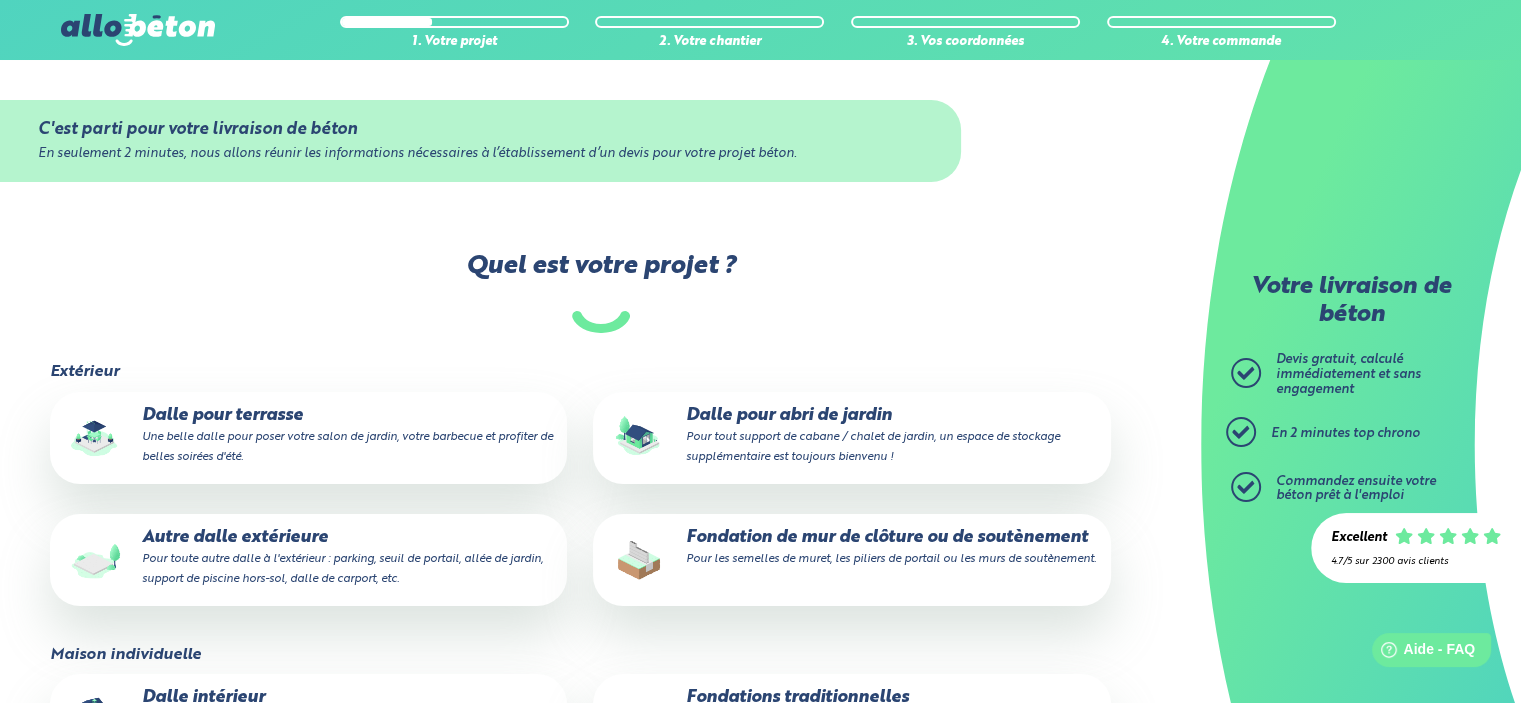 scroll, scrollTop: 200, scrollLeft: 0, axis: vertical 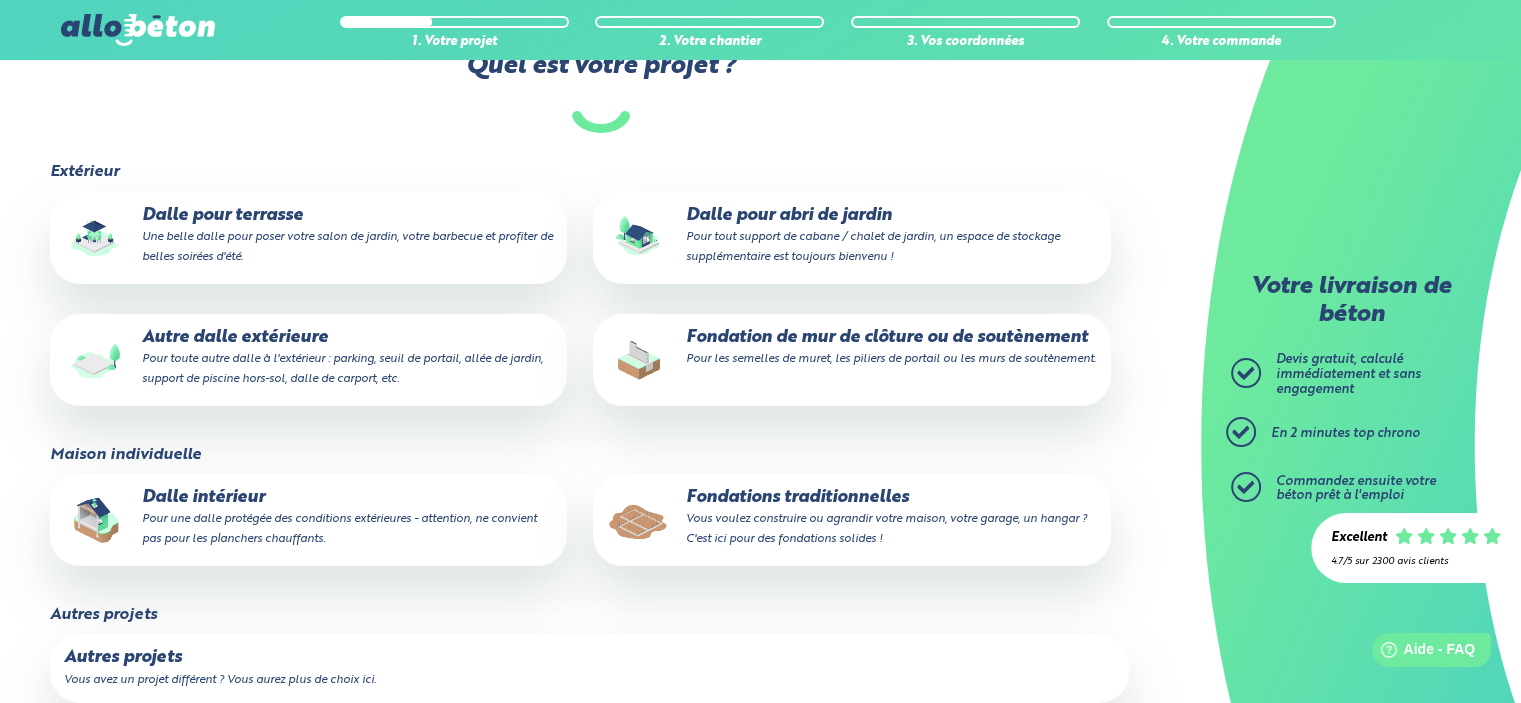 click on "Fondation de mur de clôture ou de soutènement
Pour les semelles de muret, les piliers de portail ou les murs de soutènement." at bounding box center [851, 348] 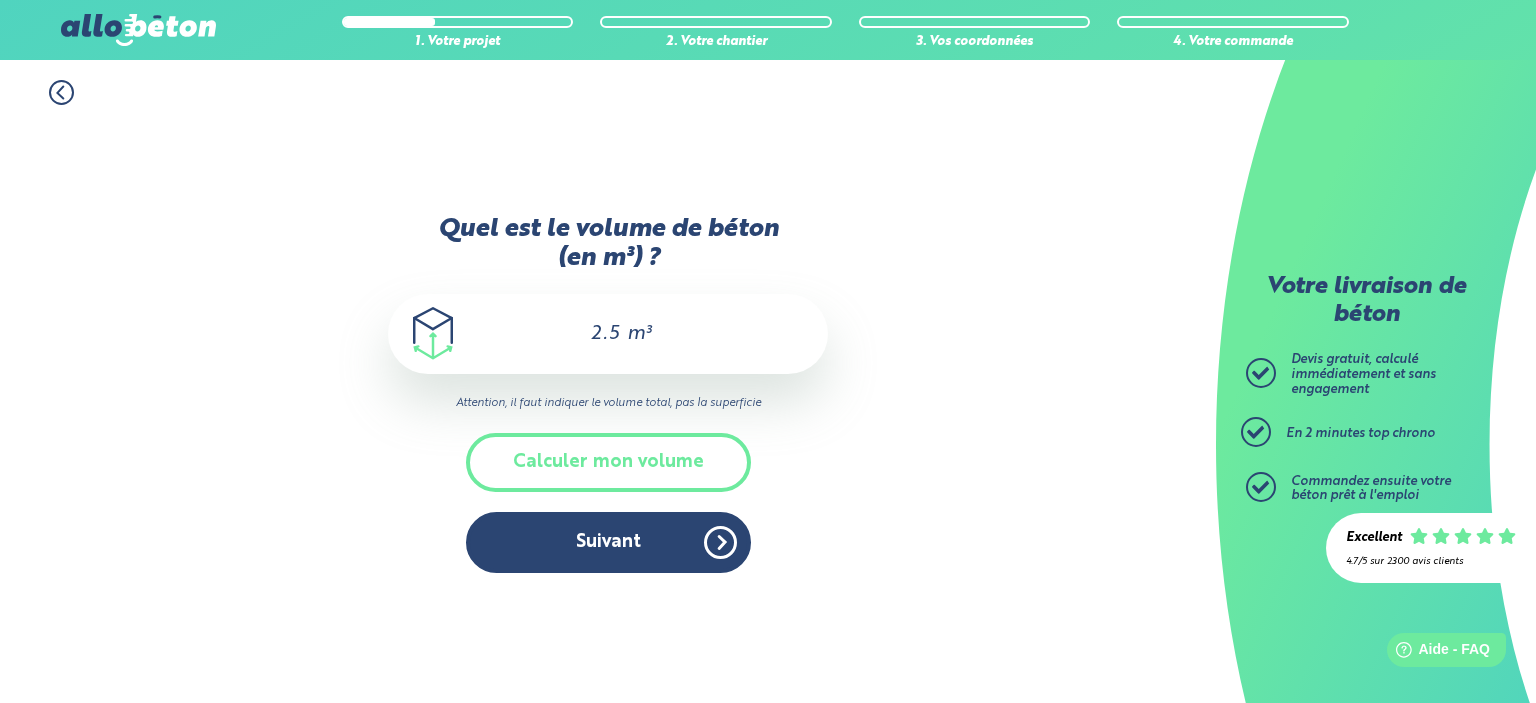 click on "2.5" at bounding box center (594, 334) 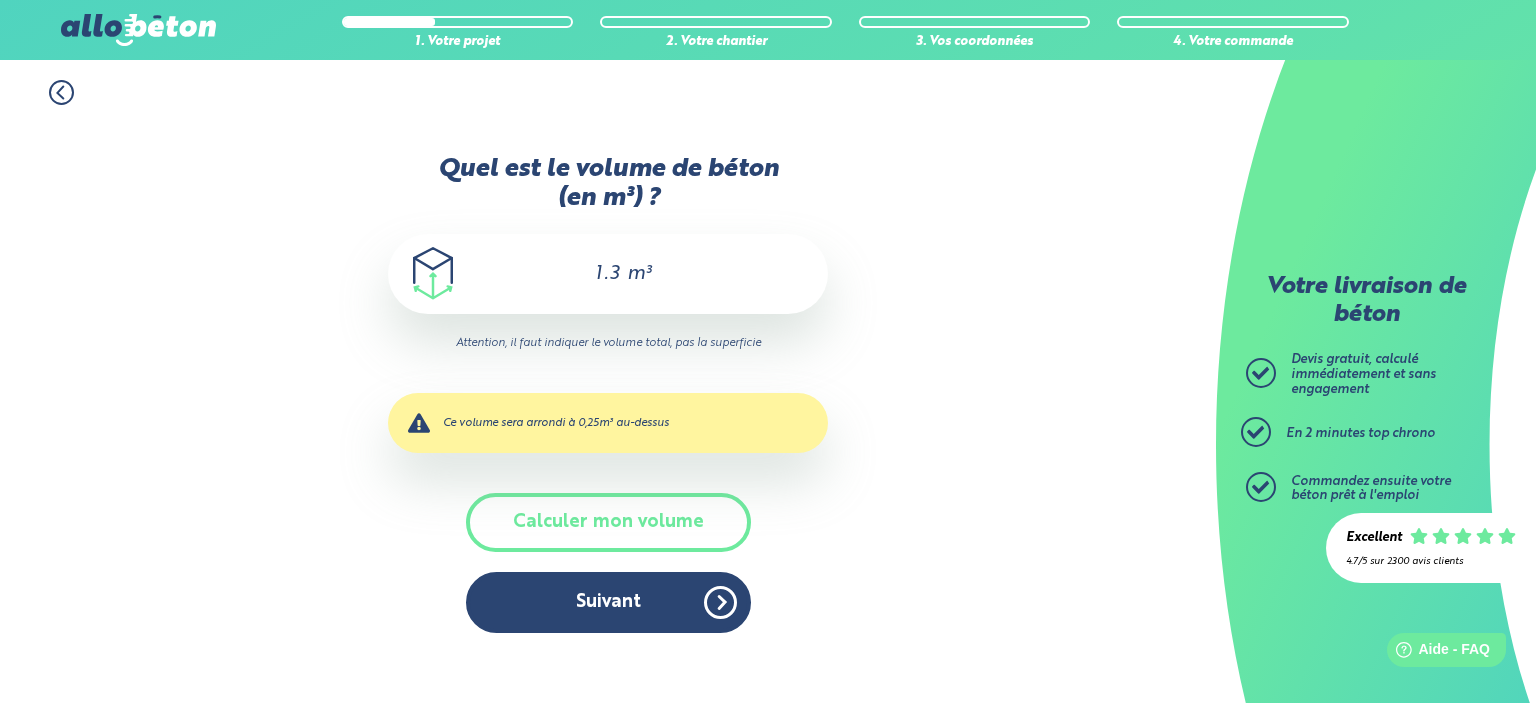 type on "1.3" 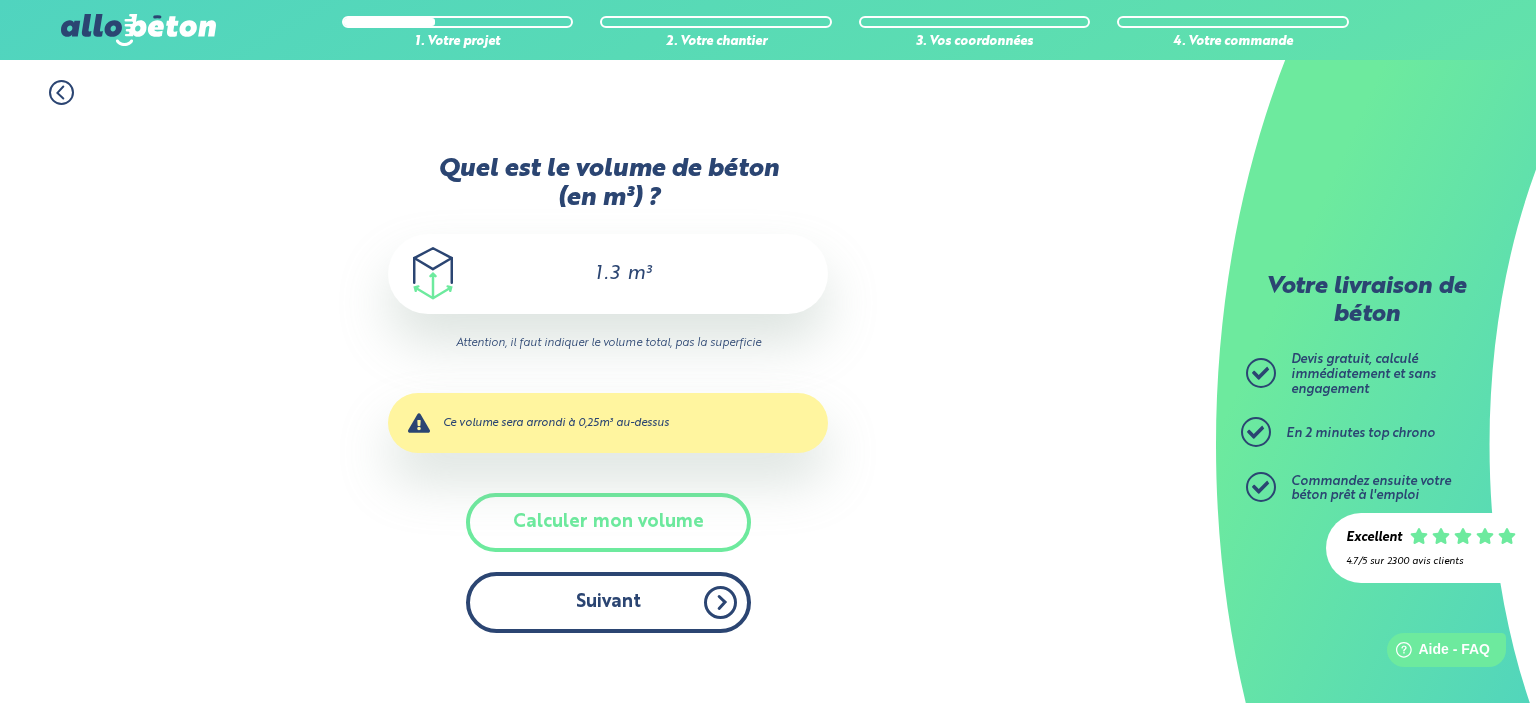click on "Suivant" at bounding box center [608, 602] 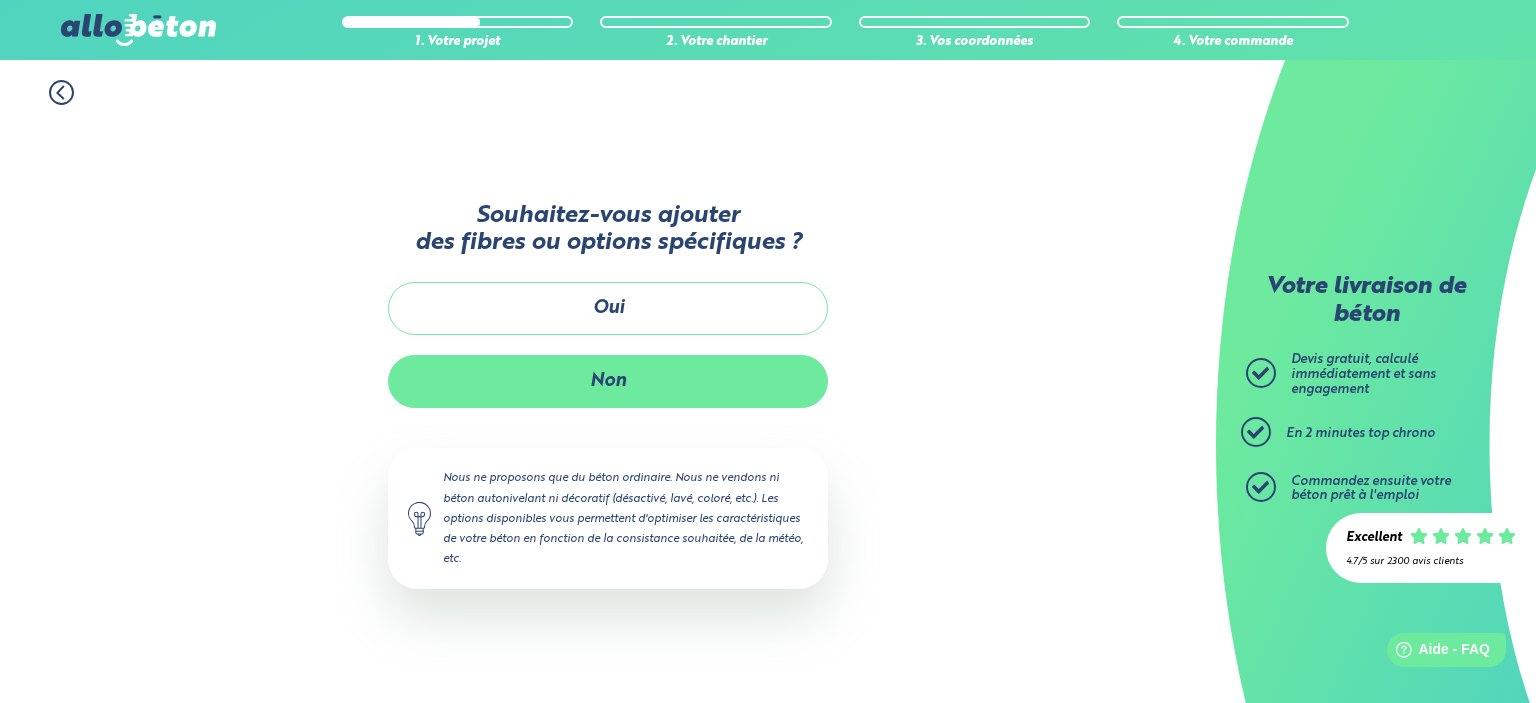 click on "Non" at bounding box center (608, 381) 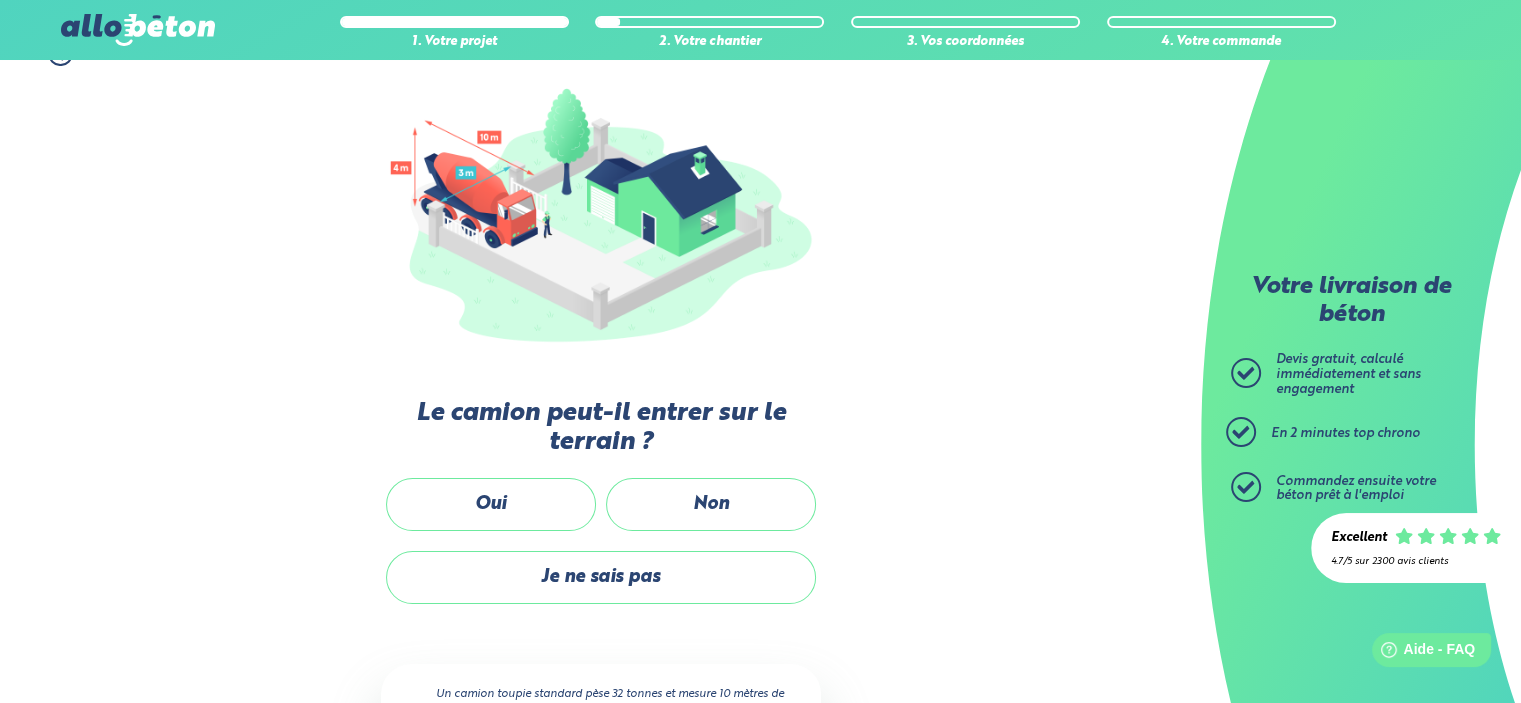 scroll, scrollTop: 300, scrollLeft: 0, axis: vertical 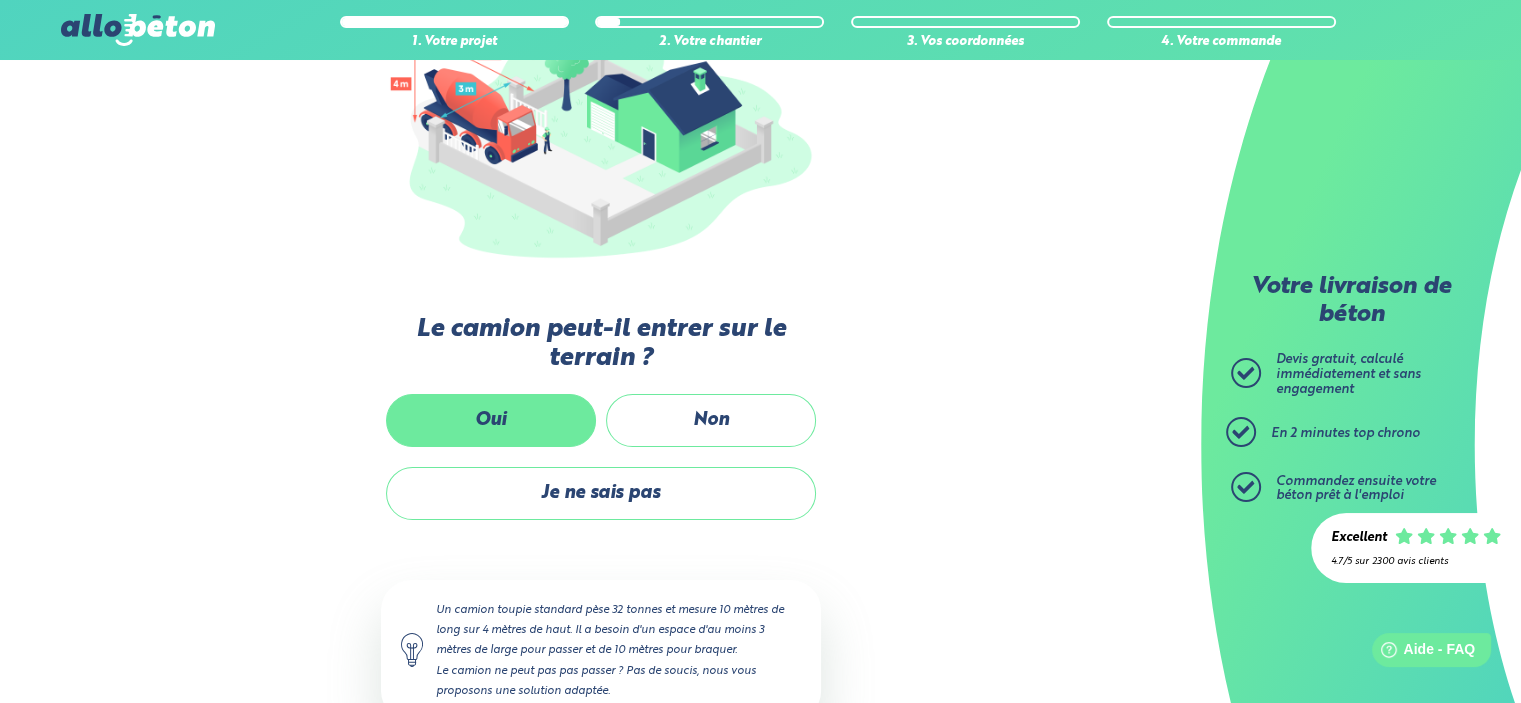 click on "Oui" at bounding box center [491, 420] 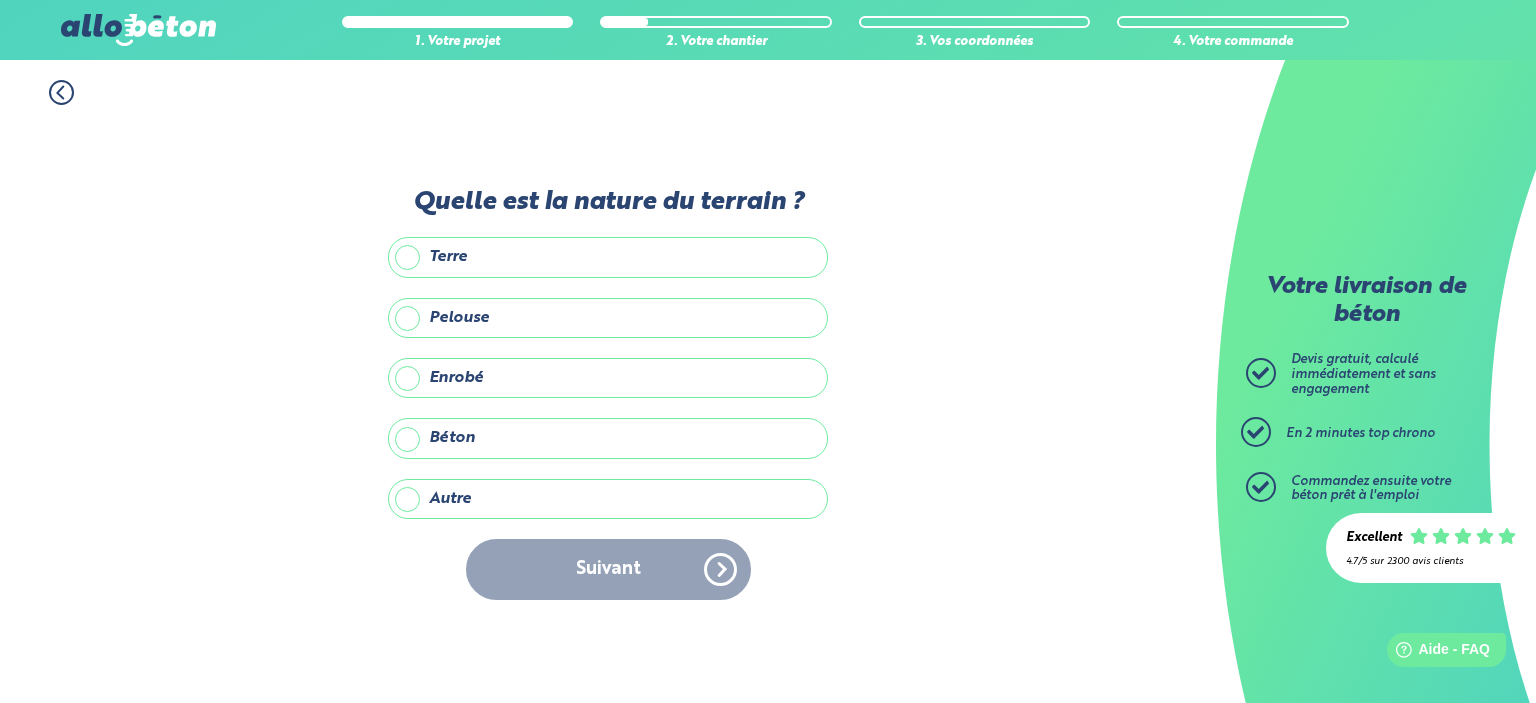 click on "Enrobé" at bounding box center [608, 378] 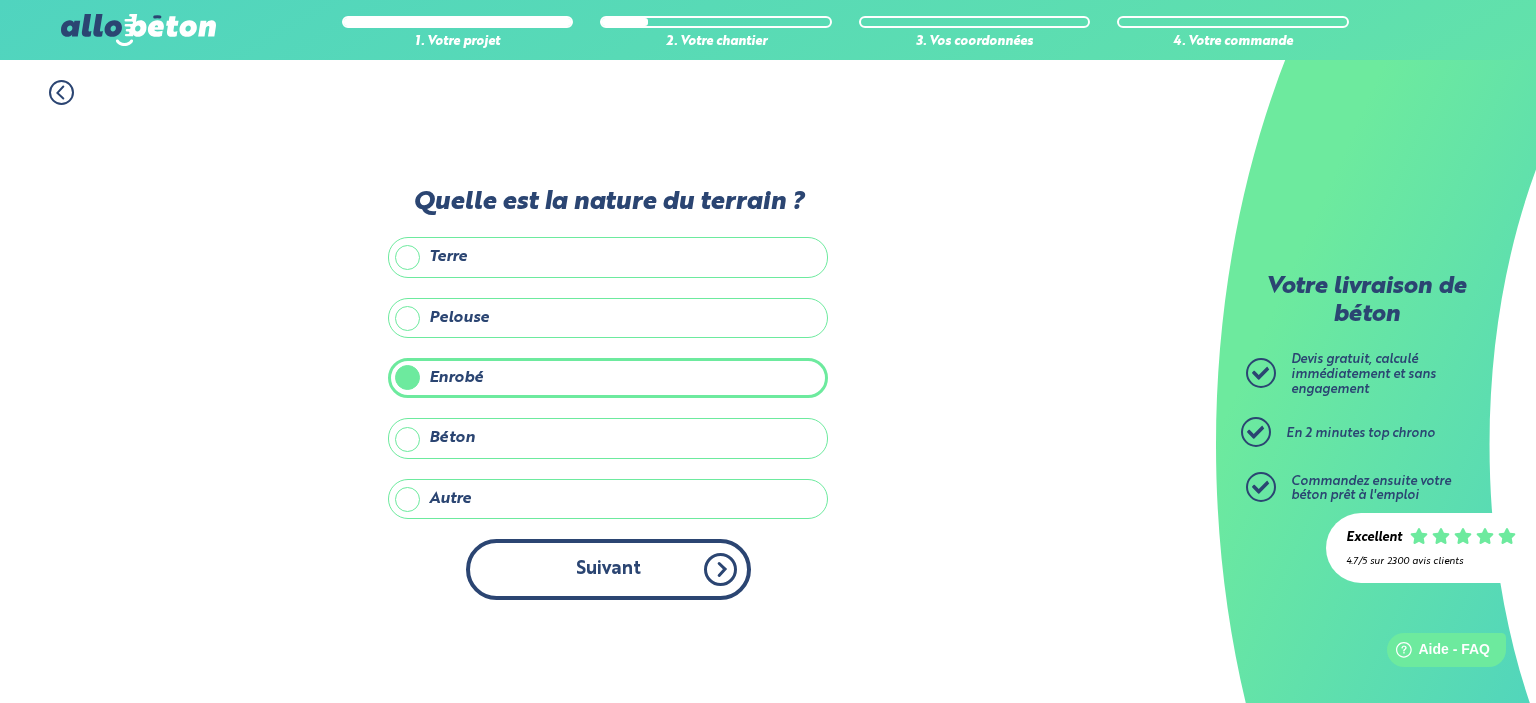click on "Suivant" at bounding box center [608, 569] 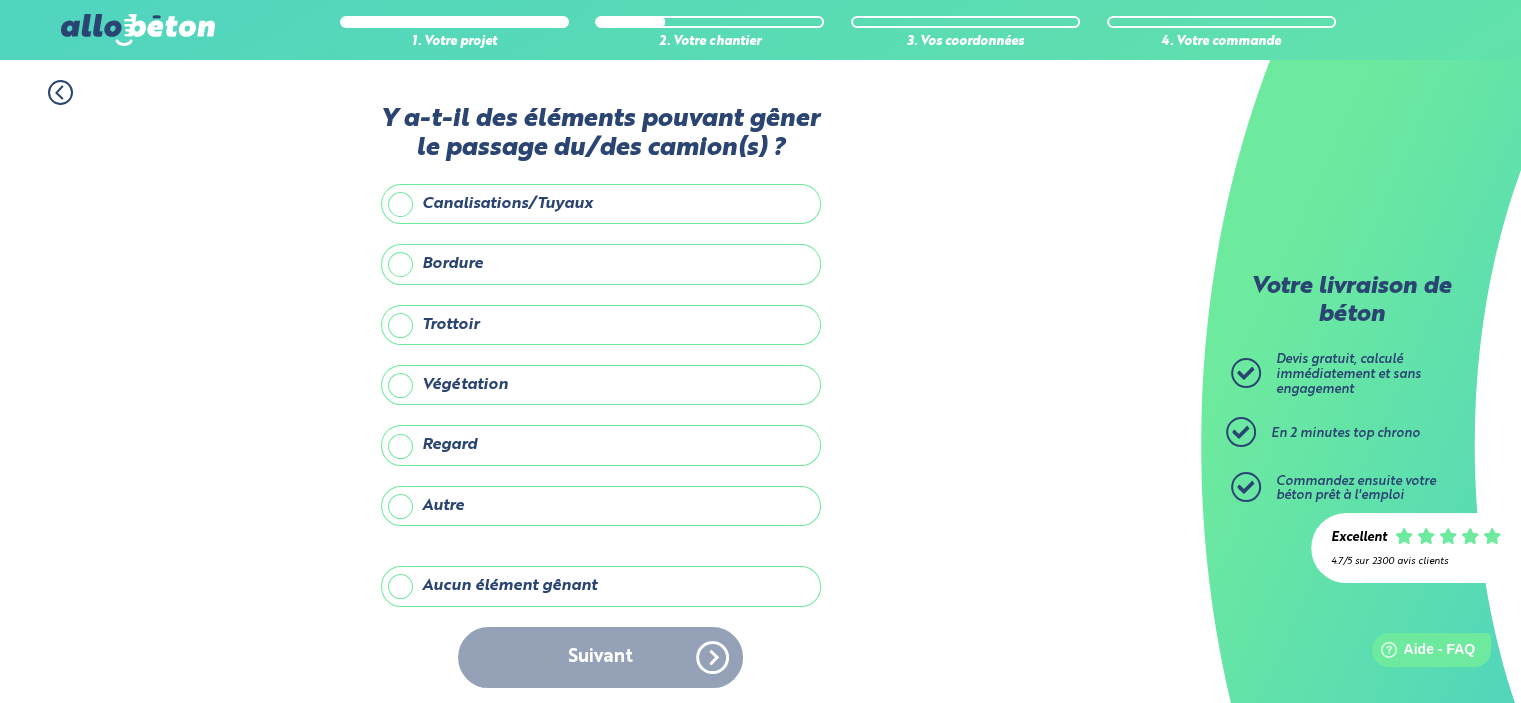 click on "Aucun élément gênant" at bounding box center [601, 586] 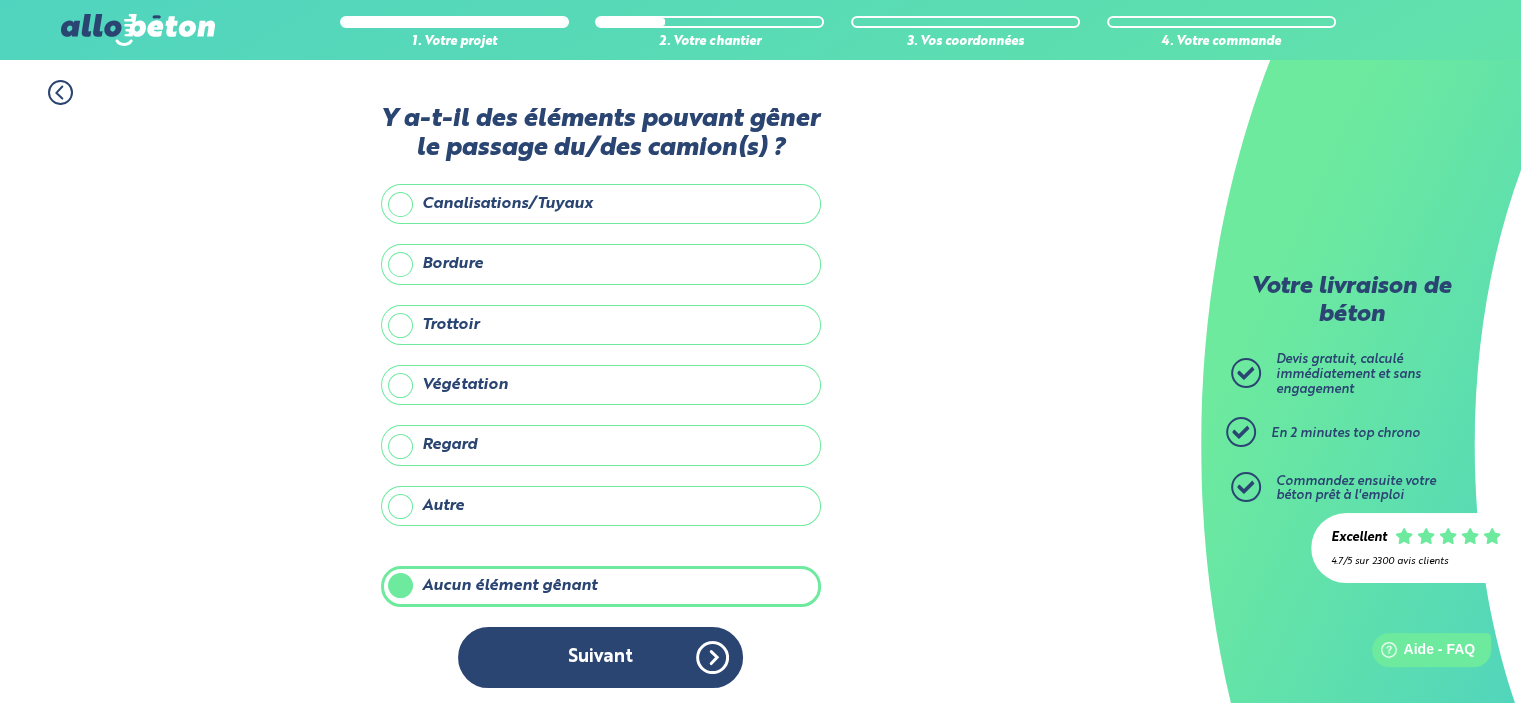 click on "Suivant" at bounding box center [600, 657] 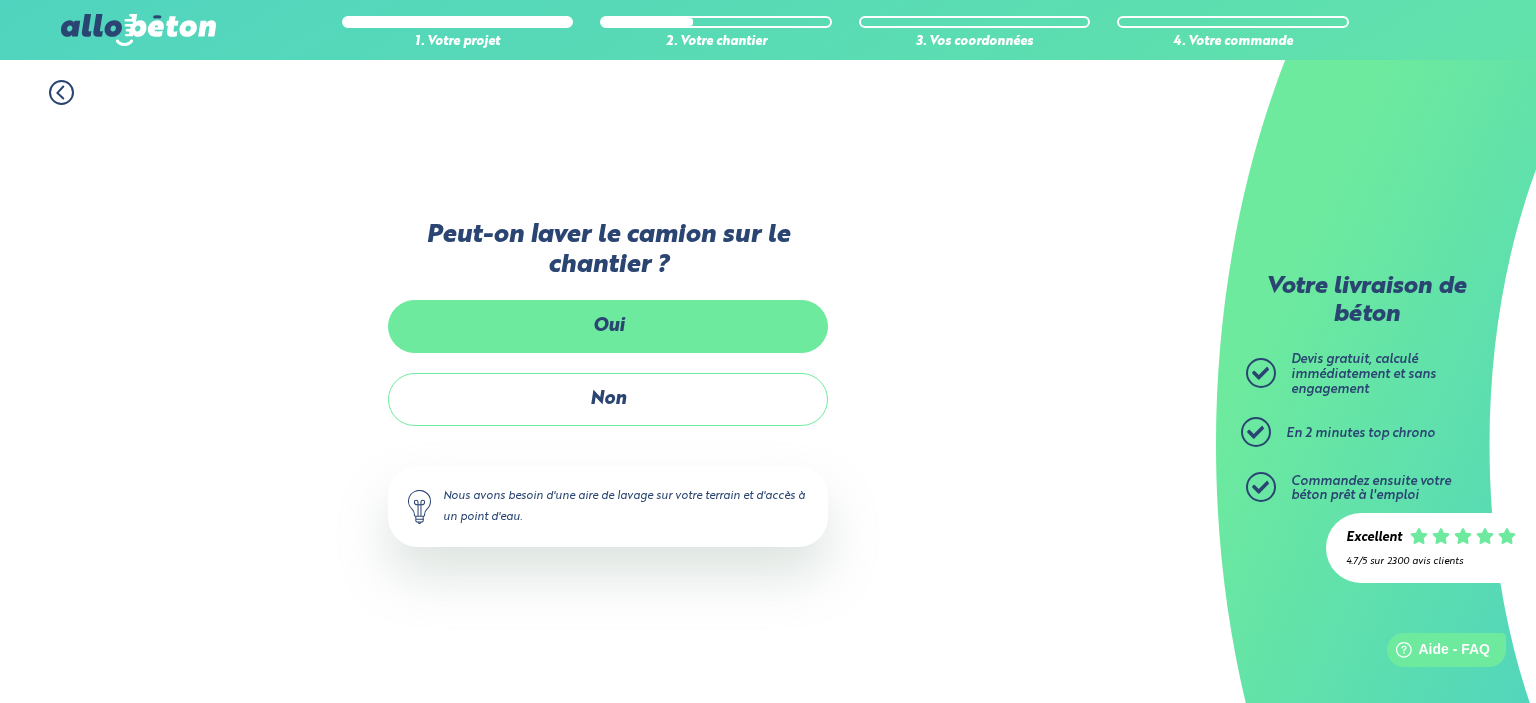 click on "Oui" at bounding box center (608, 326) 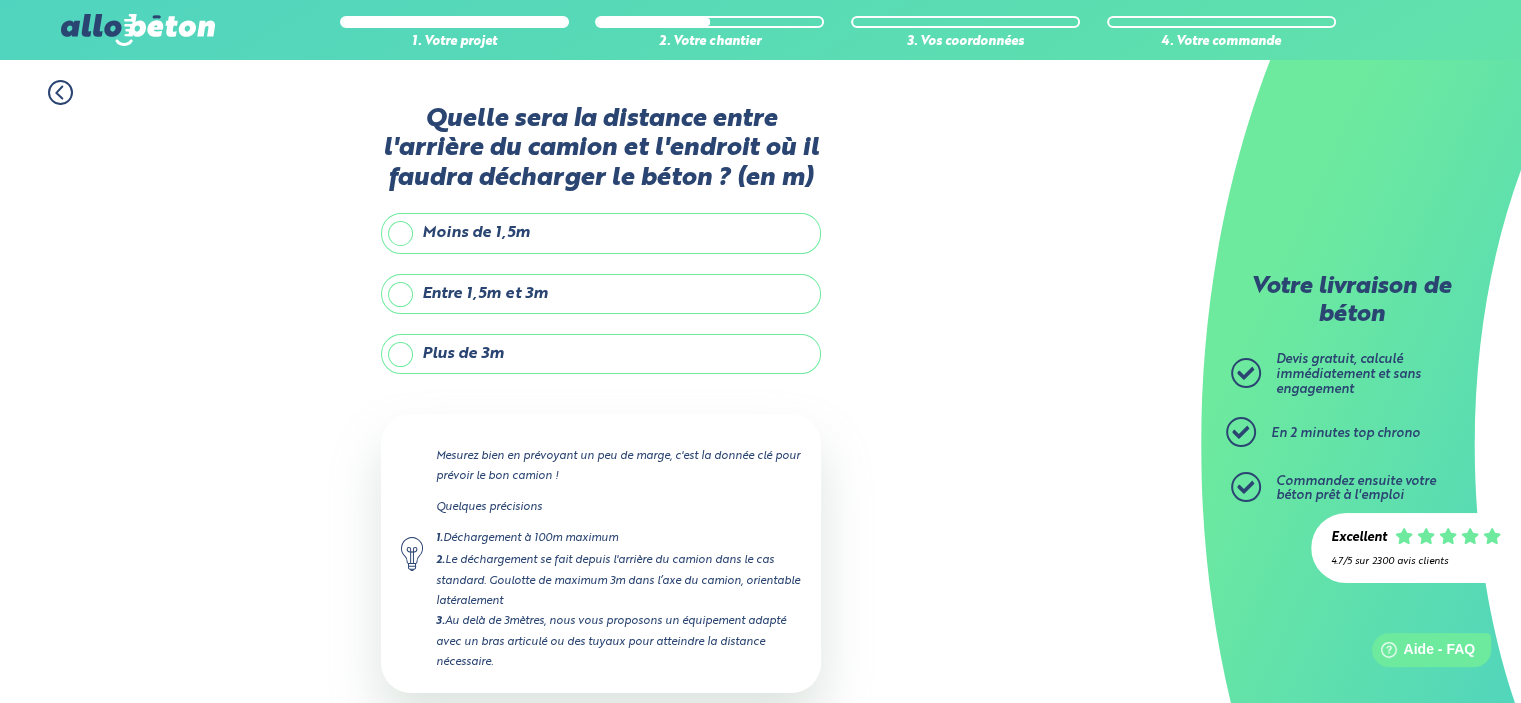 click on "Moins de 1,5m" at bounding box center (601, 233) 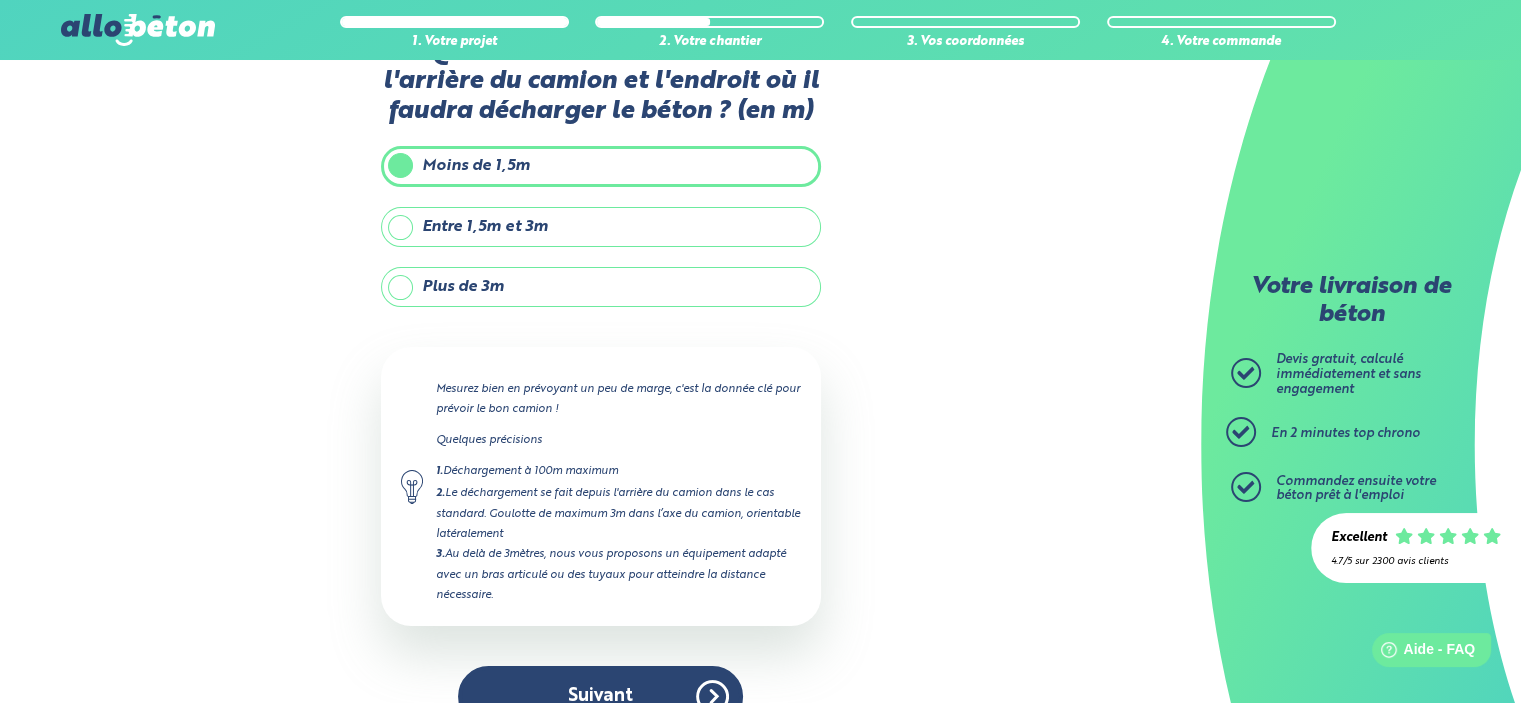 scroll, scrollTop: 105, scrollLeft: 0, axis: vertical 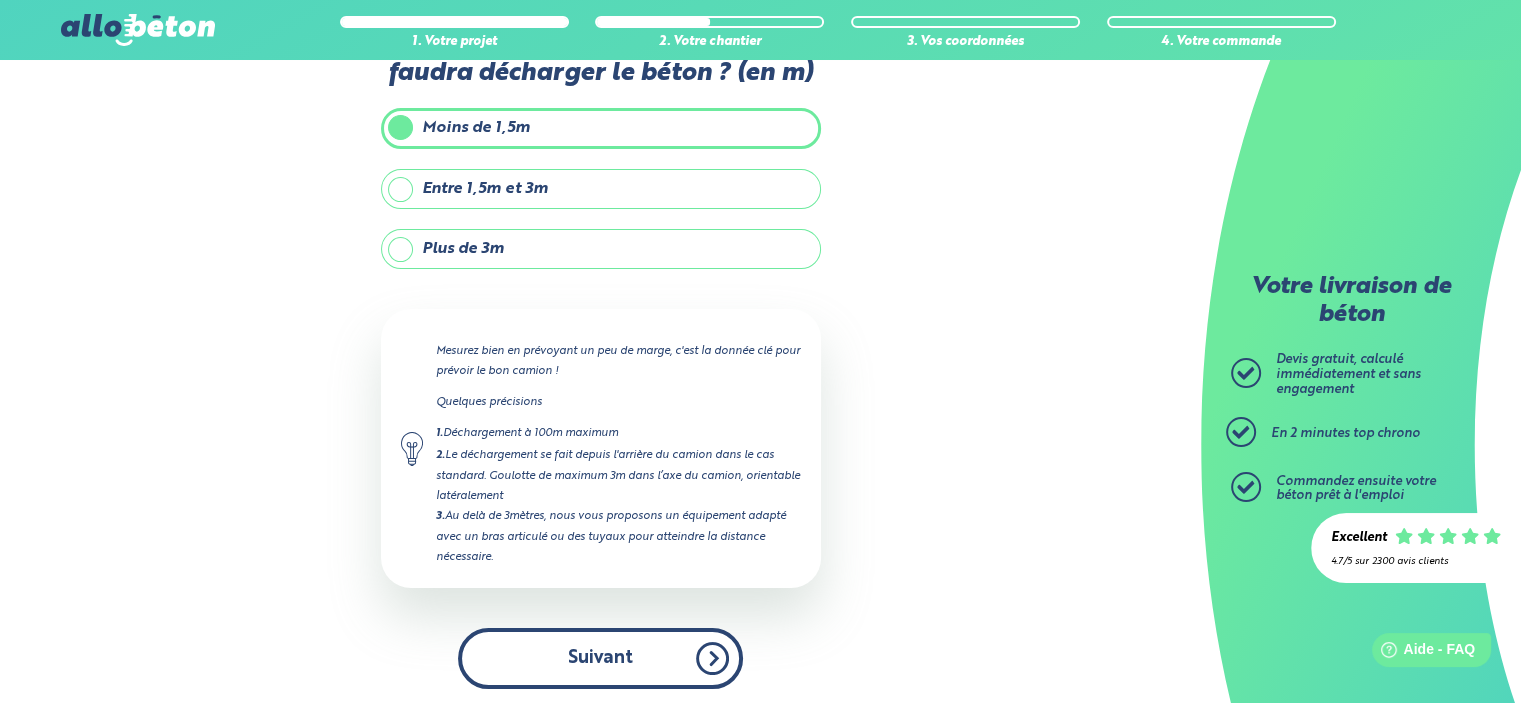 click on "Suivant" at bounding box center (600, 658) 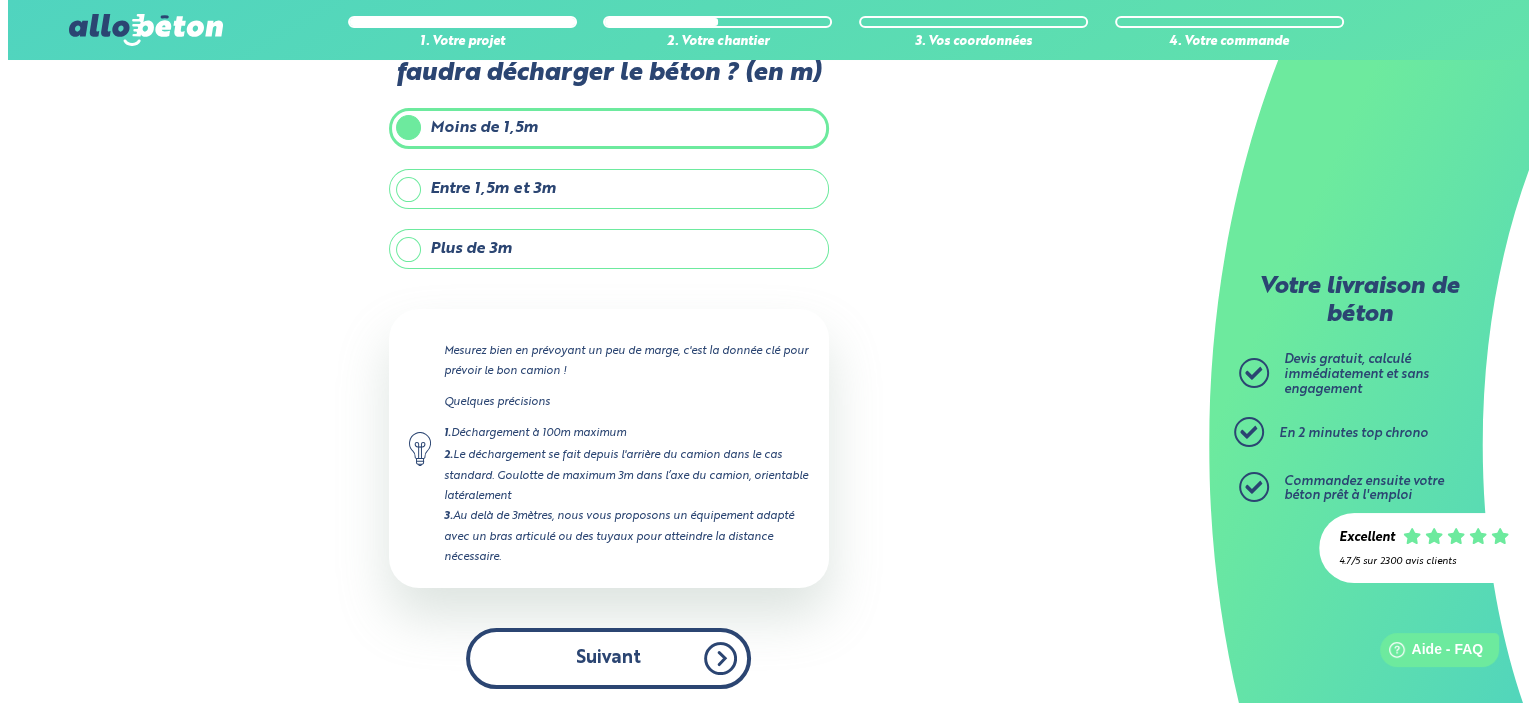 scroll, scrollTop: 0, scrollLeft: 0, axis: both 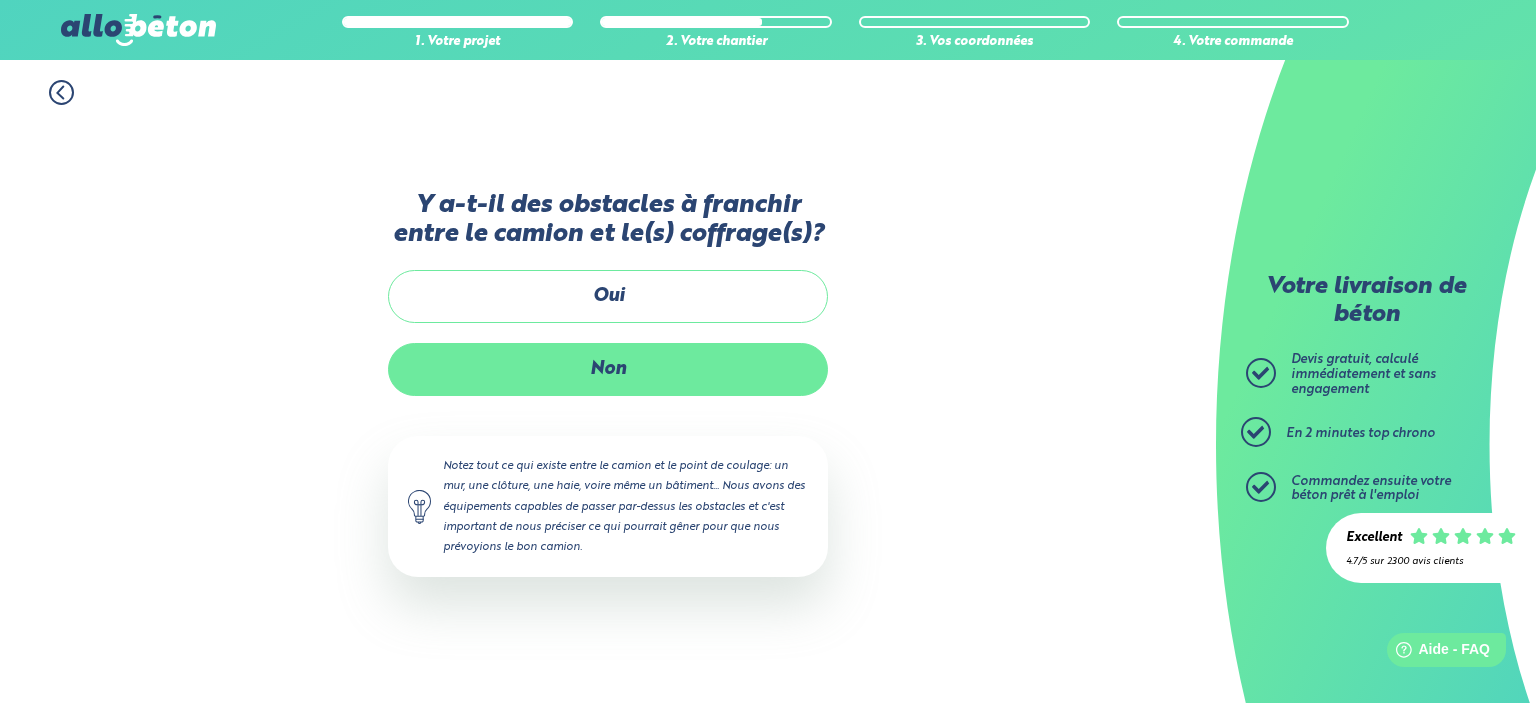 click on "Non" at bounding box center (608, 369) 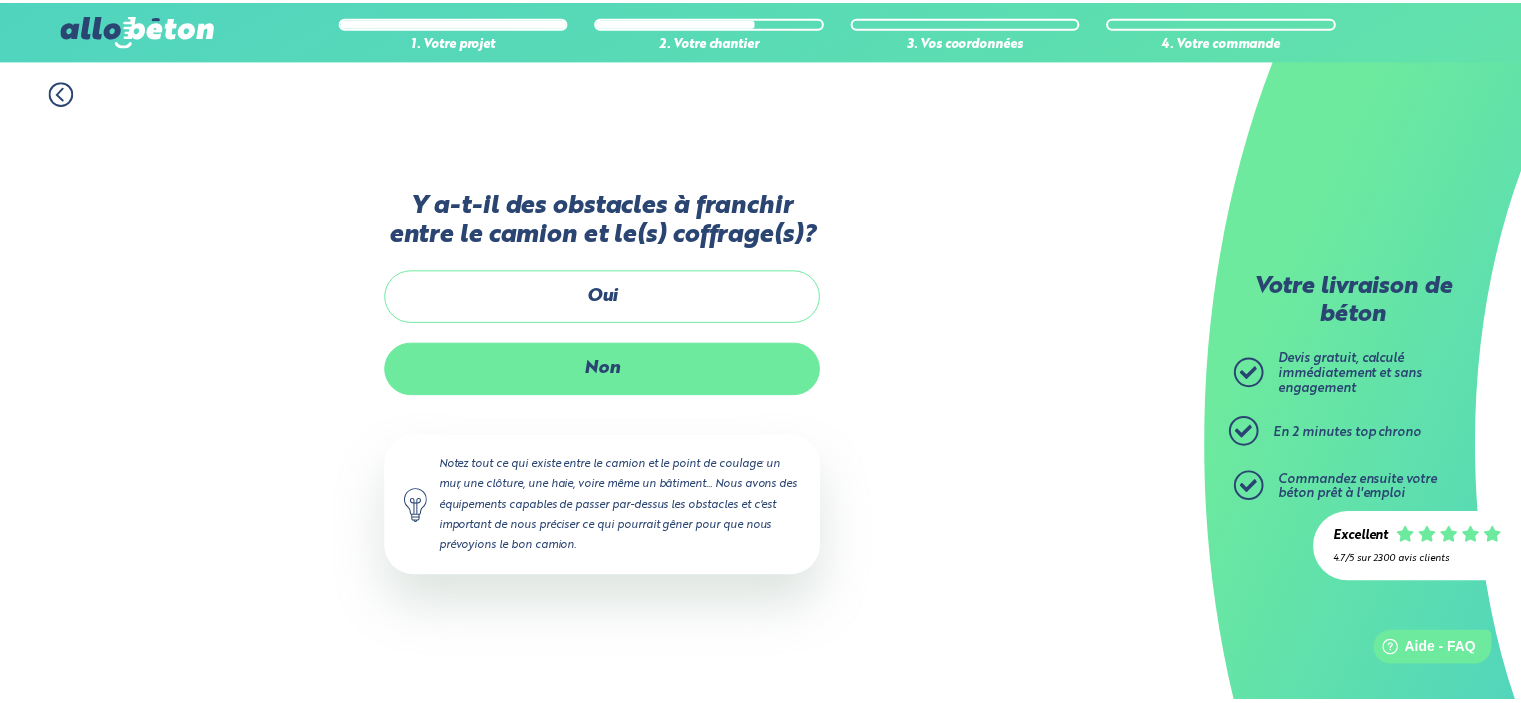 scroll, scrollTop: 220, scrollLeft: 0, axis: vertical 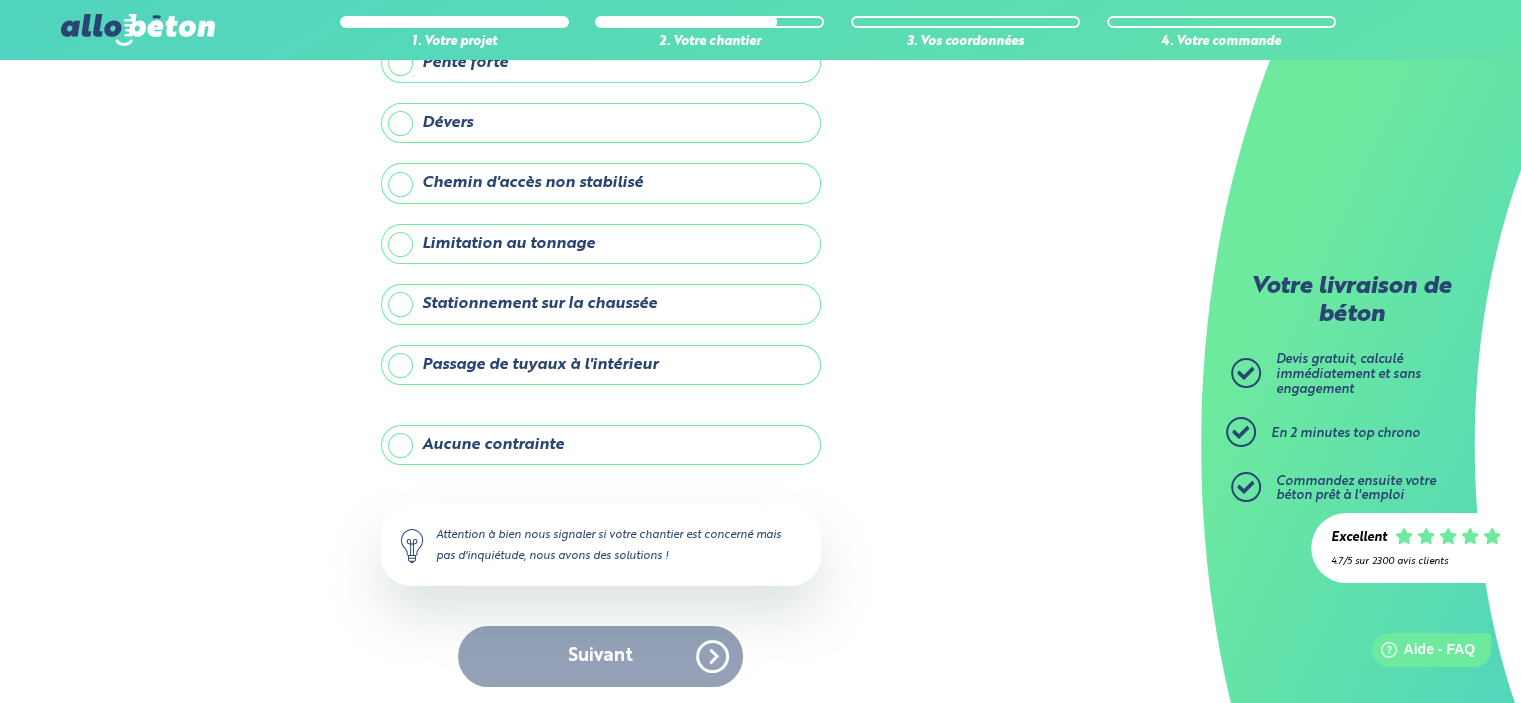 click on "Aucune contrainte" at bounding box center (601, 445) 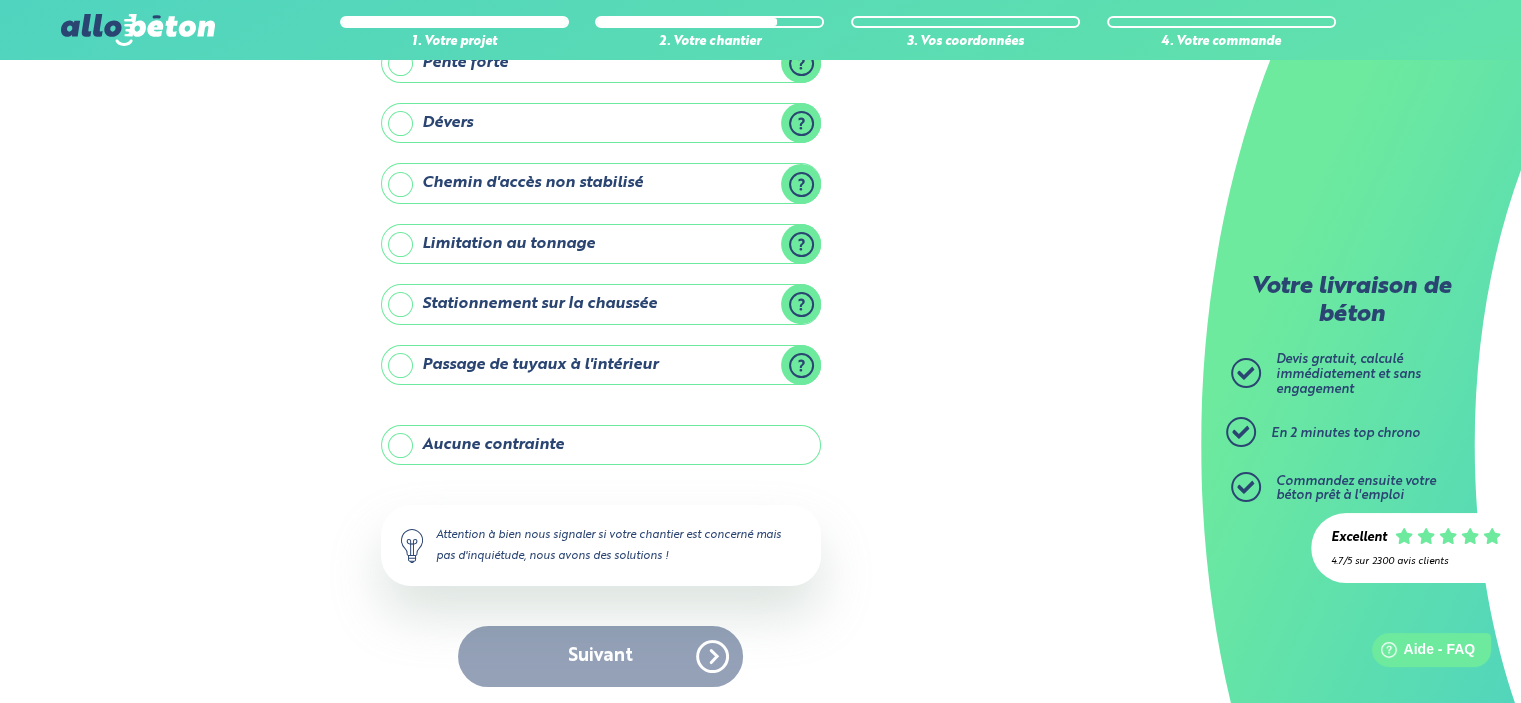 click on "Aucune contrainte" at bounding box center [0, 0] 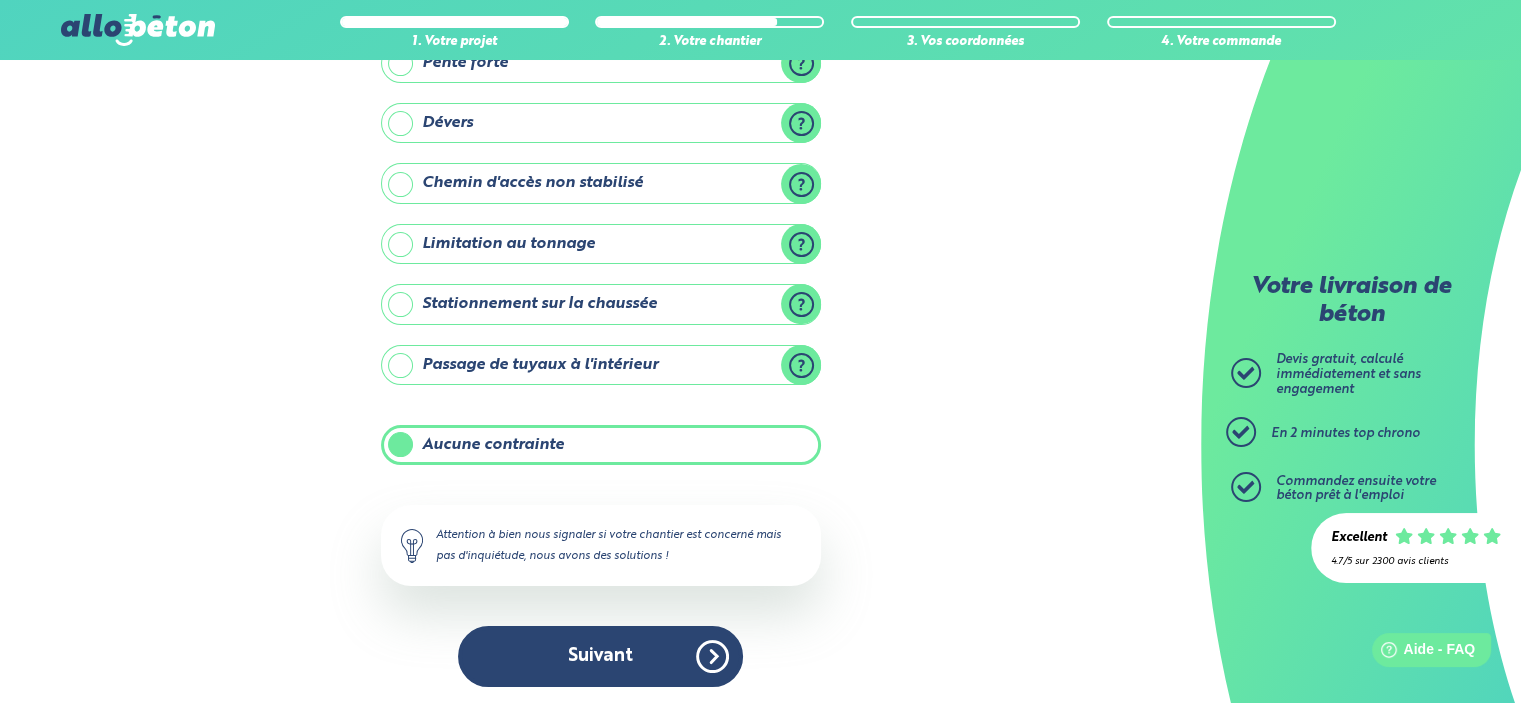 scroll, scrollTop: 220, scrollLeft: 0, axis: vertical 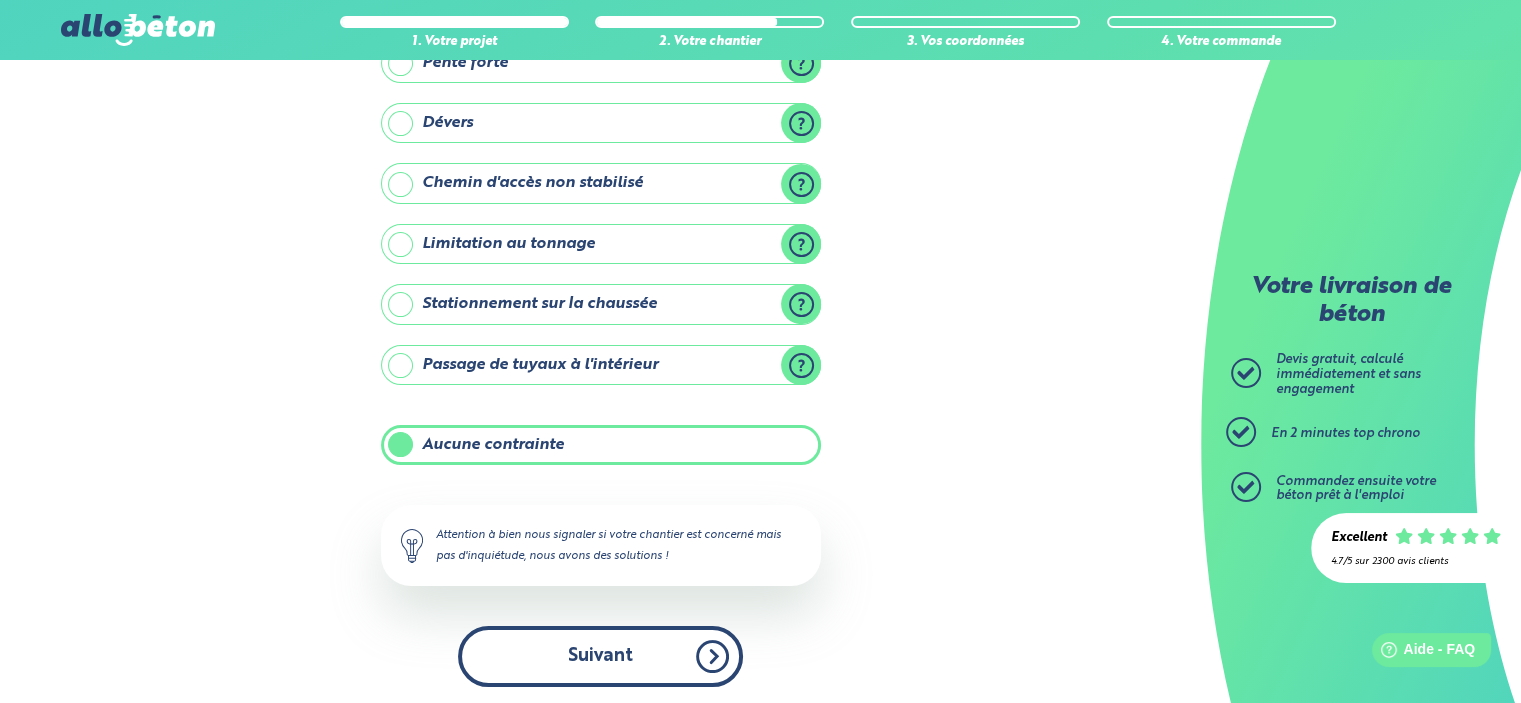 click on "Suivant" at bounding box center [600, 656] 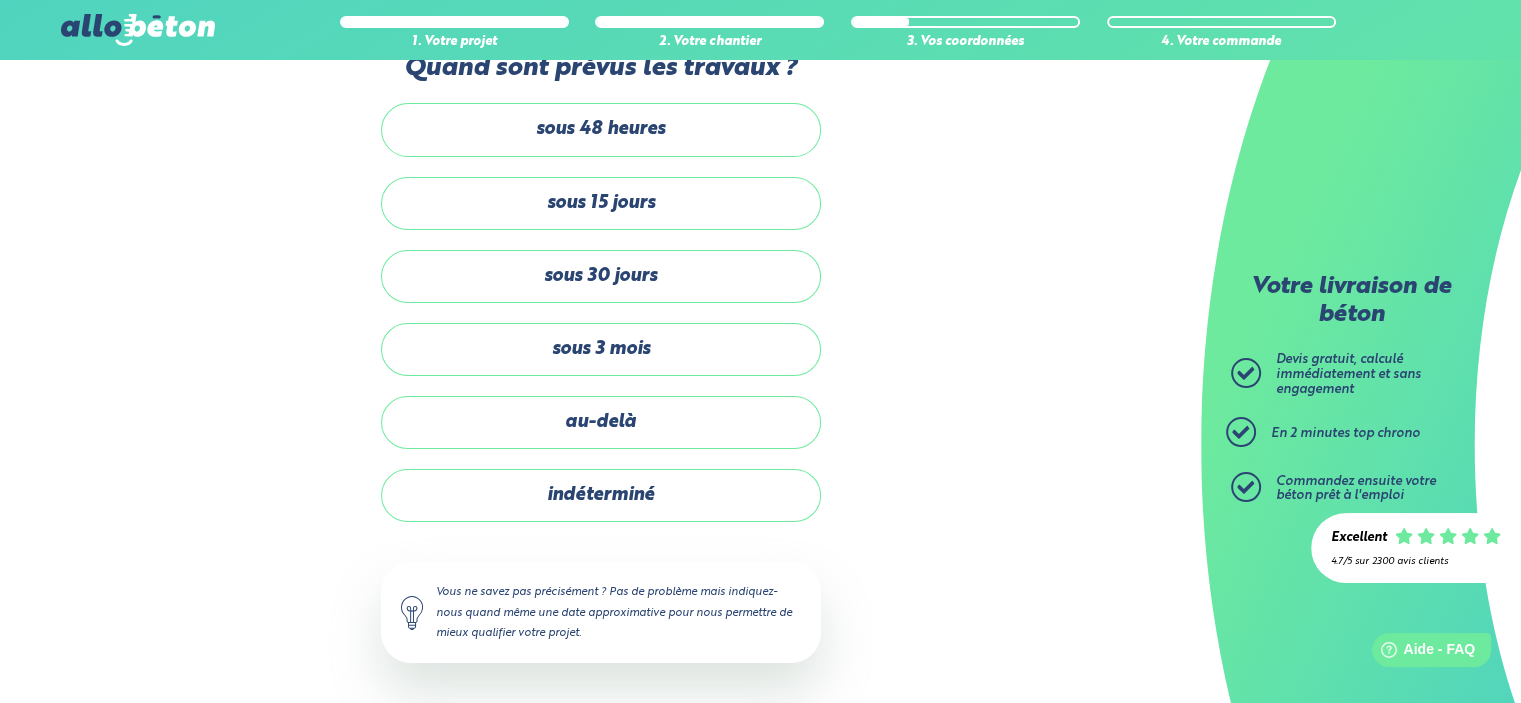 scroll, scrollTop: 48, scrollLeft: 0, axis: vertical 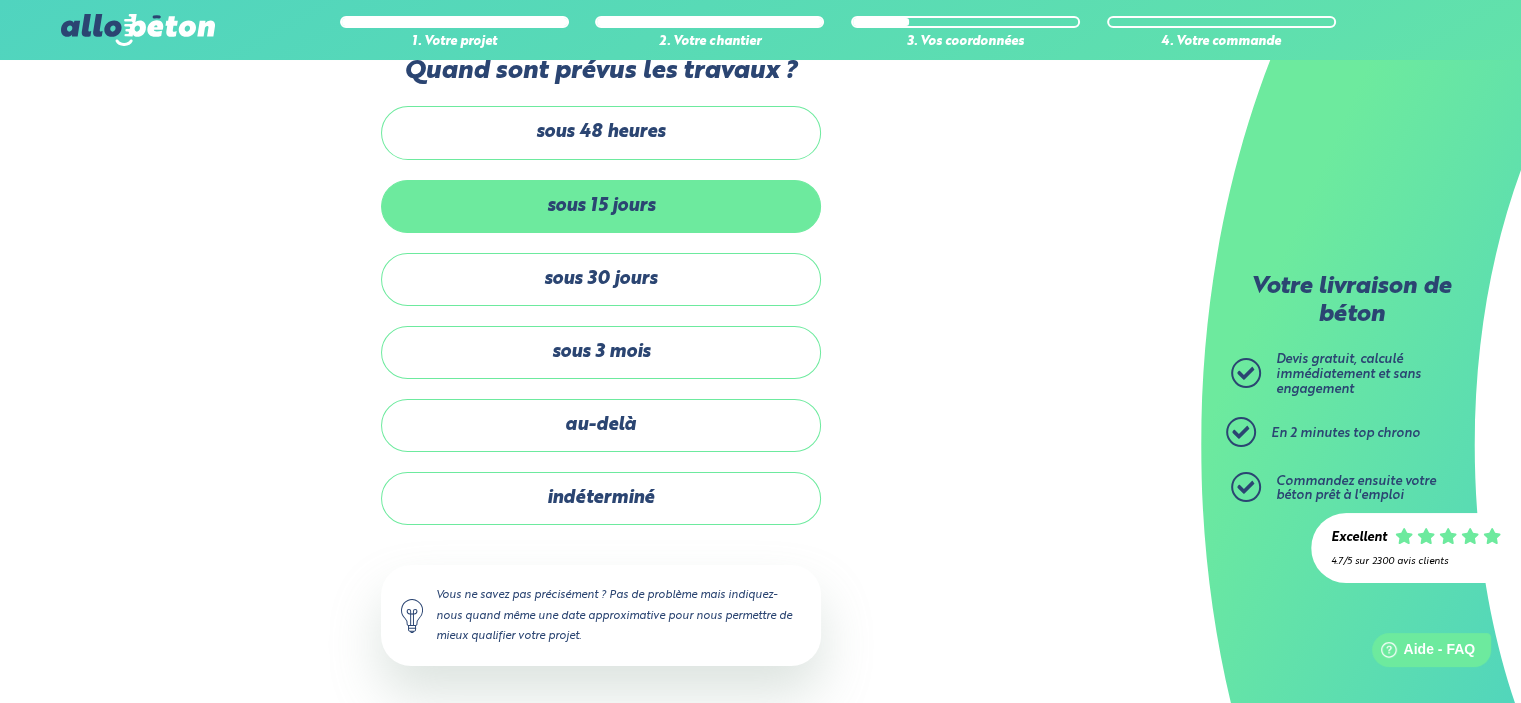 click on "sous 15 jours" at bounding box center (601, 206) 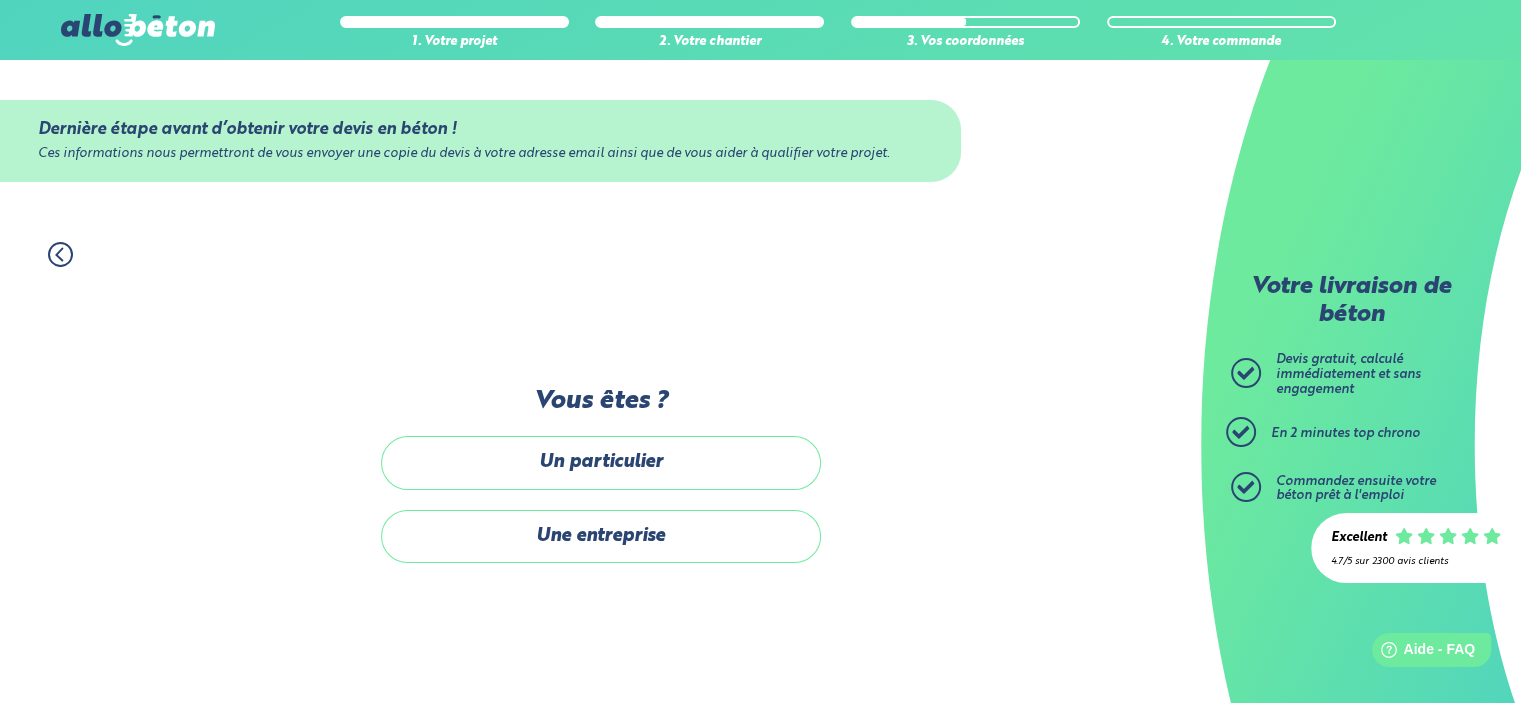 scroll, scrollTop: 0, scrollLeft: 0, axis: both 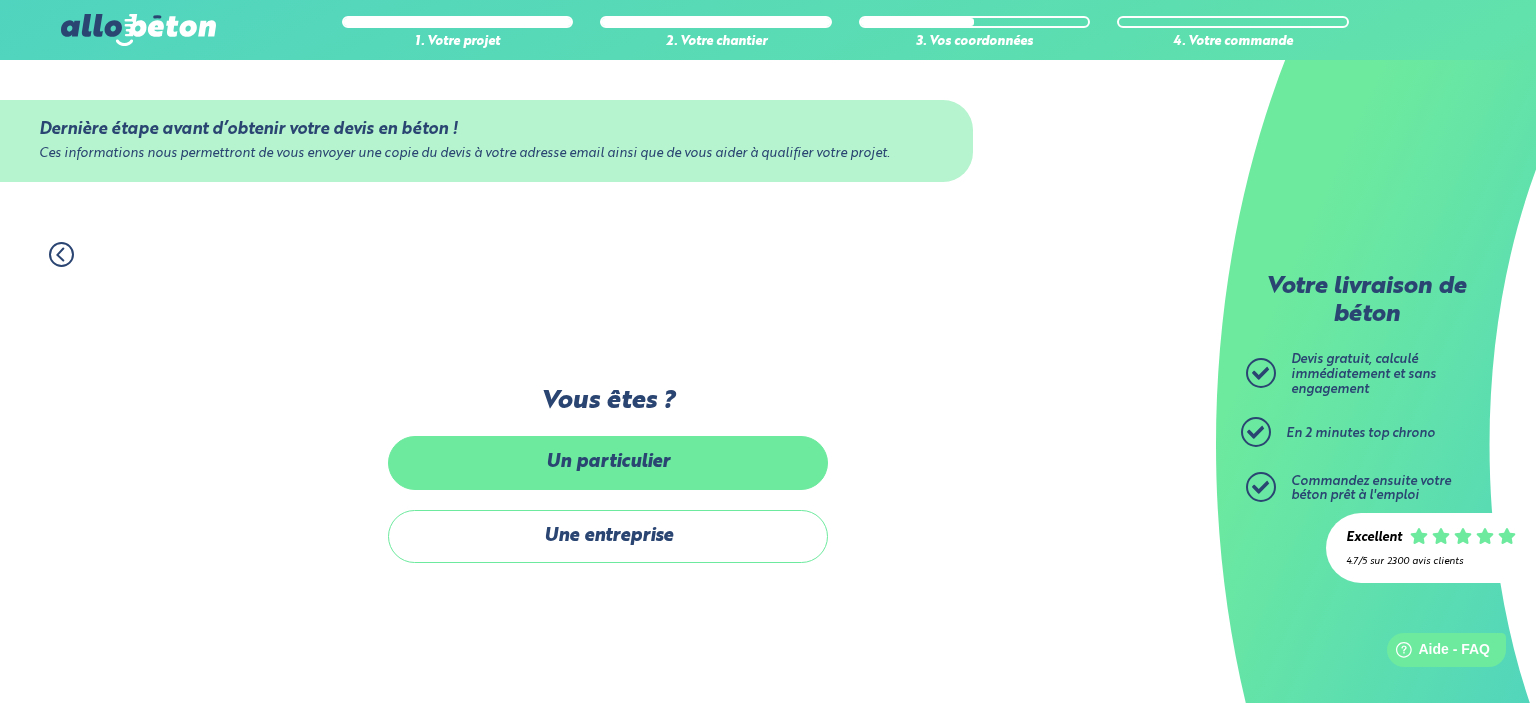 click on "Un particulier" at bounding box center [608, 462] 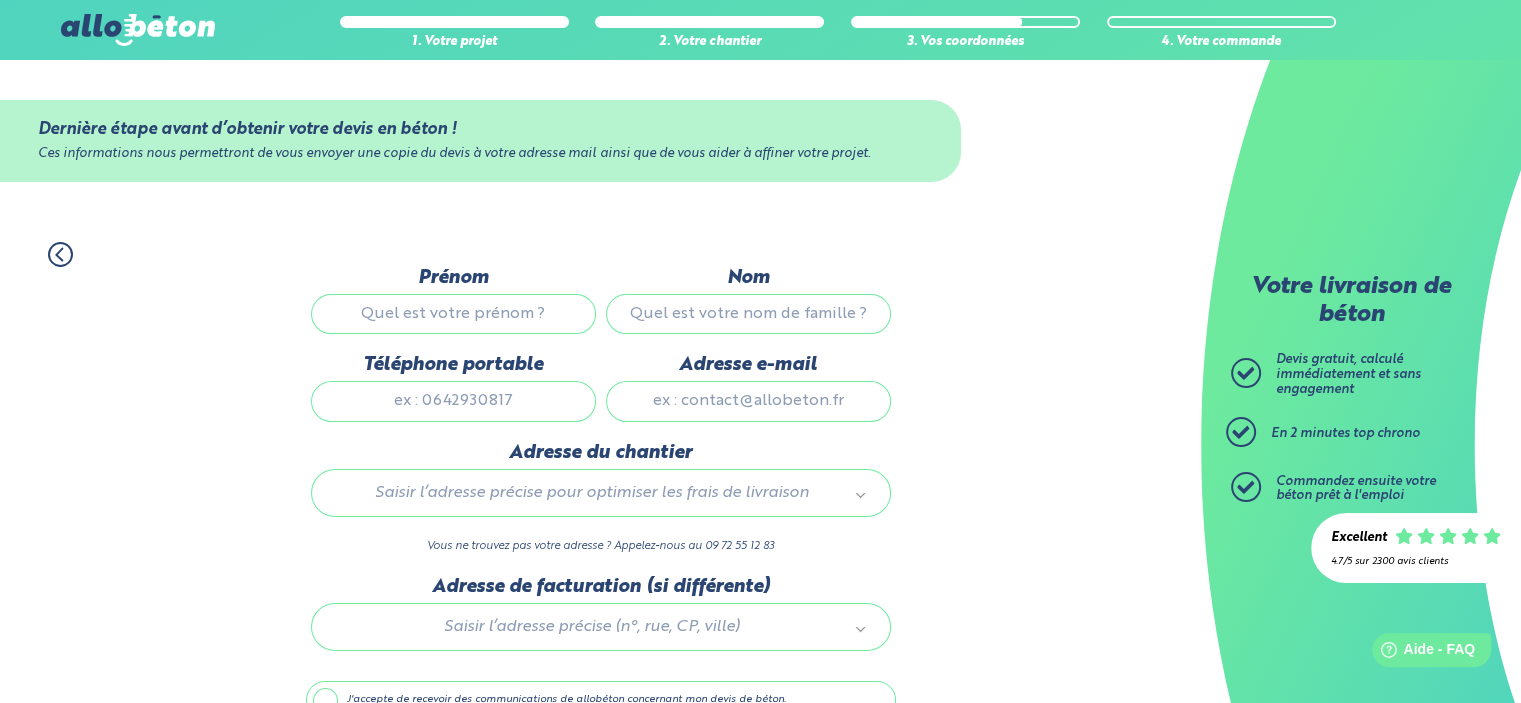 click on "[FIRST]" at bounding box center (453, 314) 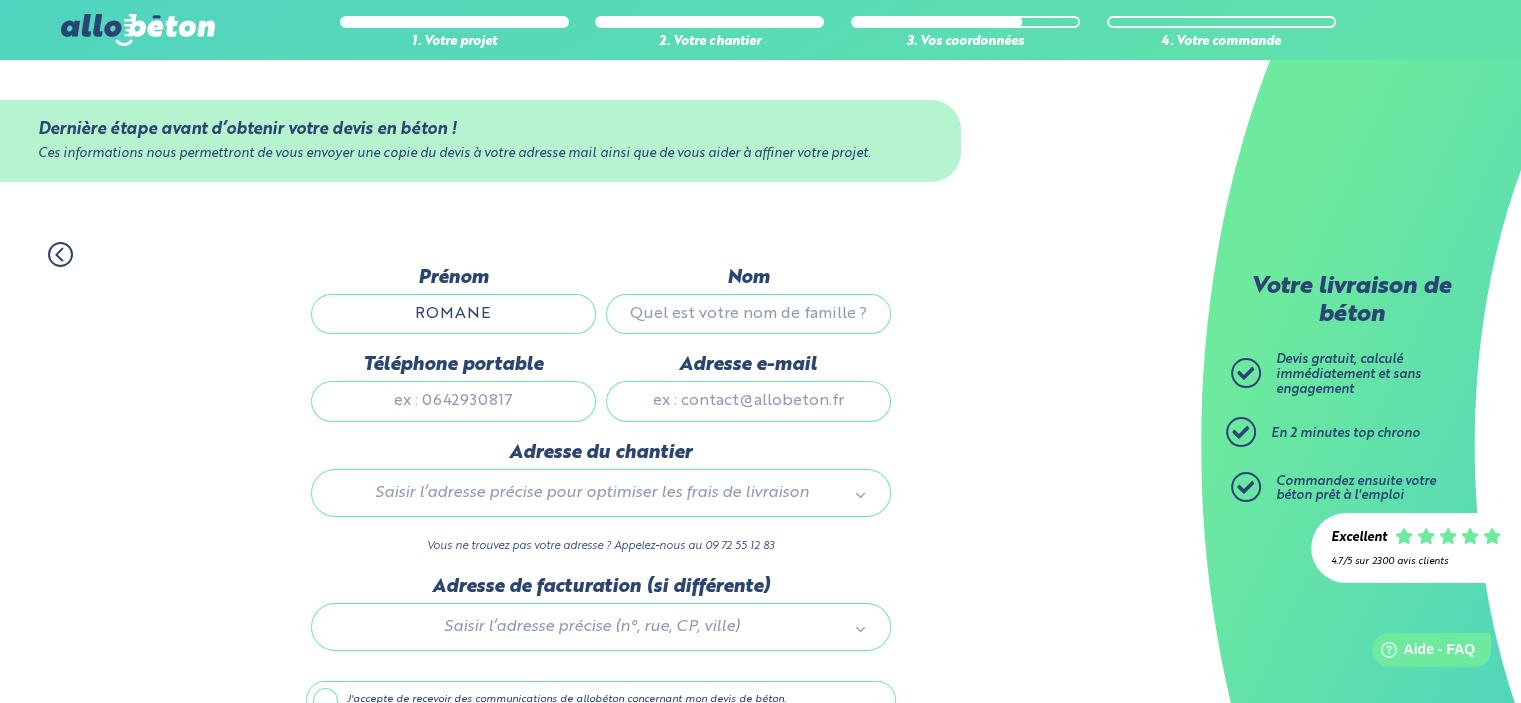 type on "LE VERGE" 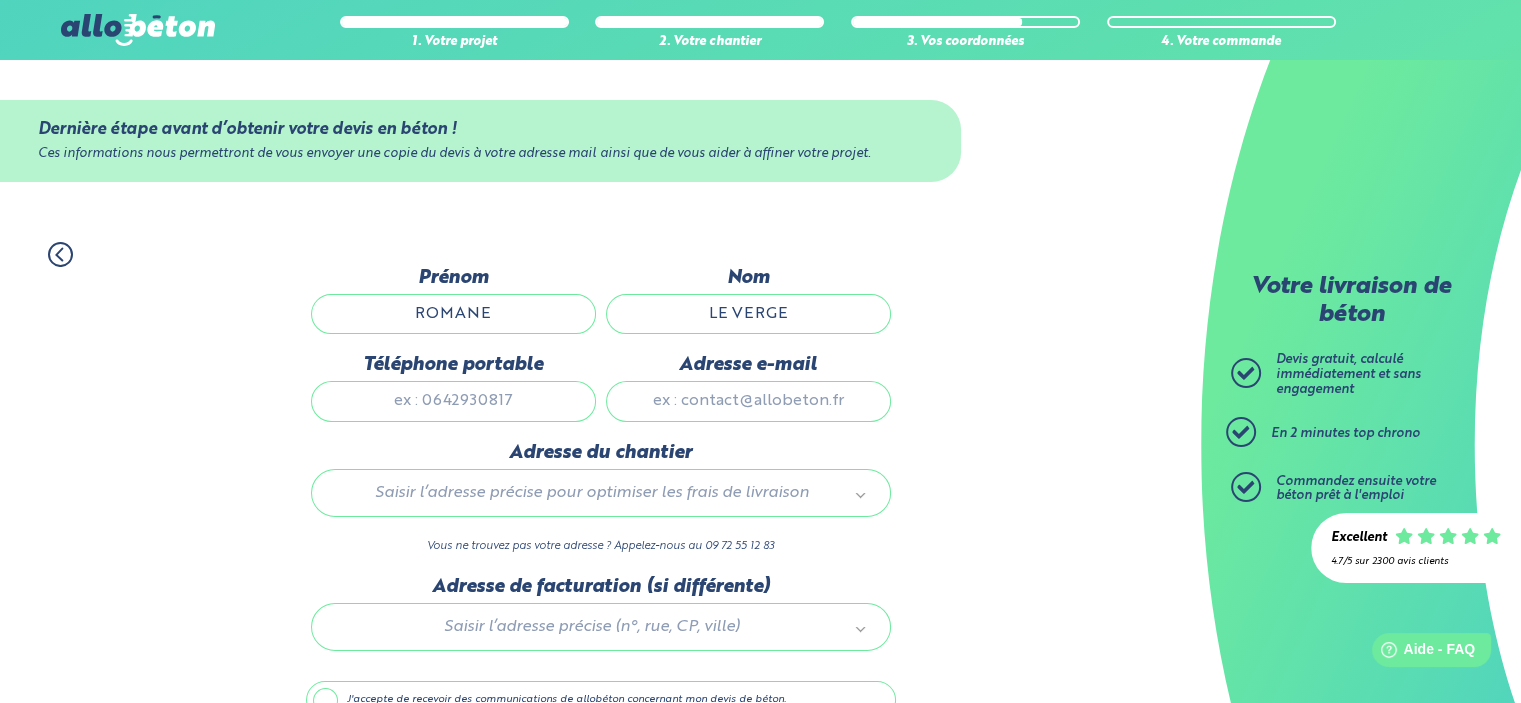 type on "[PHONE]" 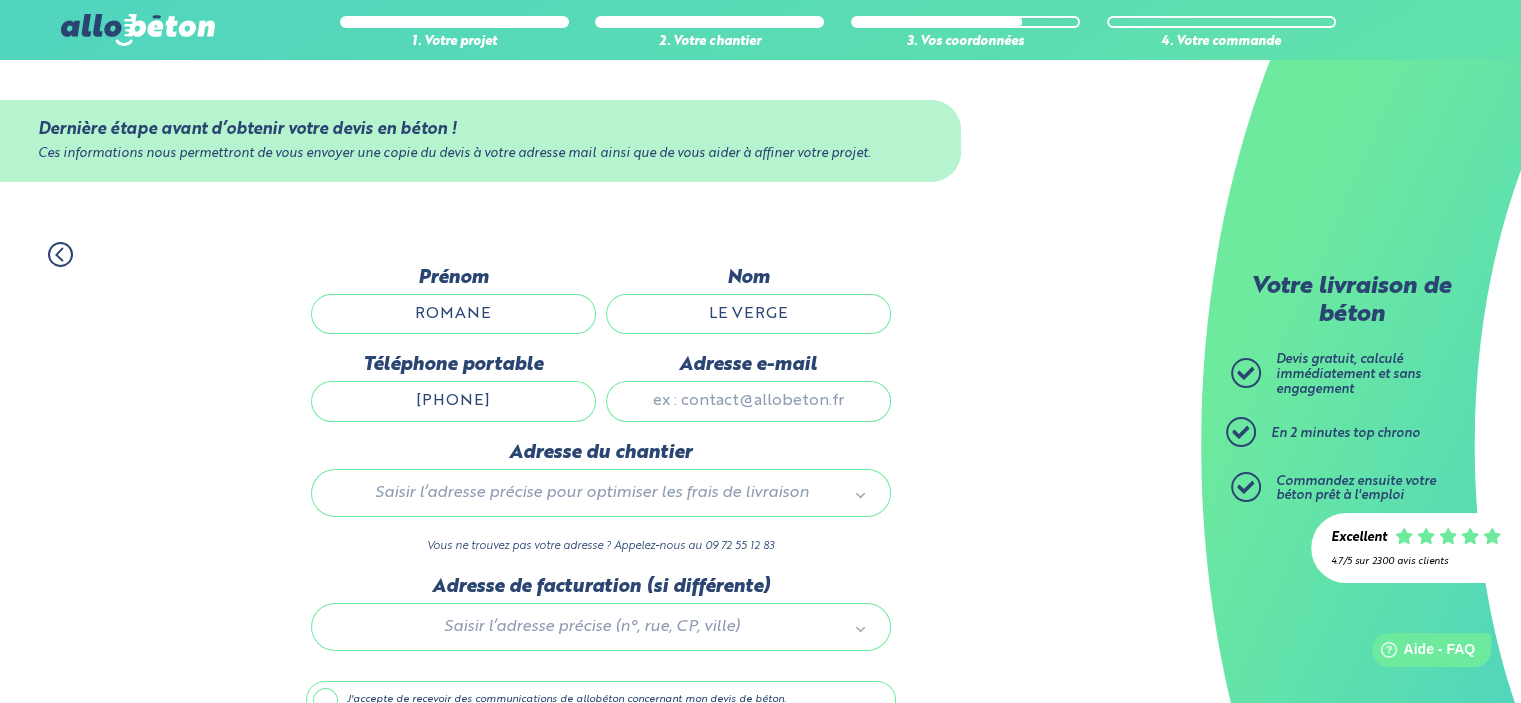 type on "[EMAIL]" 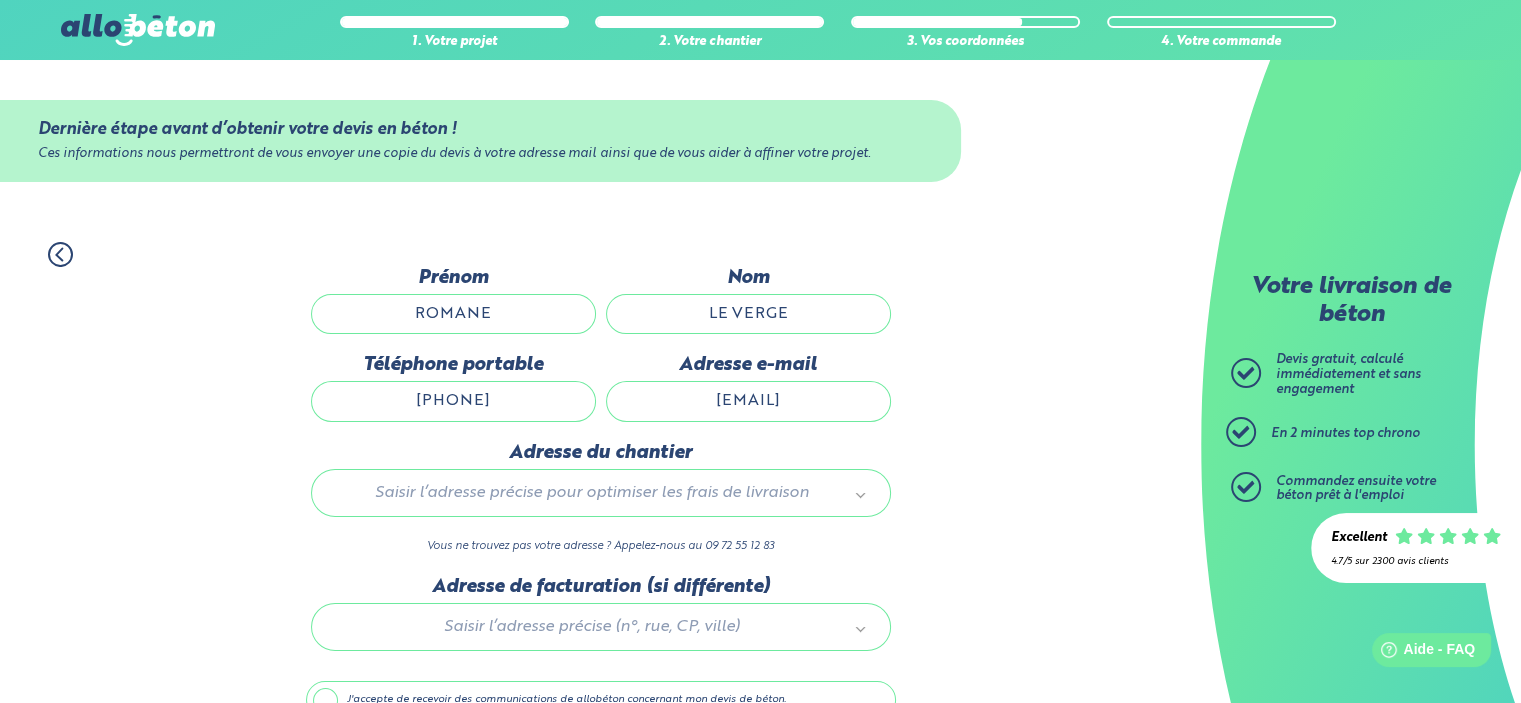 type 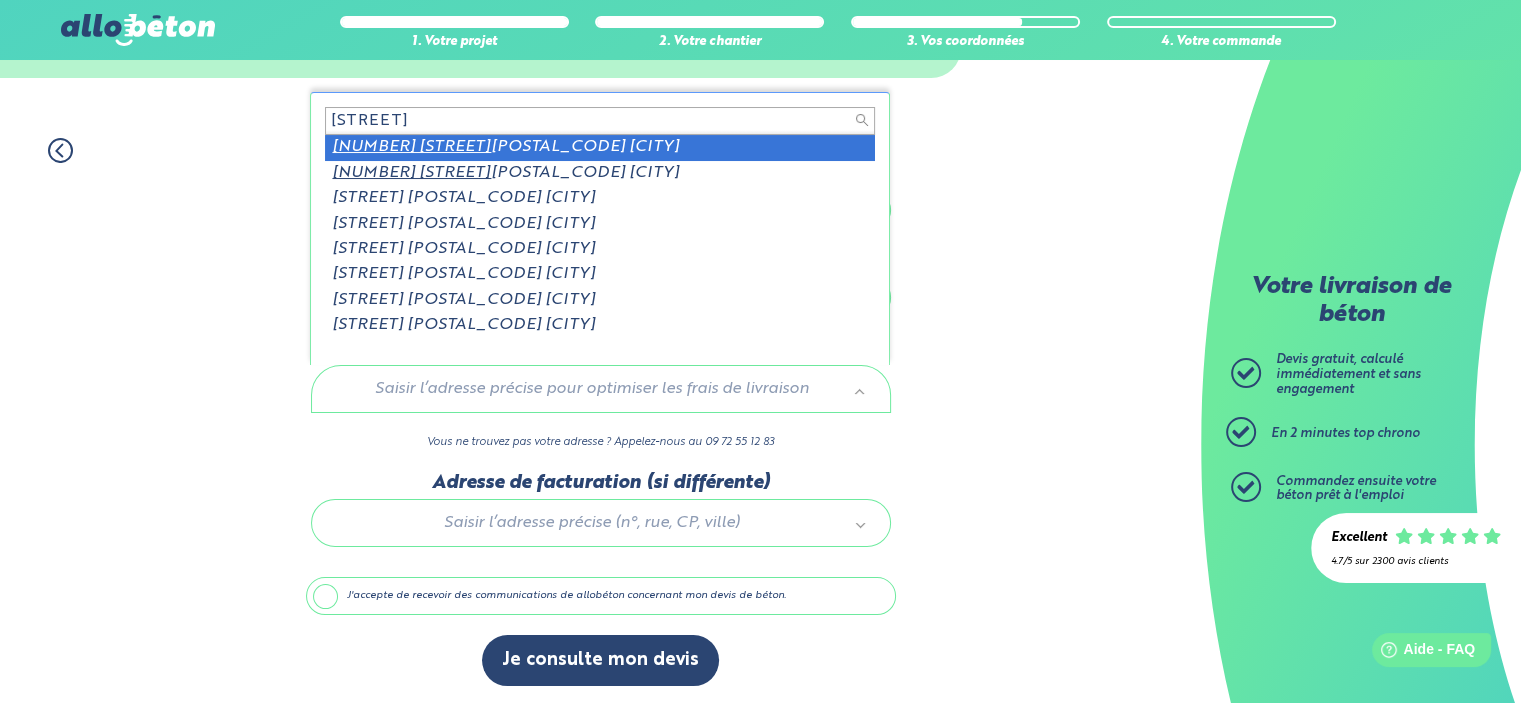 scroll, scrollTop: 104, scrollLeft: 0, axis: vertical 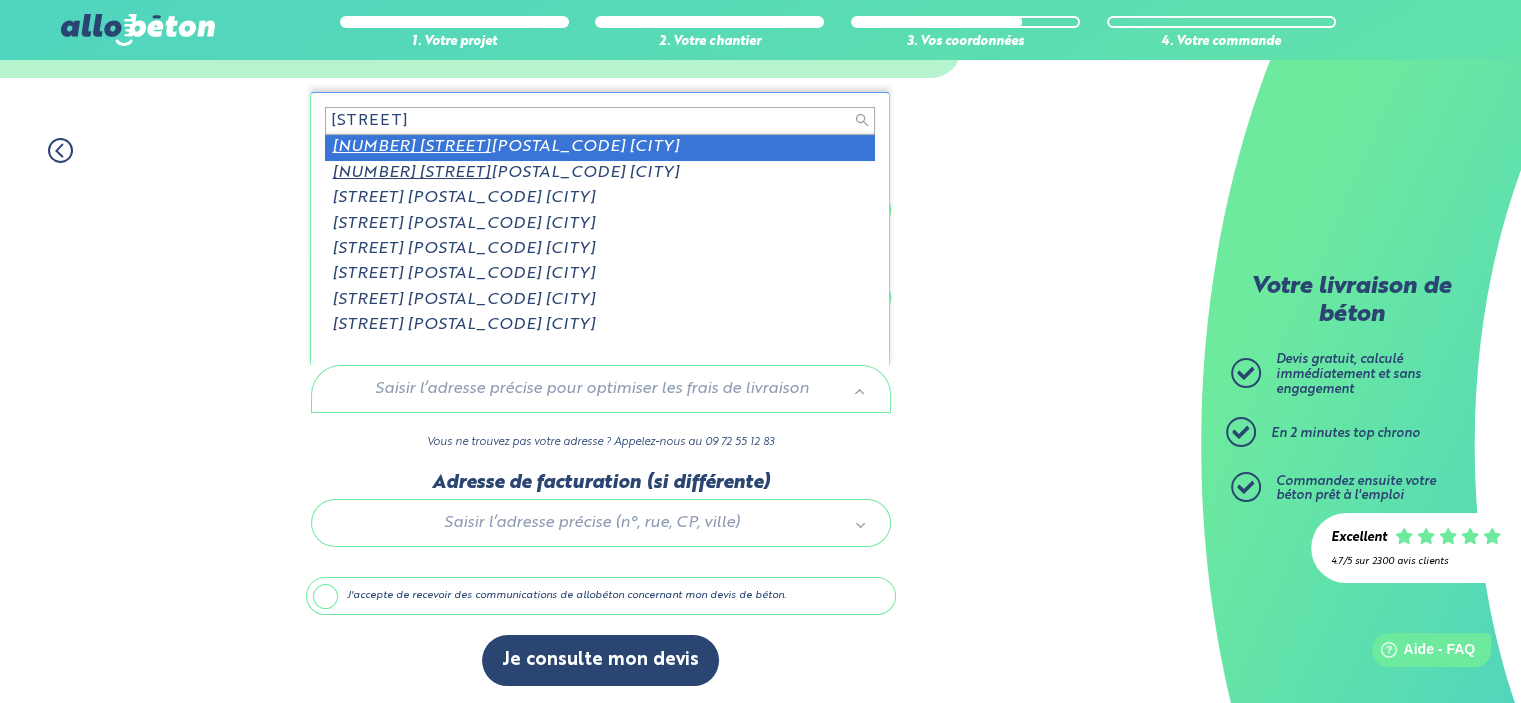 click on "[NUMBER] [STREET]" at bounding box center [600, 121] 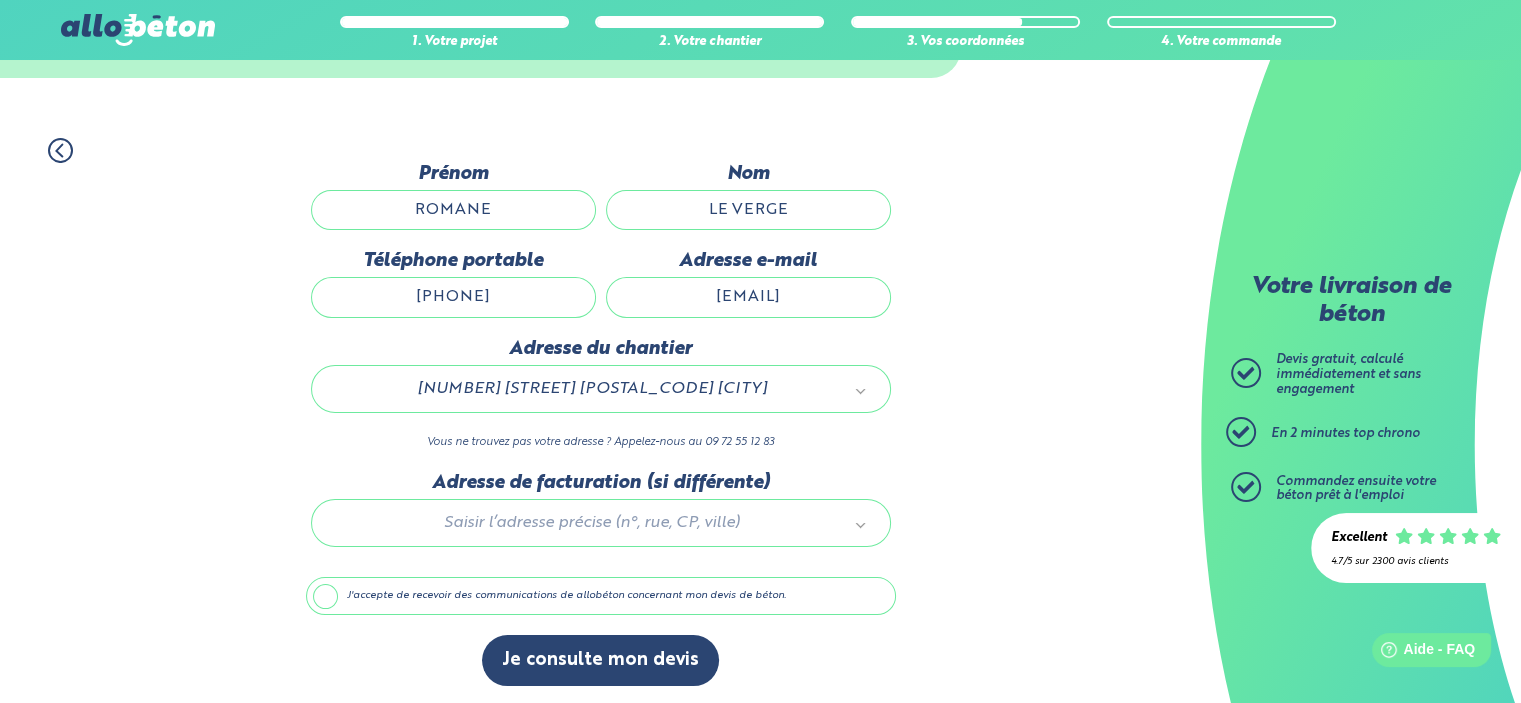 click on "J'accepte de recevoir des communications de allobéton concernant mon devis de béton." at bounding box center [601, 596] 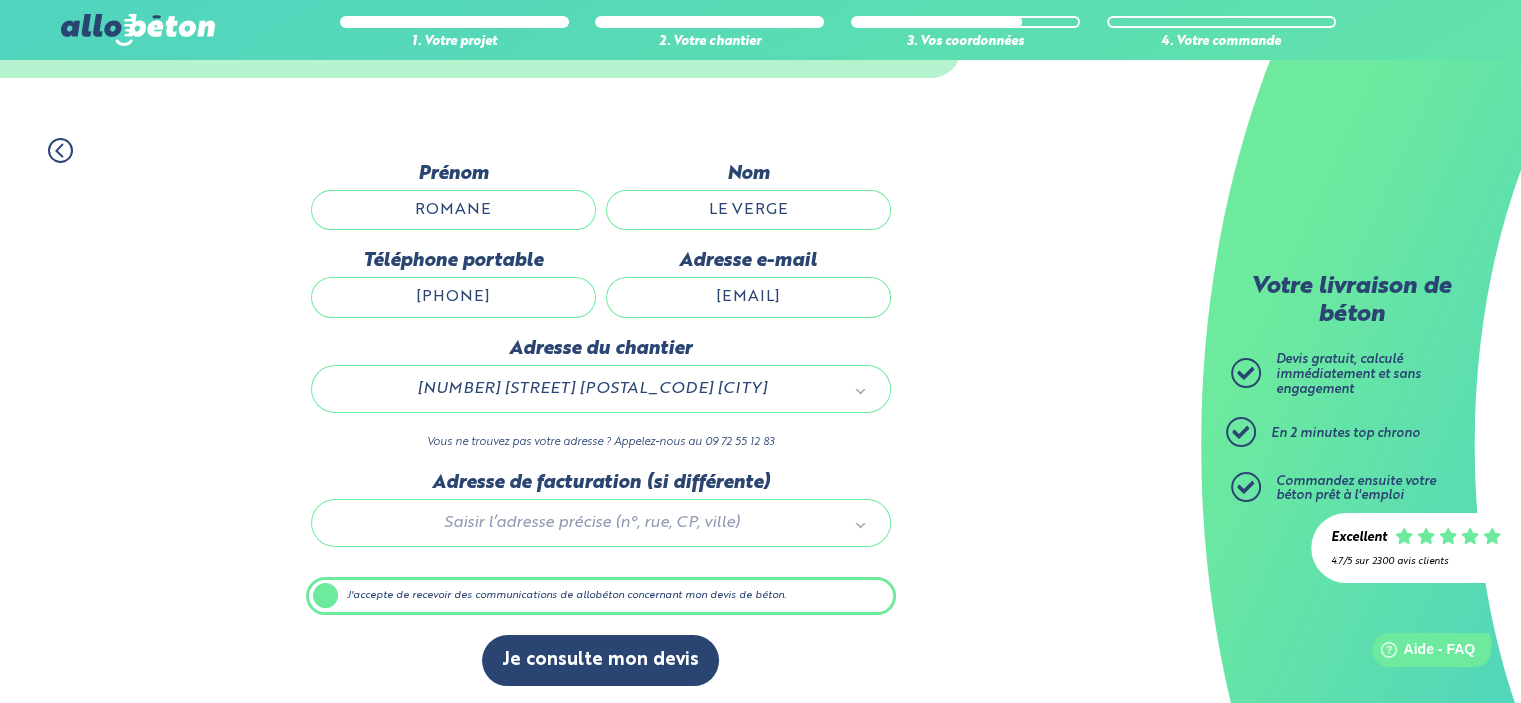 scroll, scrollTop: 104, scrollLeft: 0, axis: vertical 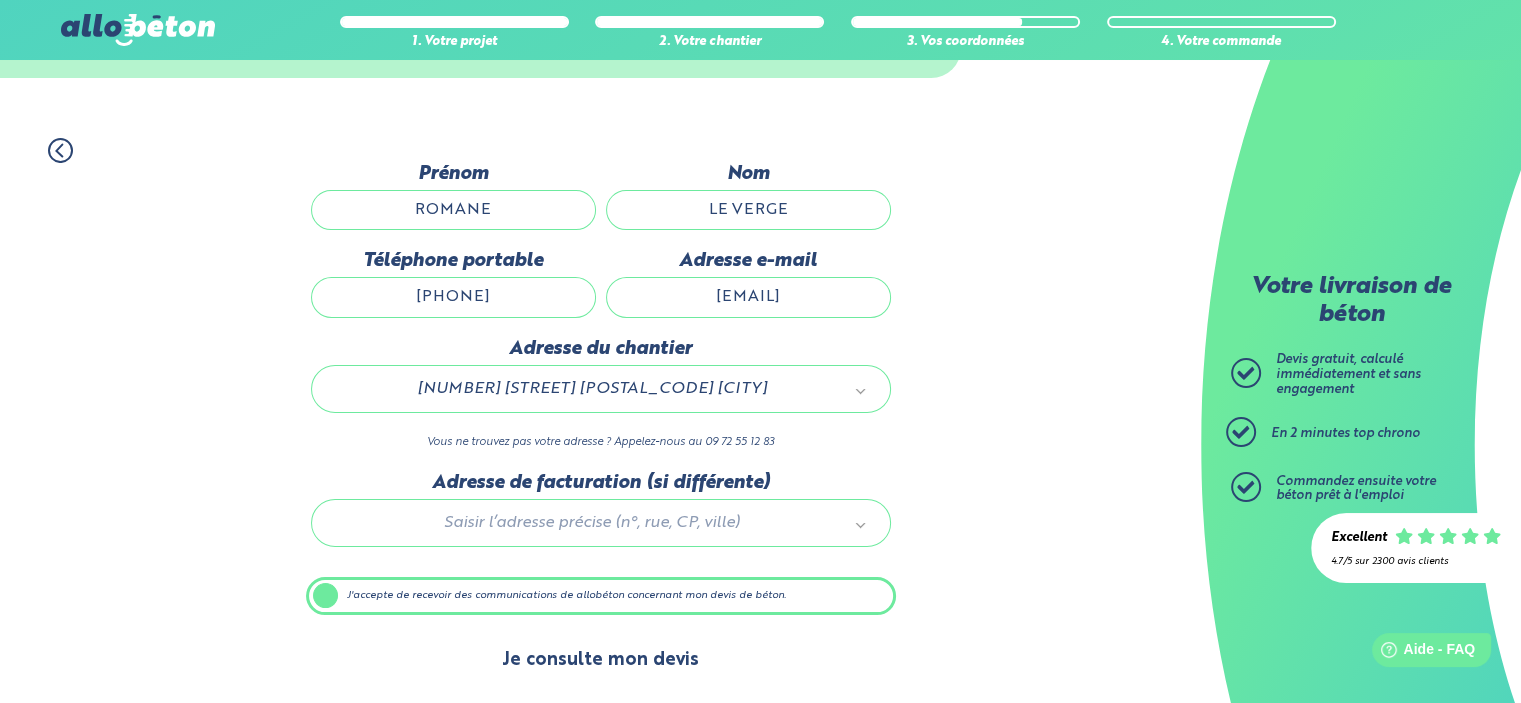 click on "Je consulte mon devis" at bounding box center [600, 660] 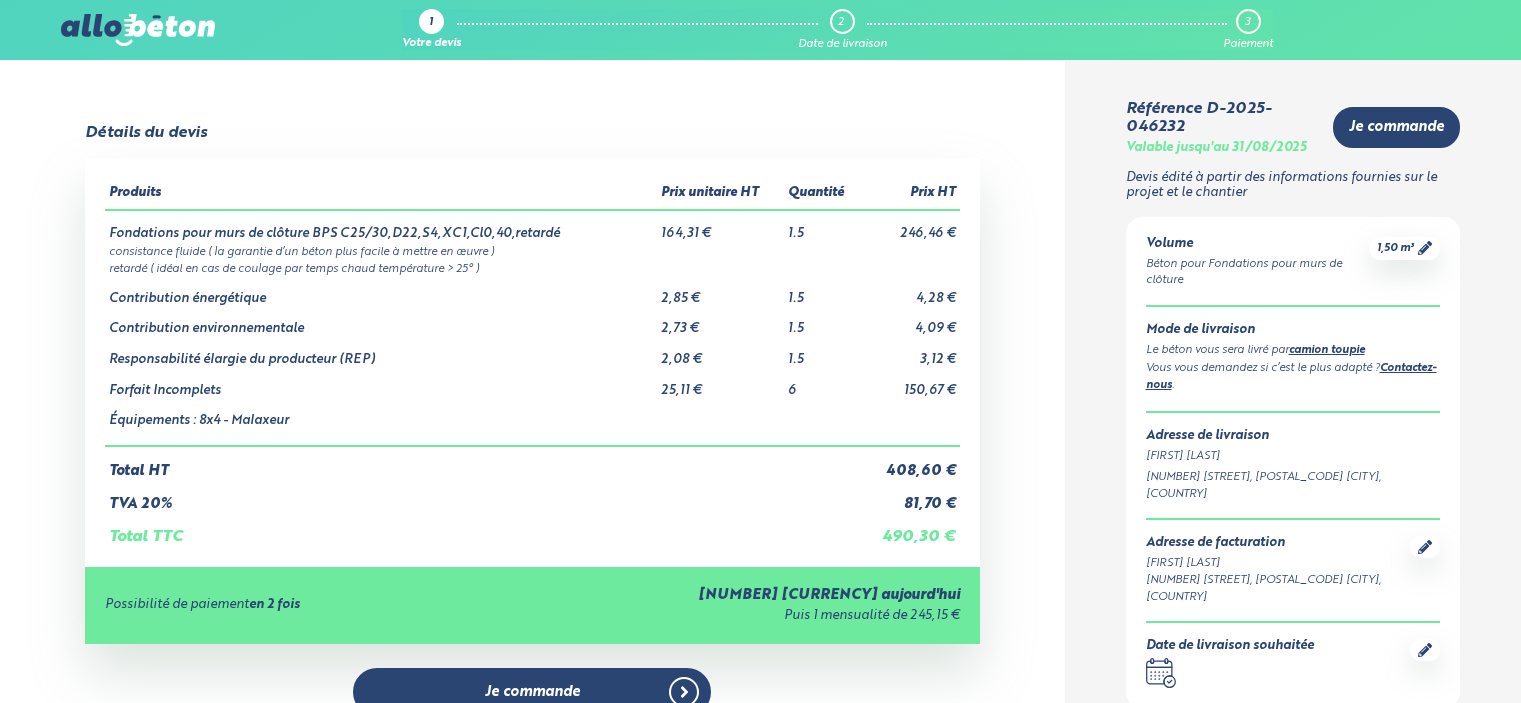 scroll, scrollTop: 0, scrollLeft: 0, axis: both 